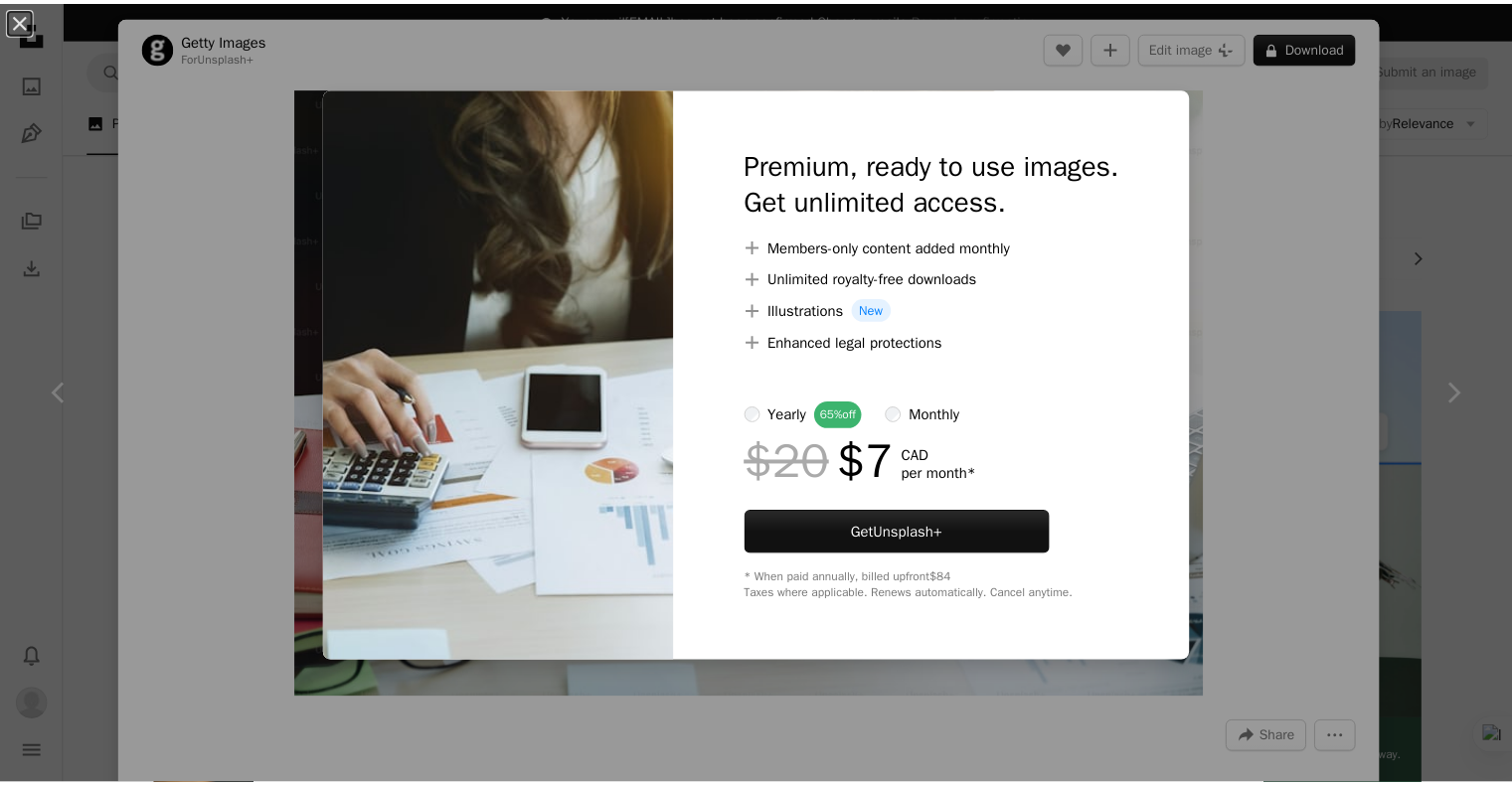 scroll, scrollTop: 1888, scrollLeft: 0, axis: vertical 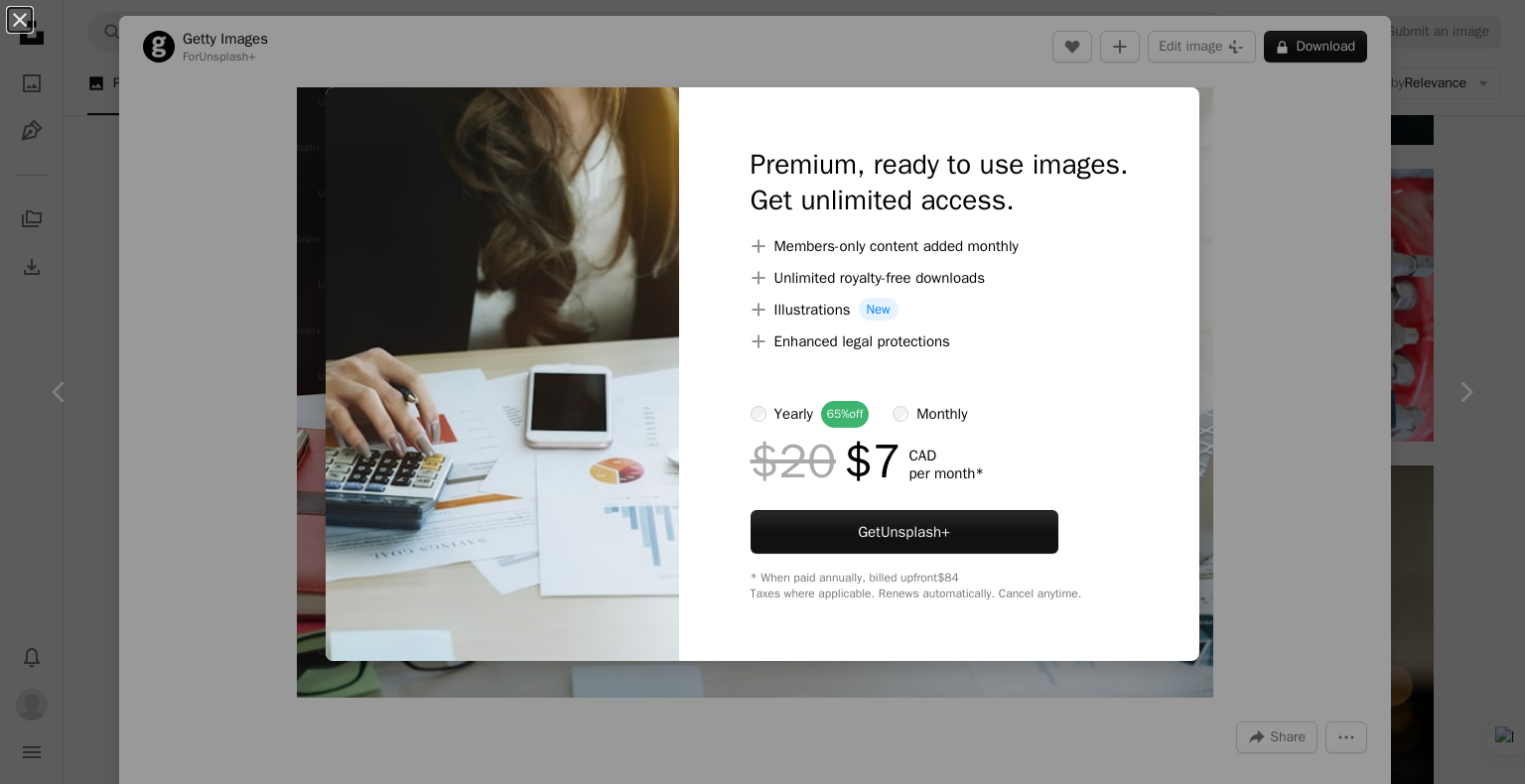 click on "An X shape Premium, ready to use images. Get unlimited access. A plus sign Members-only content added monthly A plus sign Unlimited royalty-free downloads A plus sign Illustrations  New A plus sign Enhanced legal protections yearly 65%  off monthly $20   $7 CAD per month * Get  Unsplash+ * When paid annually, billed upfront  $84 Taxes where applicable. Renews automatically. Cancel anytime." at bounding box center [762, 392] 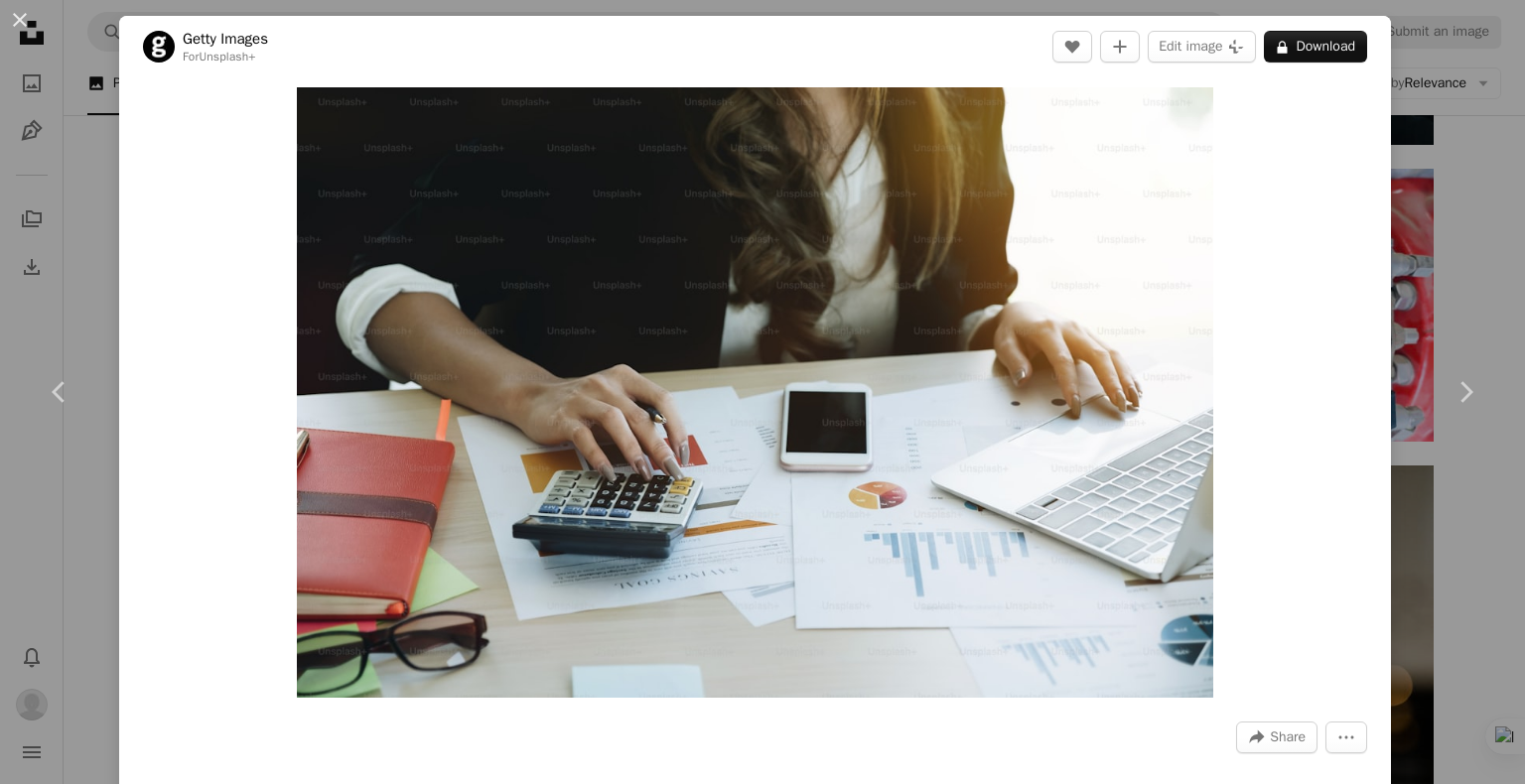 click on "An X shape Chevron left Chevron right Getty Images For  Unsplash+ A heart A plus sign Edit image   Plus sign for Unsplash+ A lock   Download Zoom in A forward-right arrow Share More Actions Calendar outlined Published on  August 24, 2022 Safety Licensed under the  Unsplash+ License office technology computer finance desk working balance tax calculator savings financial advisor counting finance and economy Related images Plus sign for Unsplash+ A heart A plus sign Getty Images For  Unsplash+ A lock   Download Plus sign for Unsplash+ A heart A plus sign Getty Images For  Unsplash+ A lock   Download Plus sign for Unsplash+ A heart A plus sign Getty Images For  Unsplash+ A lock   Download Plus sign for Unsplash+ A heart A plus sign Getty Images For  Unsplash+ A lock   Download Plus sign for Unsplash+ A heart A plus sign Getty Images For  Unsplash+ A lock   Download Plus sign for Unsplash+ A heart A plus sign Getty Images" at bounding box center (762, 392) 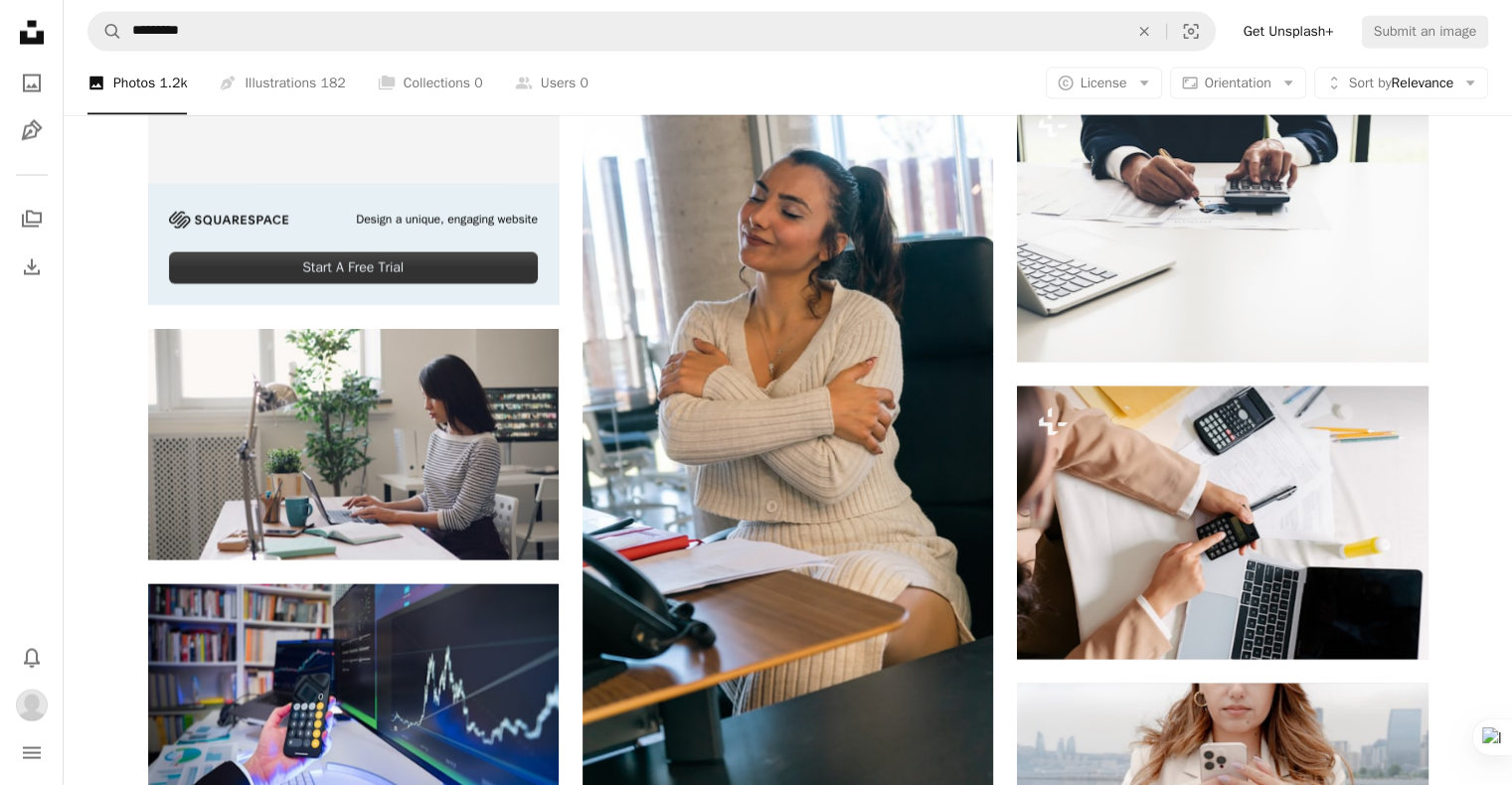 scroll, scrollTop: 4173, scrollLeft: 0, axis: vertical 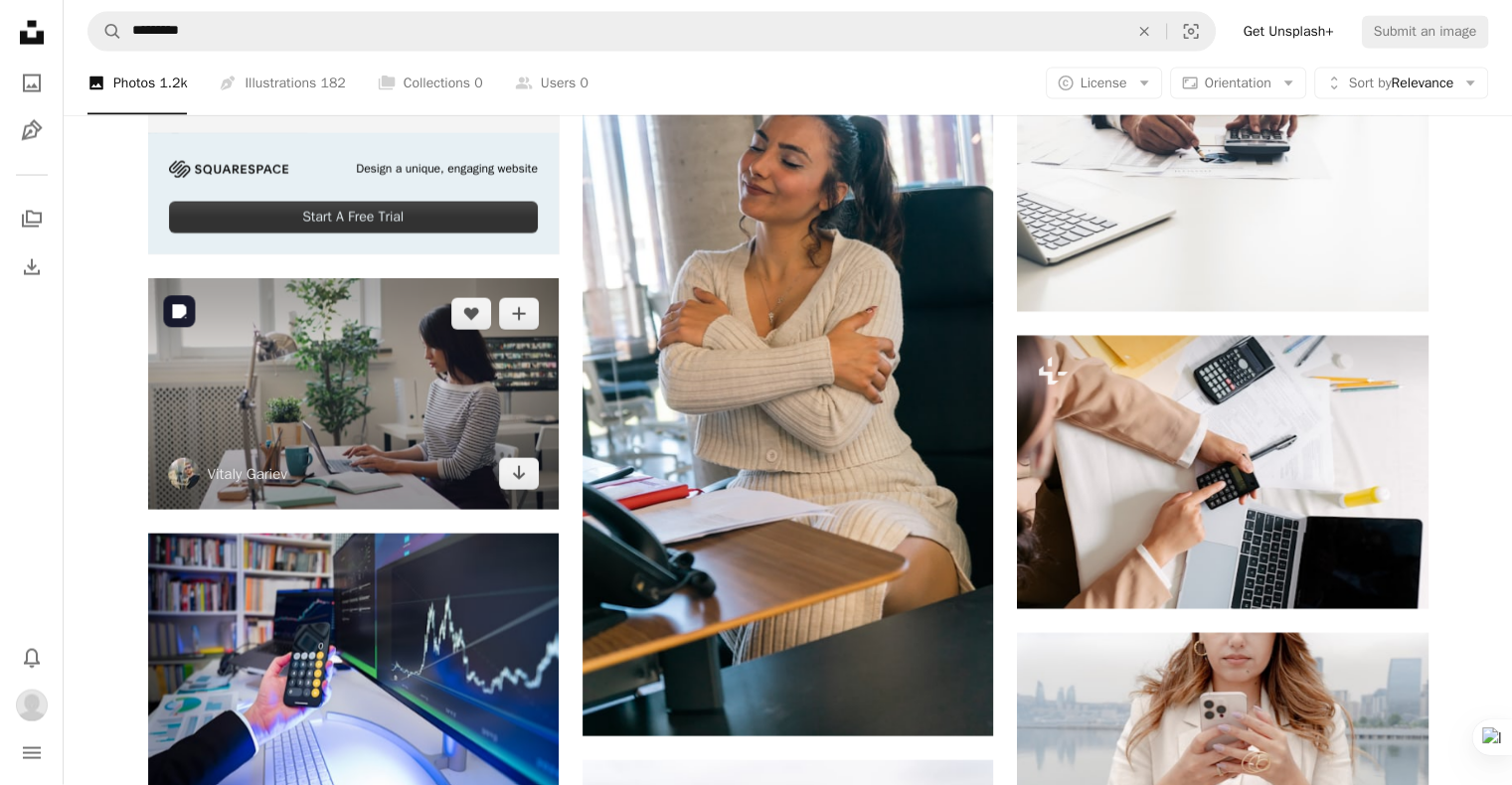 click at bounding box center [353, 393] 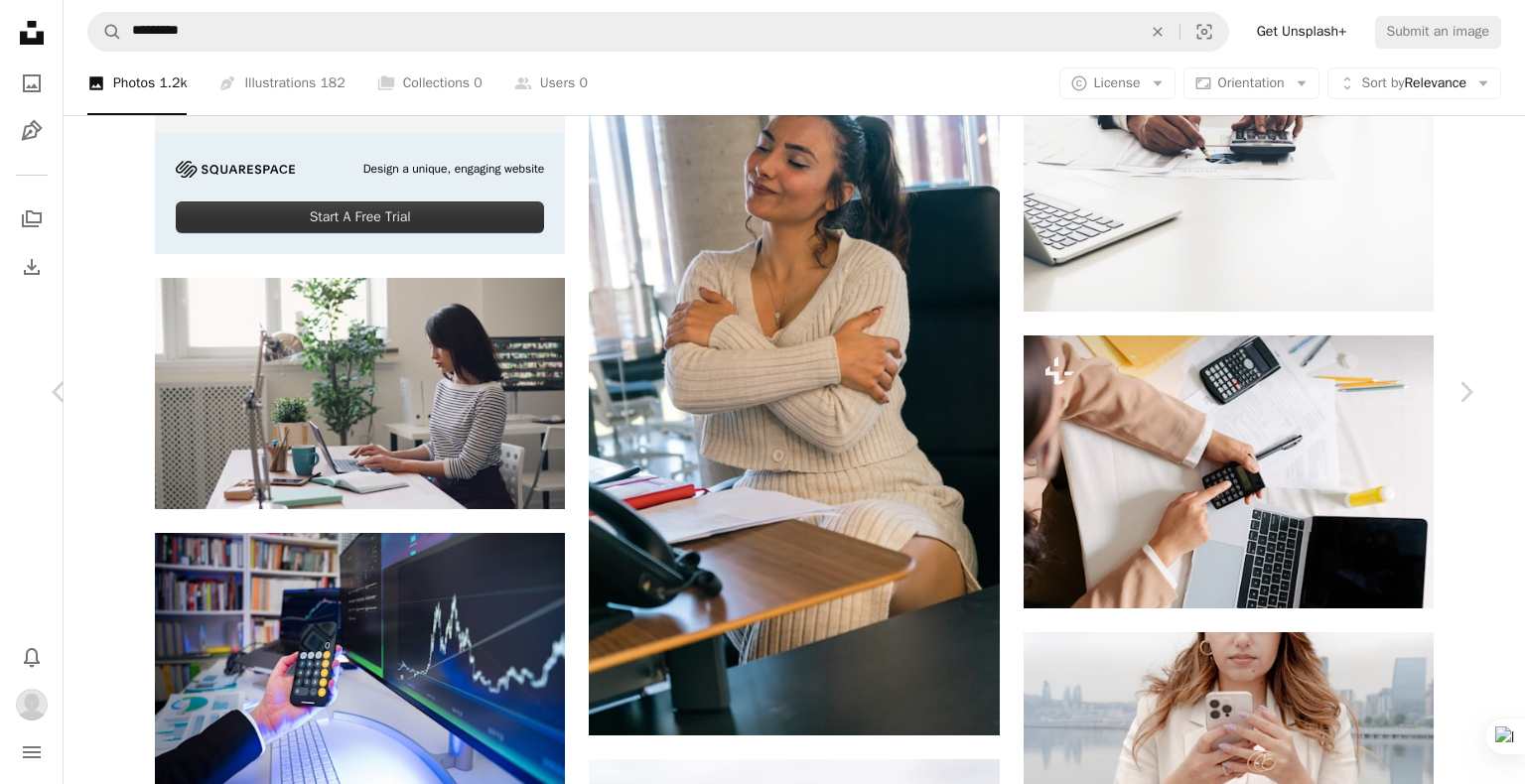 click on "An X shape Chevron left Chevron right [FIRST] [LAST] silverkblack A heart A plus sign Edit image   Plus sign for Unsplash+ Download Chevron down Zoom in Views 663,127 Downloads 7,851 A forward-right arrow Share Info icon Info More Actions Young woman working with laptop Calendar outlined Published on  [DATE], [YEAR] Safety Free to use under the  Unsplash License background office woman computer laptop female table desk reading studio career document financial manager accountant indoors sitting everyday human plant Browse premium related images on iStock  |  Save 20% with code UNSPLASH20 View more on iStock  ↗ Related images A heart A plus sign [FIRST] [LAST] Arrow pointing down Plus sign for Unsplash+ A heart A plus sign [FIRST] [LAST] Arrow pointing down Plus sign for Unsplash+ A heart A plus sign A. C. For  Unsplash+ A lock   Download A heart A plus sign Proxyclick Visitor Management System Arrow pointing down A heart A plus sign [FIRST] [LAST]" at bounding box center (762, 2802) 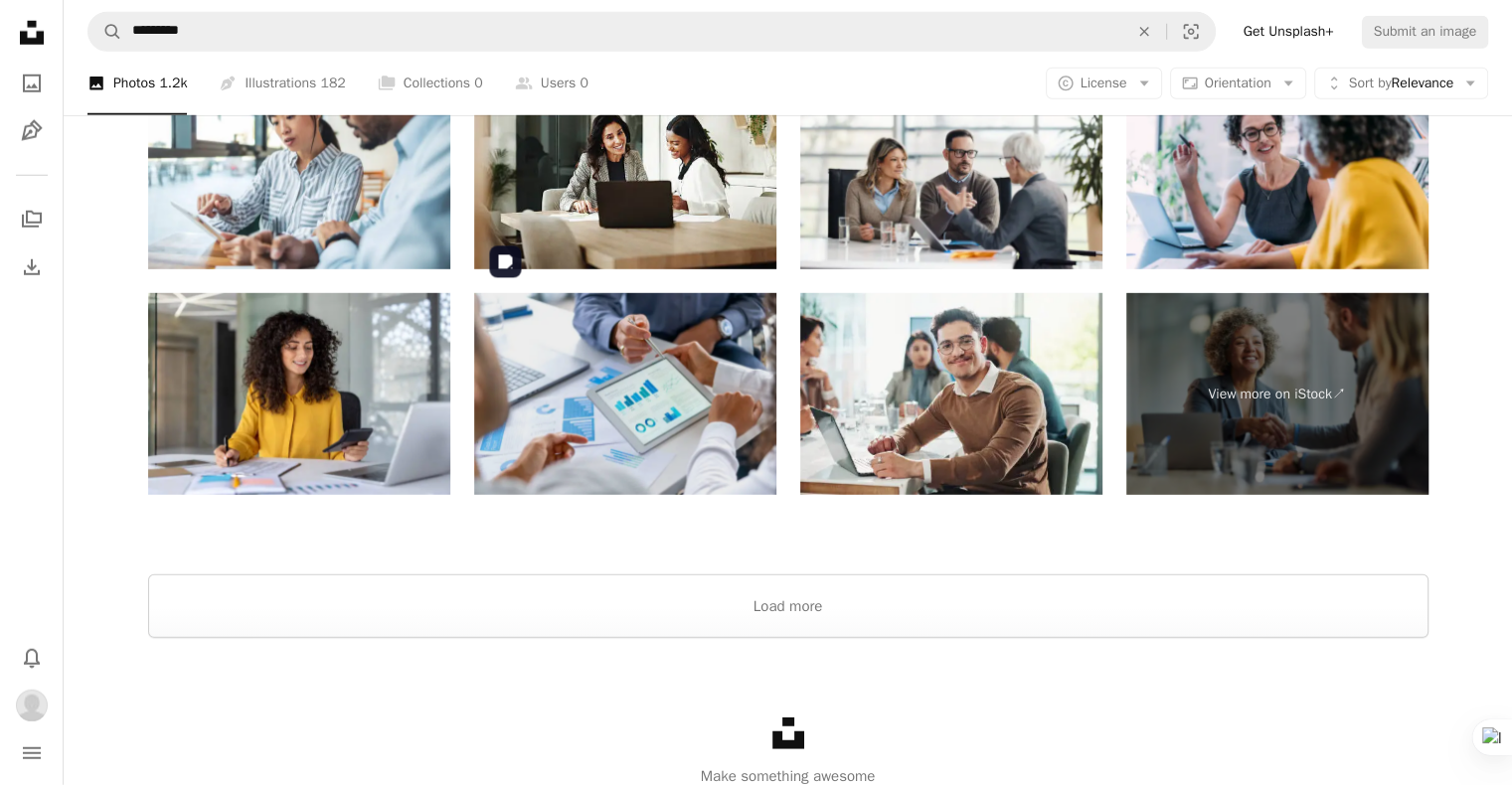 scroll, scrollTop: 5799, scrollLeft: 0, axis: vertical 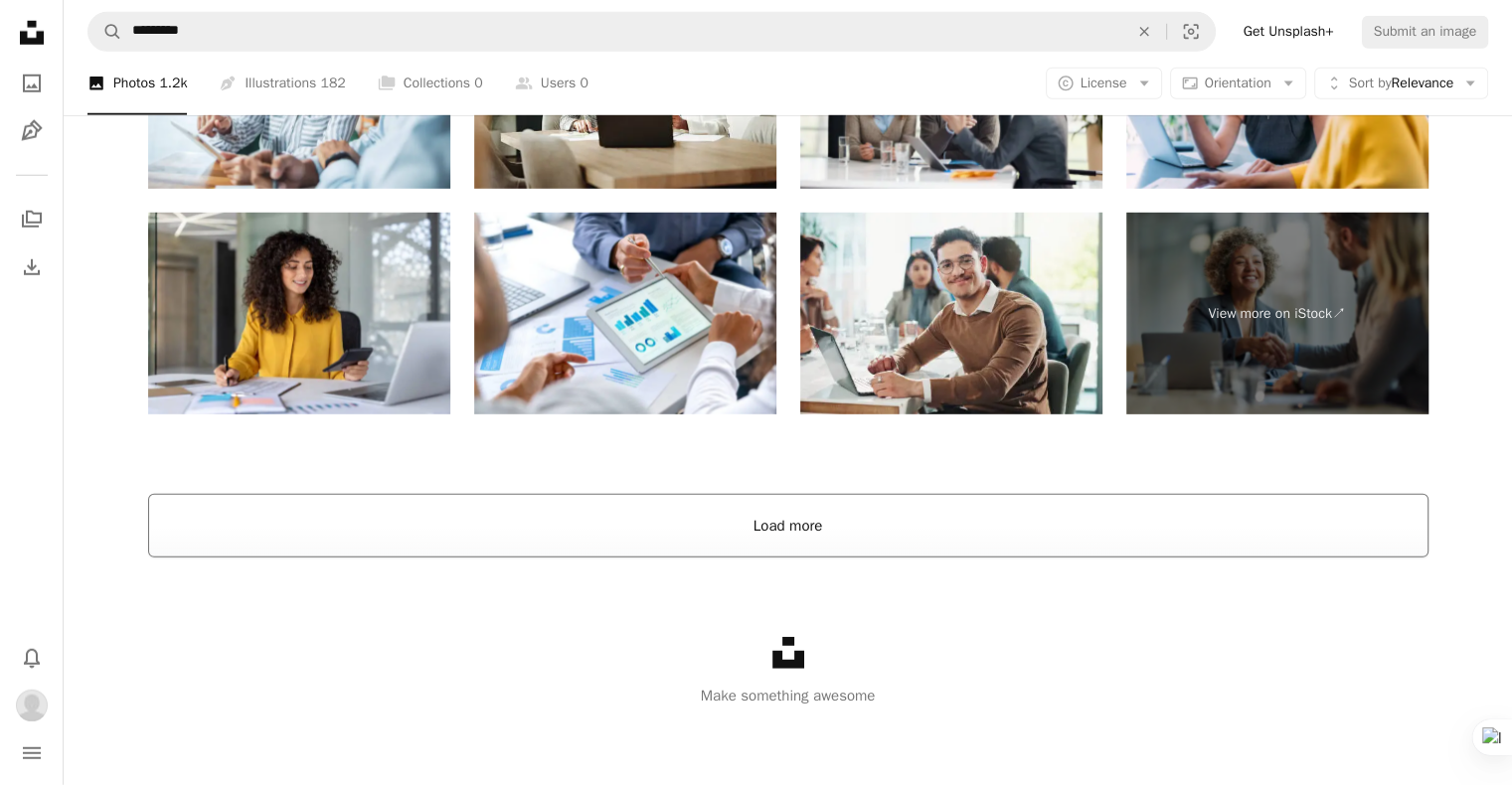 click on "Load more" at bounding box center (788, 526) 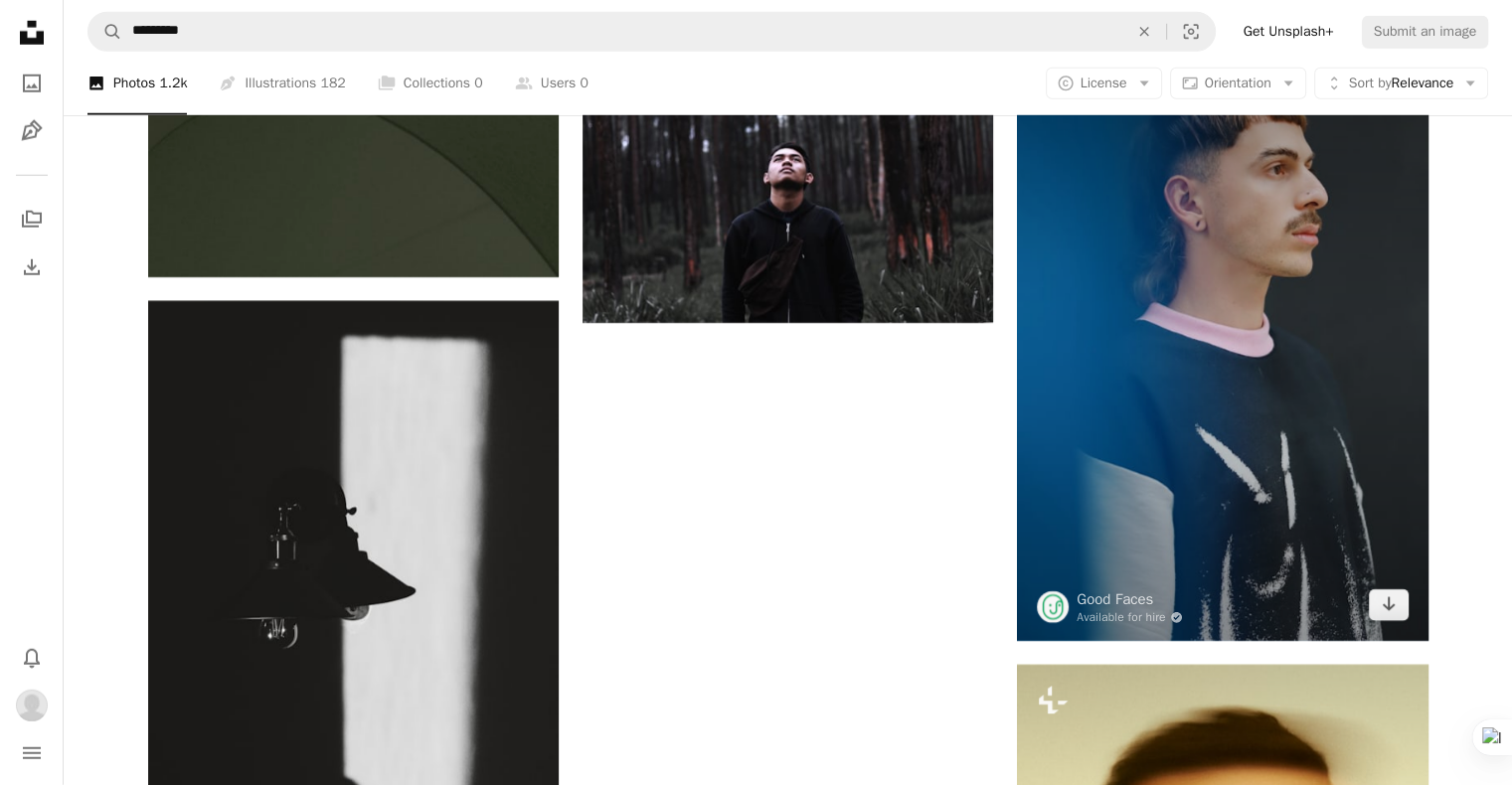 scroll, scrollTop: 13331, scrollLeft: 0, axis: vertical 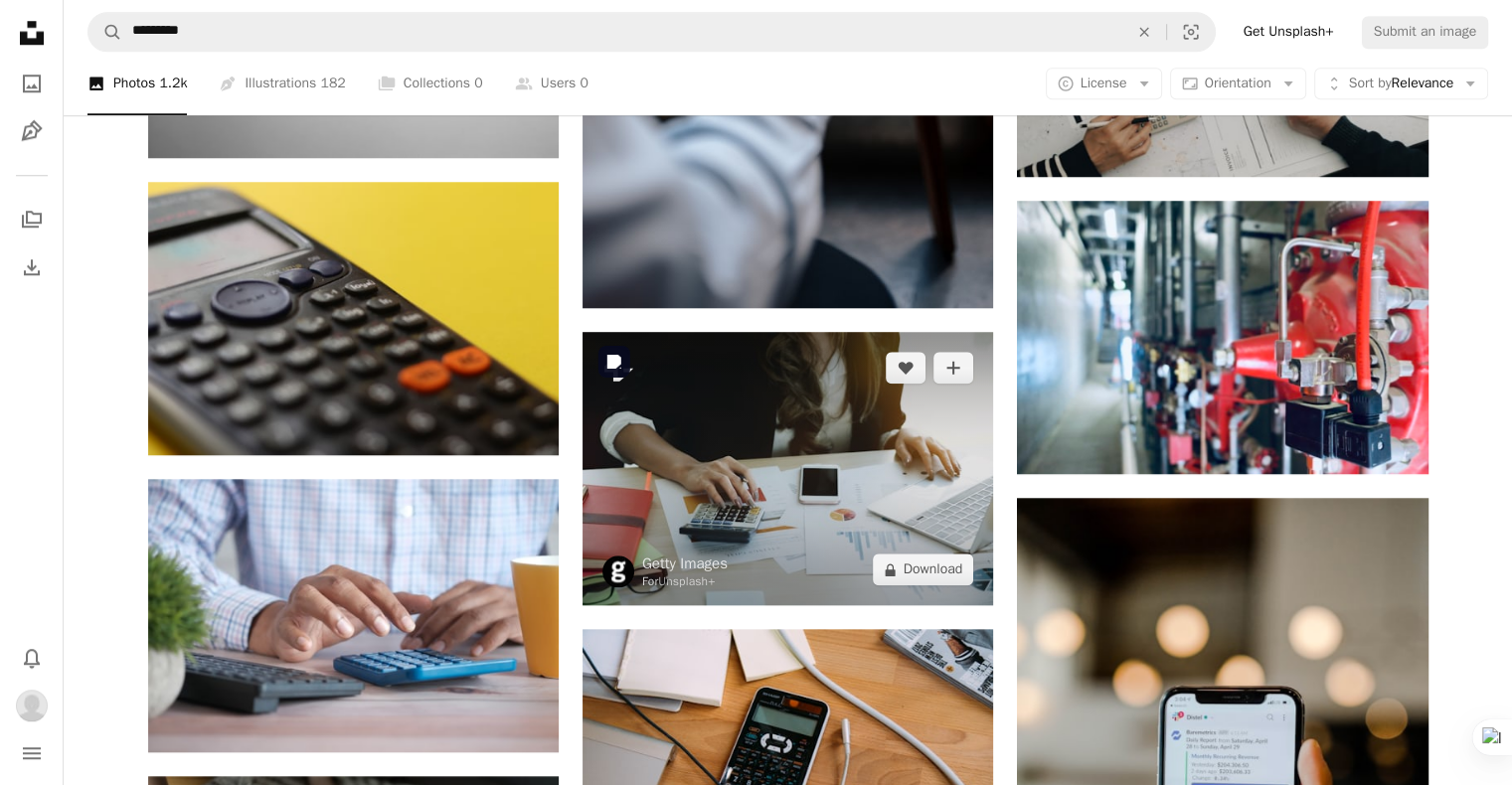 click at bounding box center [787, 468] 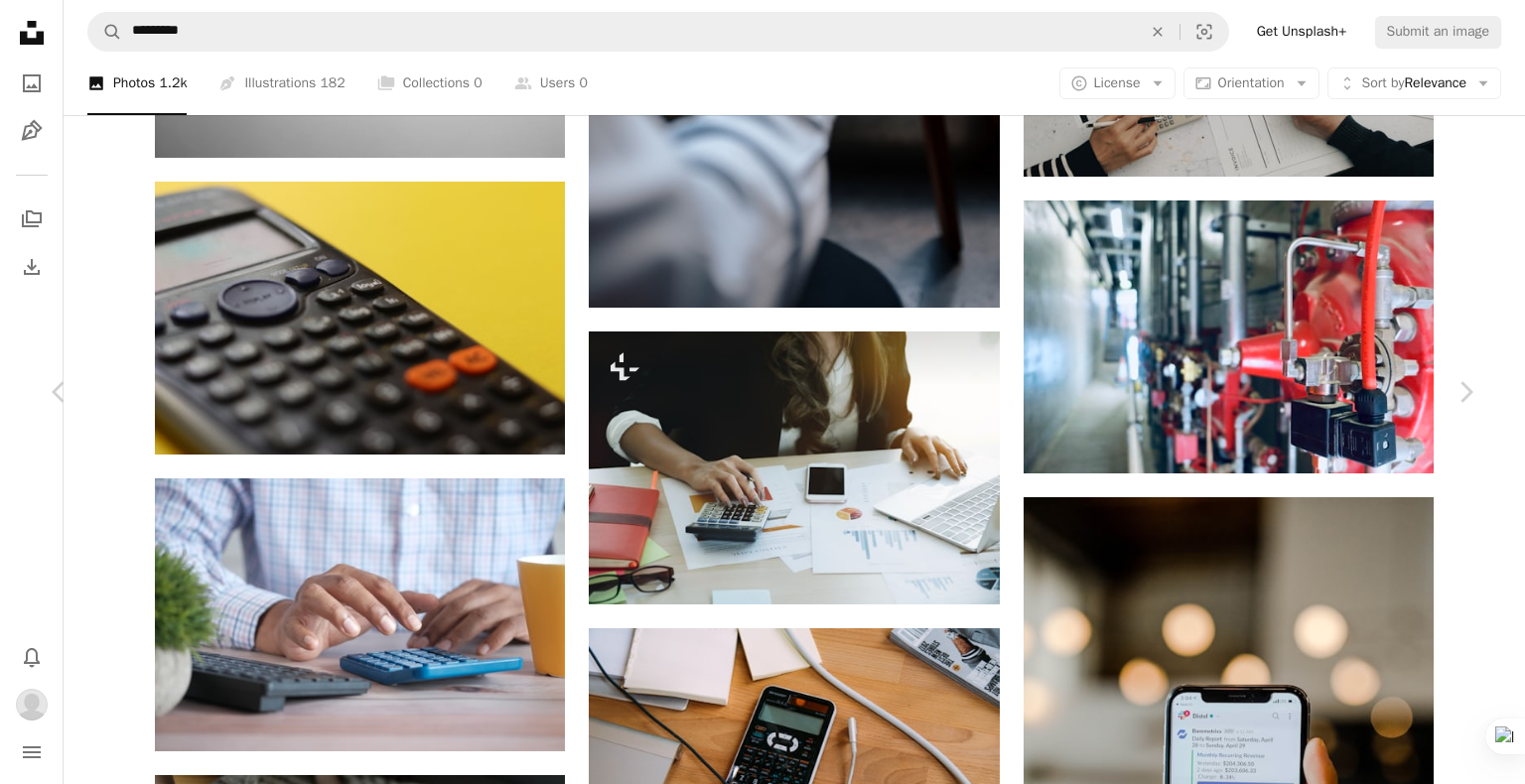 click on "An X shape Chevron left Chevron right Getty Images For  Unsplash+ A heart A plus sign Edit image   Plus sign for Unsplash+ A lock   Download Zoom in A forward-right arrow Share More Actions Calendar outlined Published on  August 24, 2022 Safety Licensed under the  Unsplash+ License office technology computer finance desk working balance tax calculator savings financial advisor counting finance and economy Related images Plus sign for Unsplash+ A heart A plus sign Getty Images For  Unsplash+ A lock   Download Plus sign for Unsplash+ A heart A plus sign Getty Images For  Unsplash+ A lock   Download Plus sign for Unsplash+ A heart A plus sign Getty Images For  Unsplash+ A lock   Download Plus sign for Unsplash+ A heart A plus sign Getty Images For  Unsplash+ A lock   Download Plus sign for Unsplash+ A heart A plus sign Getty Images For  Unsplash+ A lock   Download Plus sign for Unsplash+ A heart A plus sign Getty Images" at bounding box center [762, 16973] 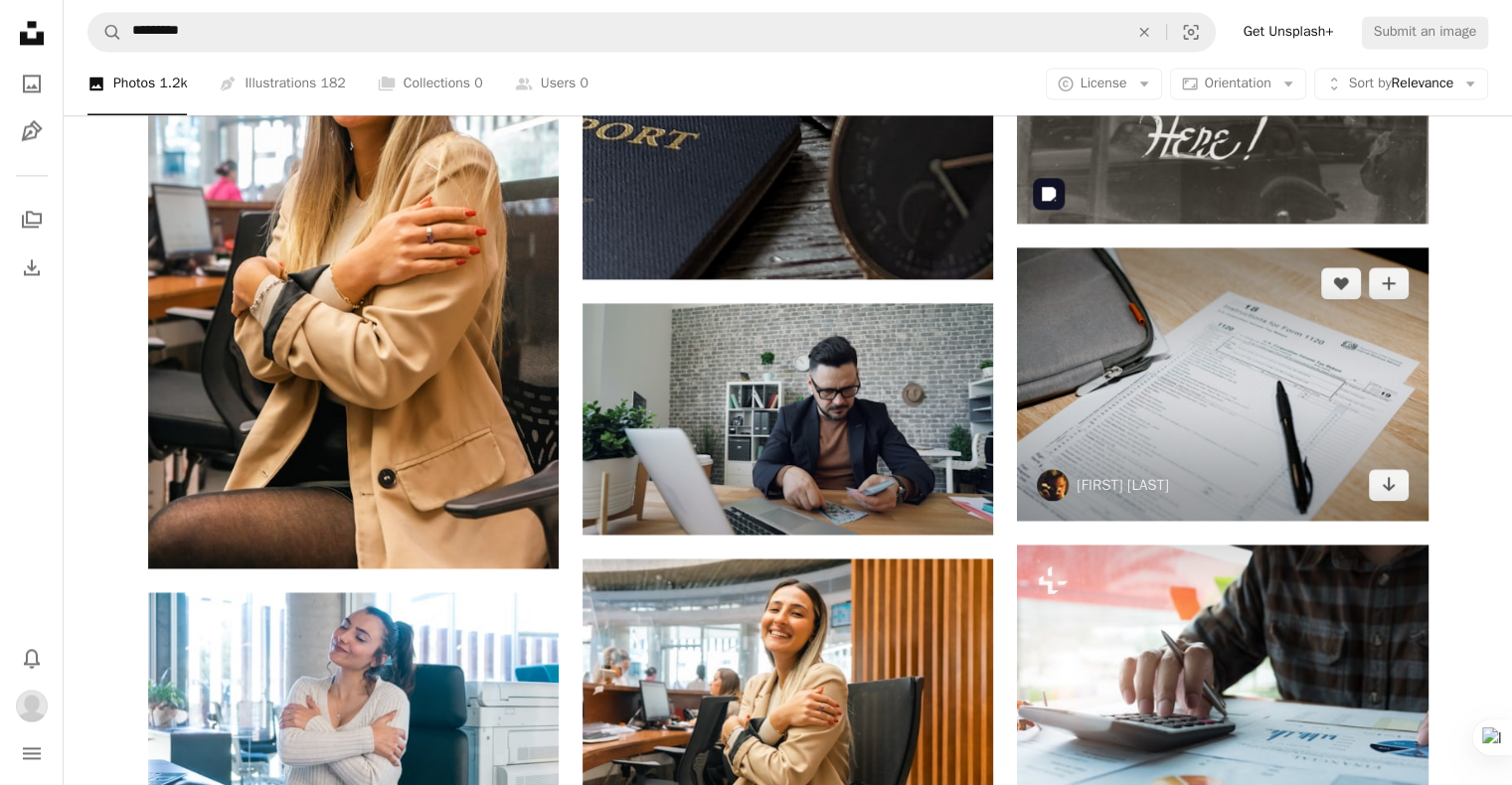 scroll, scrollTop: 3347, scrollLeft: 0, axis: vertical 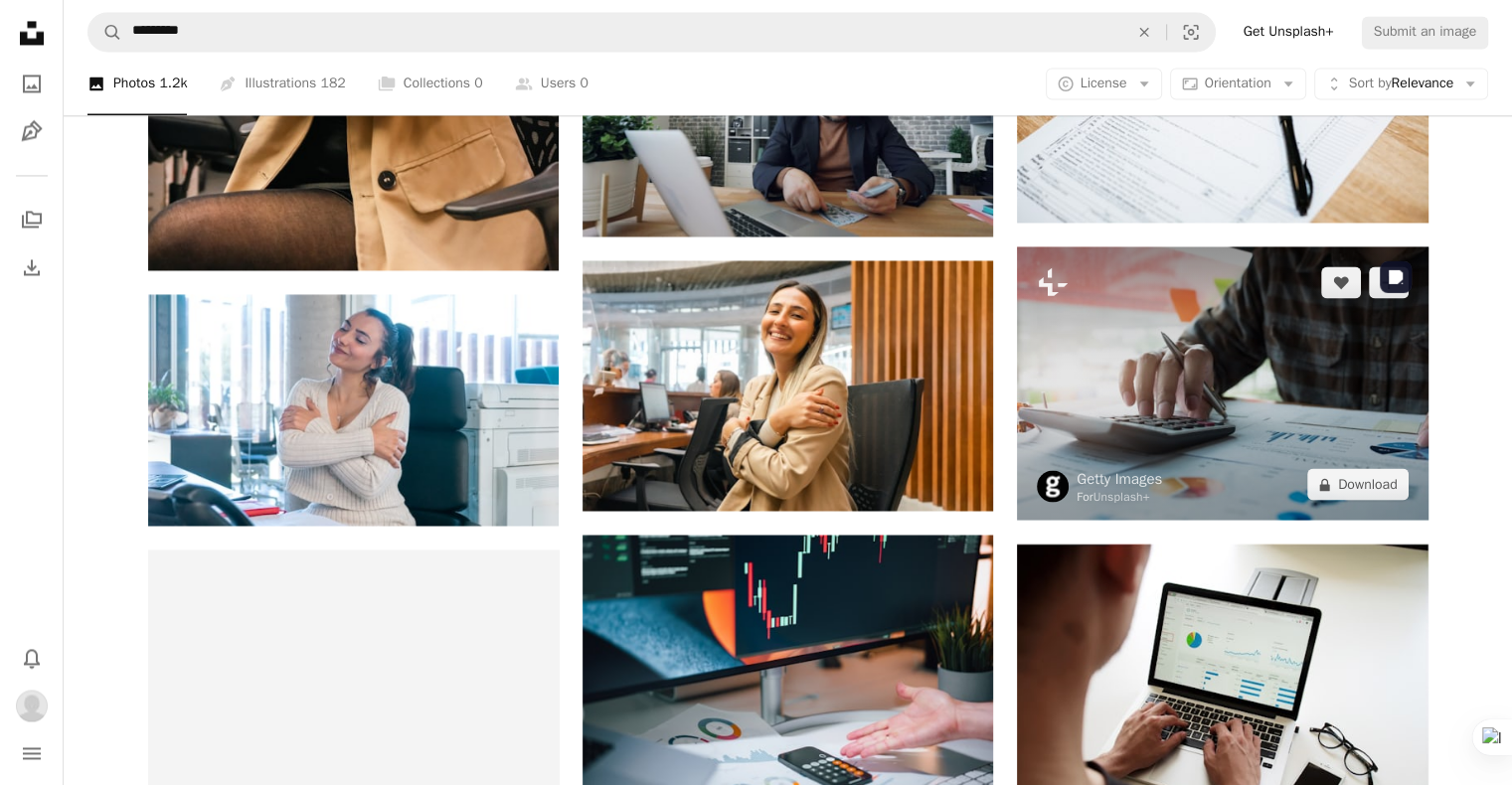 click at bounding box center [1222, 383] 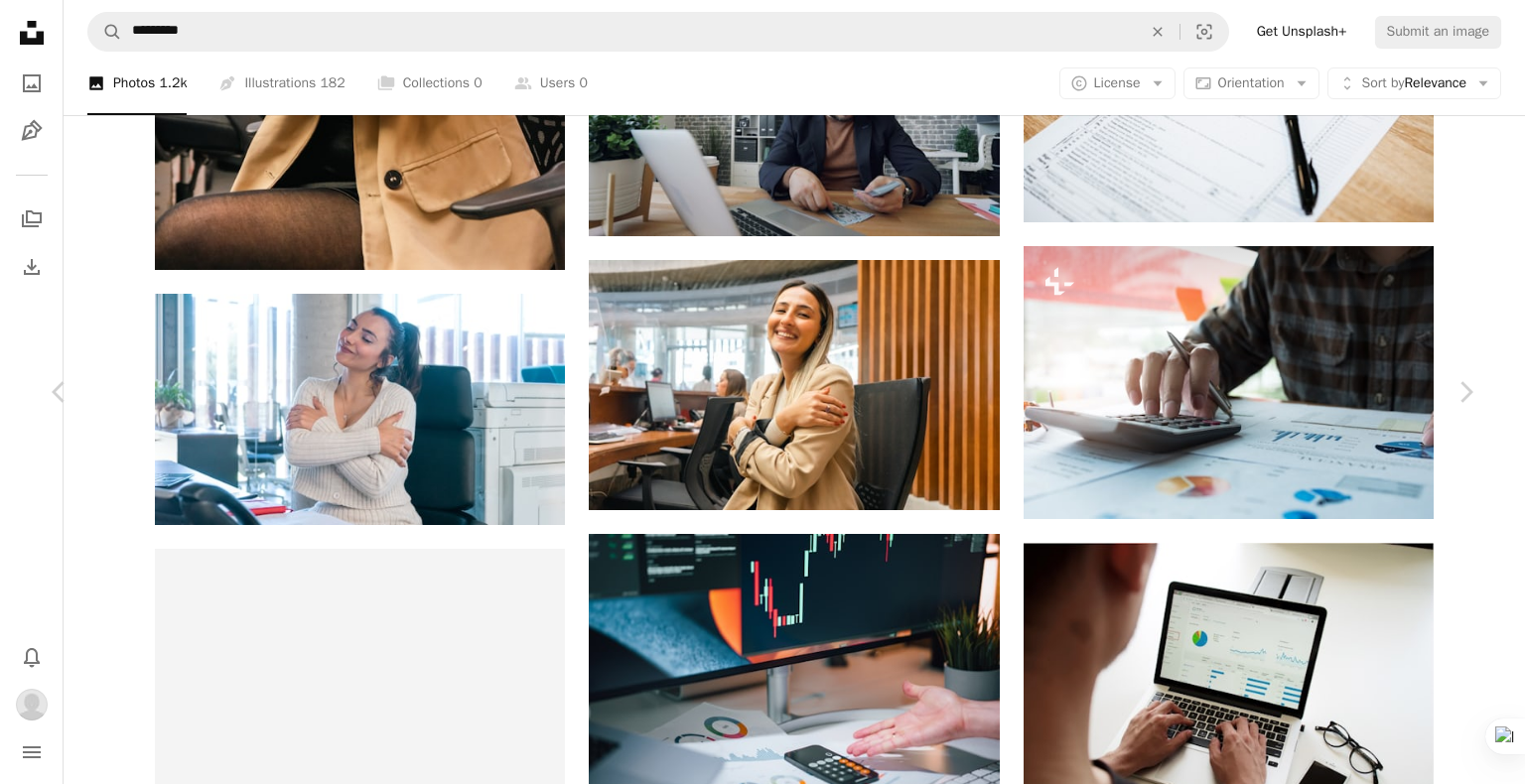 click on "An X shape Chevron left Chevron right Getty Images For  Unsplash+ A heart A plus sign Edit image   Plus sign for Unsplash+ A lock   Download Zoom in A forward-right arrow Share More Actions Calendar outlined Published on  August 24, 2022 Safety Licensed under the  Unsplash+ License office finance growth tax budget calculator business strategy finance and economy Related images Plus sign for Unsplash+ A heart A plus sign Getty Images For  Unsplash+ A lock   Download Plus sign for Unsplash+ A heart A plus sign Getty Images For  Unsplash+ A lock   Download Plus sign for Unsplash+ A heart A plus sign Getty Images For  Unsplash+ A lock   Download Plus sign for Unsplash+ A heart A plus sign Getty Images For  Unsplash+ A lock   Download Plus sign for Unsplash+ A heart A plus sign Getty Images For  Unsplash+ A lock   Download Plus sign for Unsplash+ A heart A plus sign Getty Images For  Unsplash+ A lock   Download A heart For" at bounding box center (762, 15484) 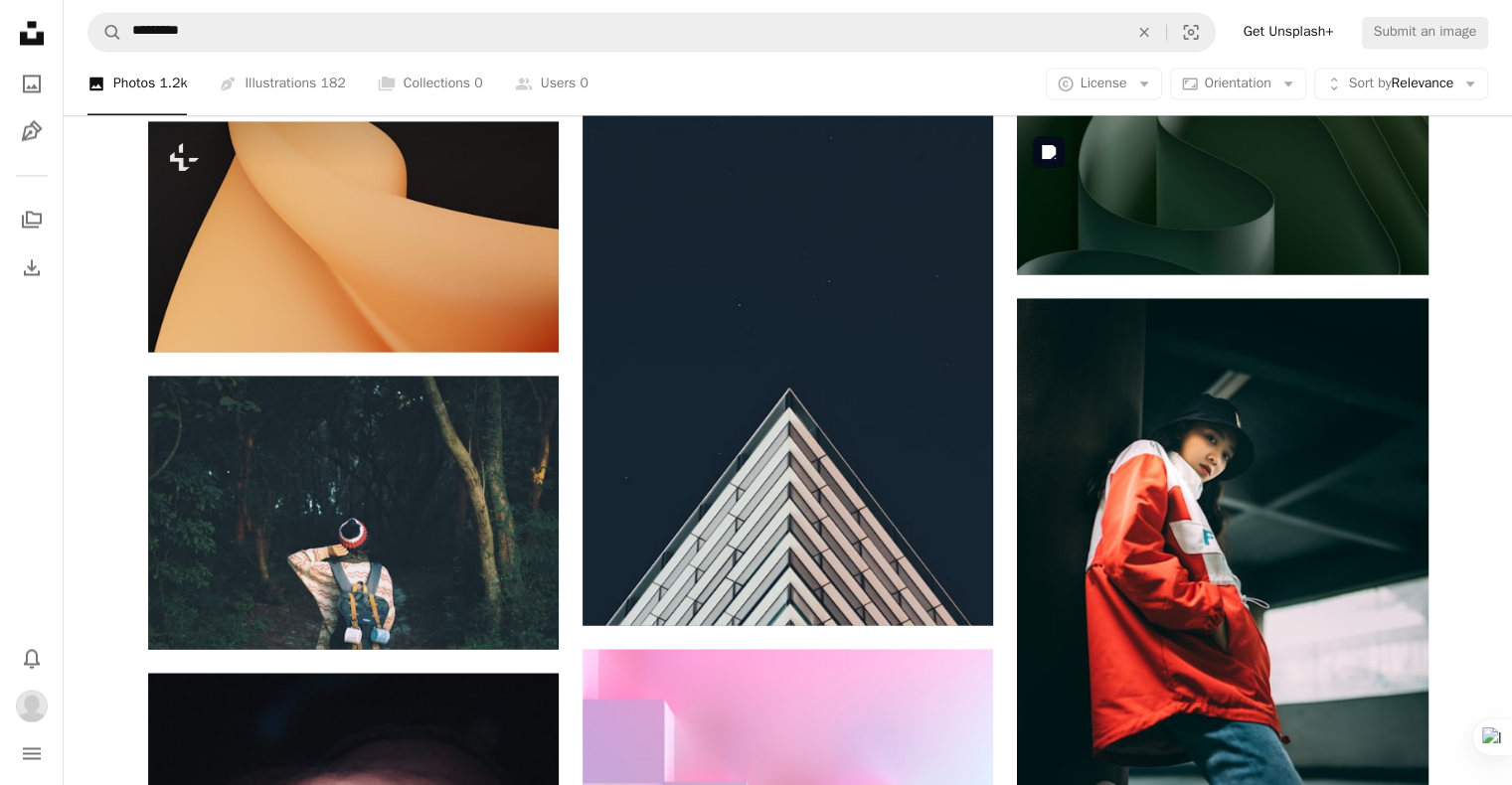 scroll, scrollTop: 26599, scrollLeft: 0, axis: vertical 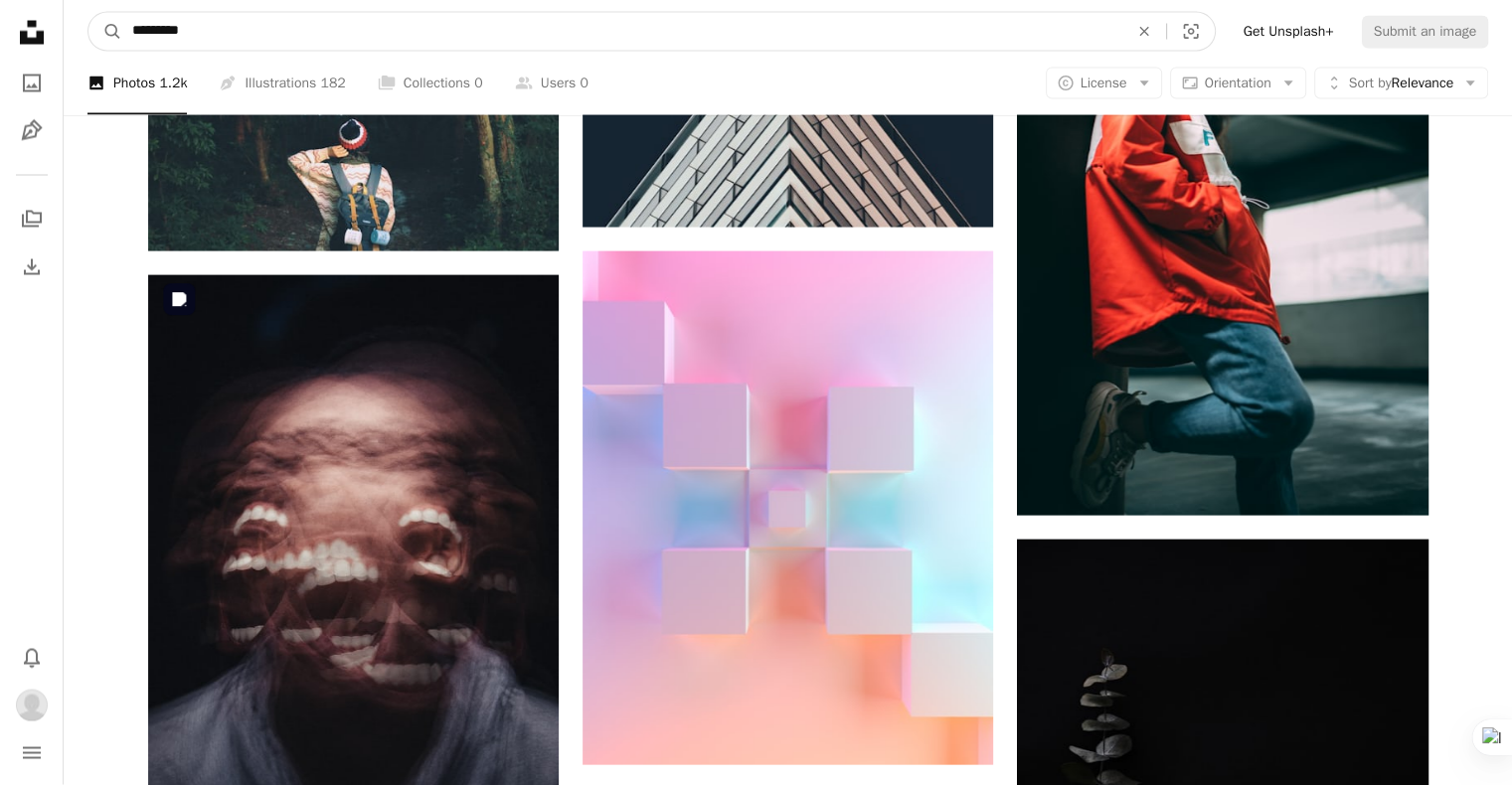 drag, startPoint x: 215, startPoint y: 24, endPoint x: 180, endPoint y: 27, distance: 35.128336 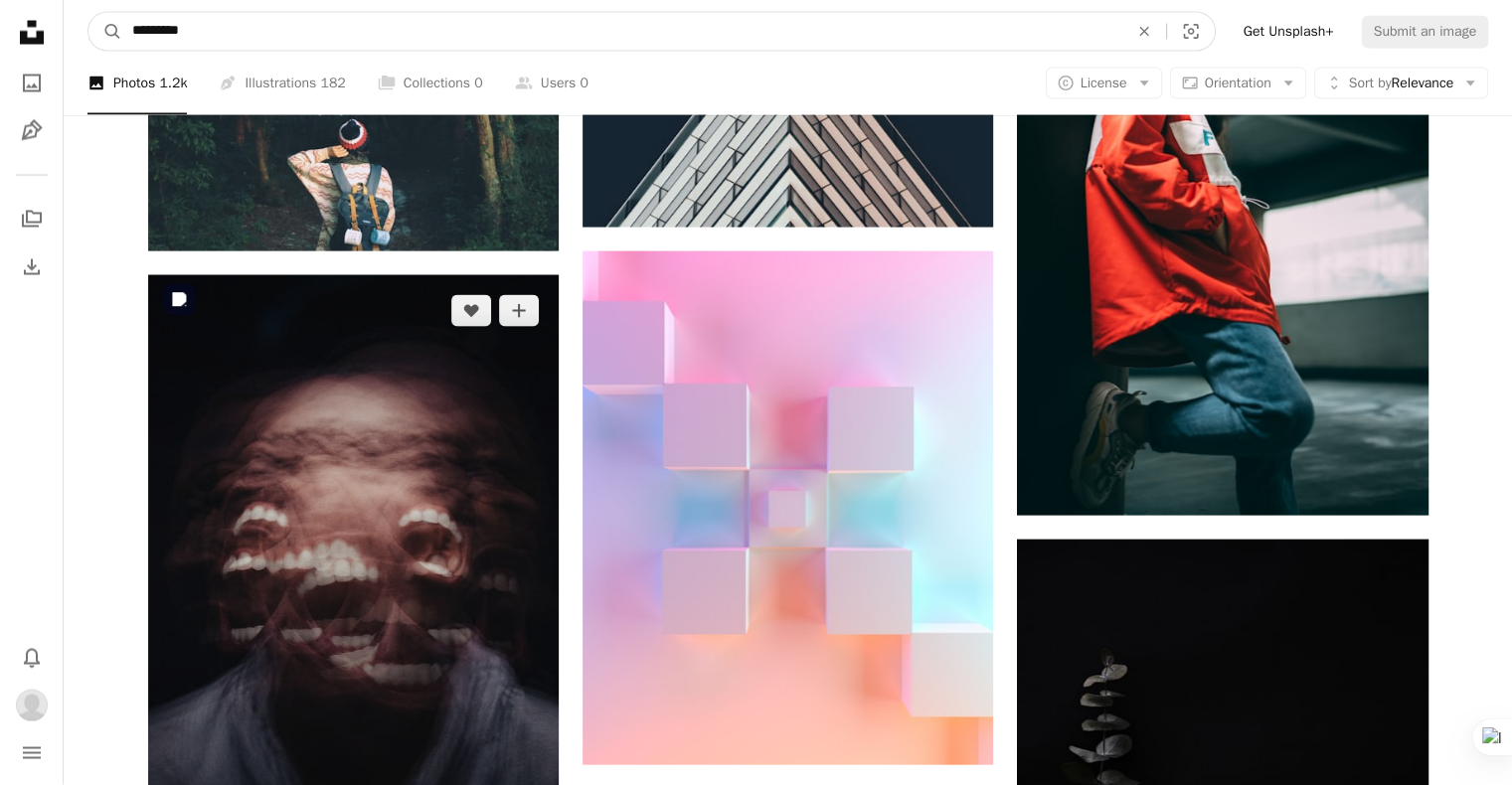 type on "**********" 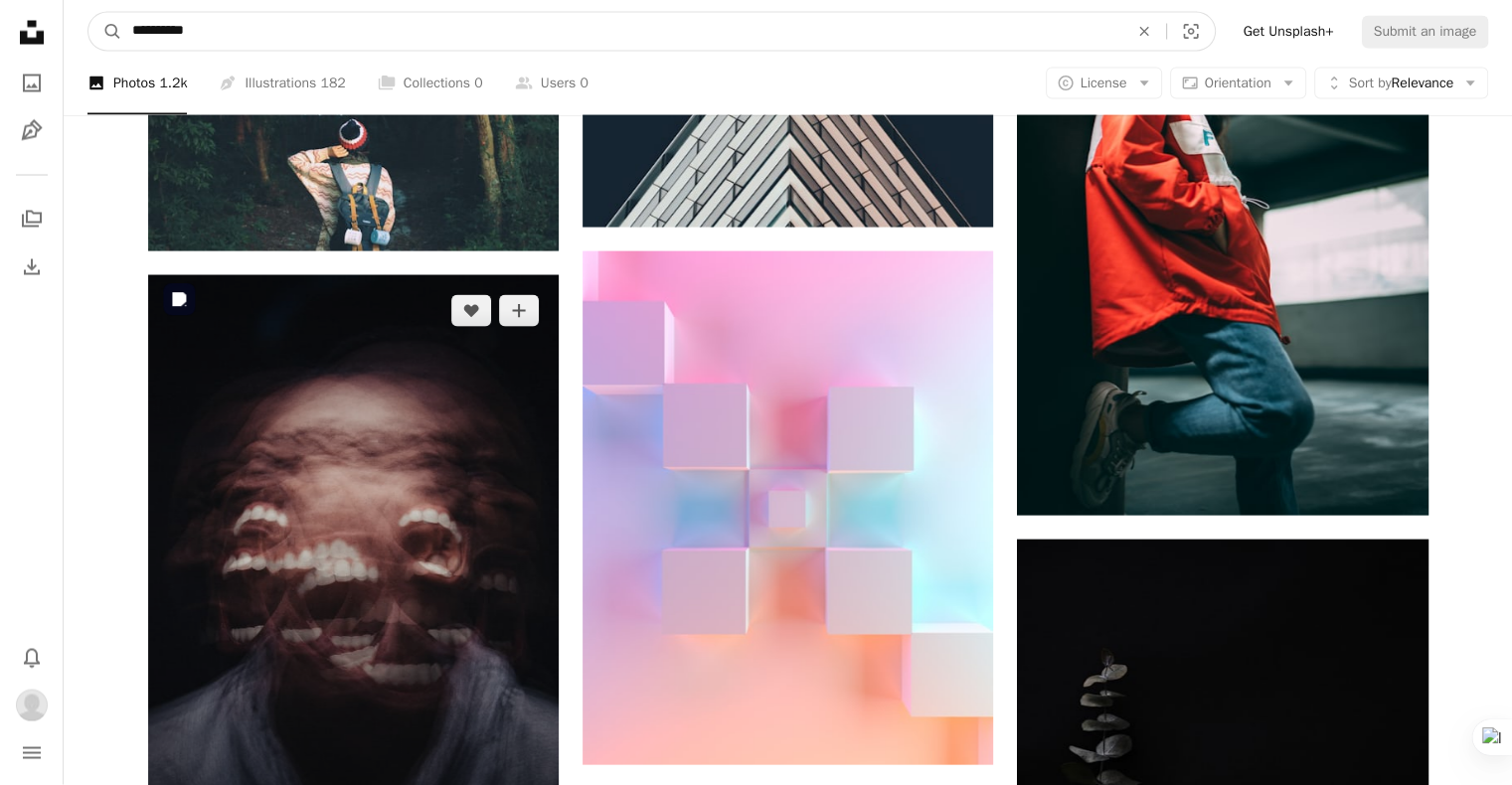 click on "A magnifying glass" at bounding box center [105, 32] 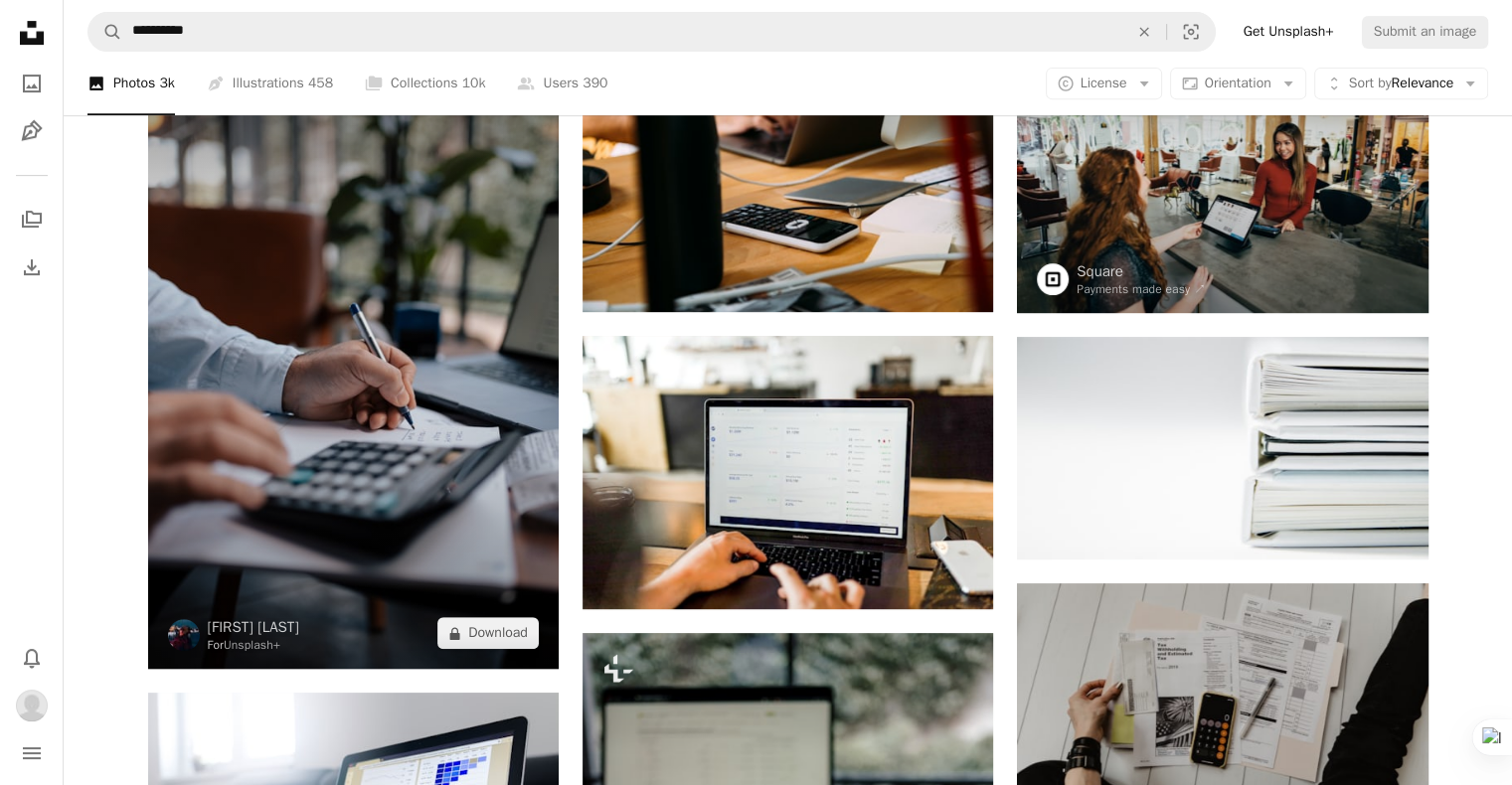 scroll, scrollTop: 894, scrollLeft: 0, axis: vertical 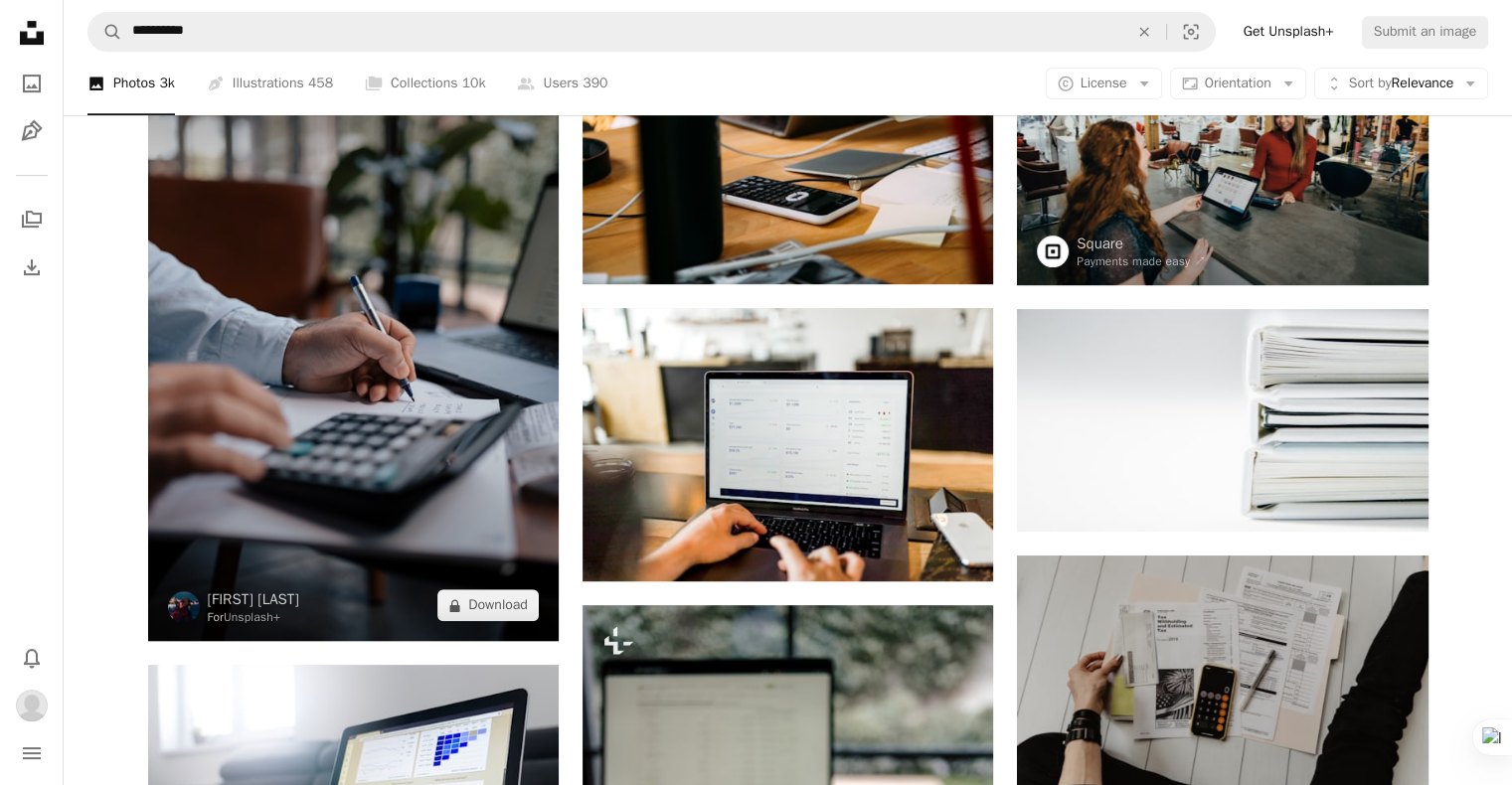 click at bounding box center [353, 333] 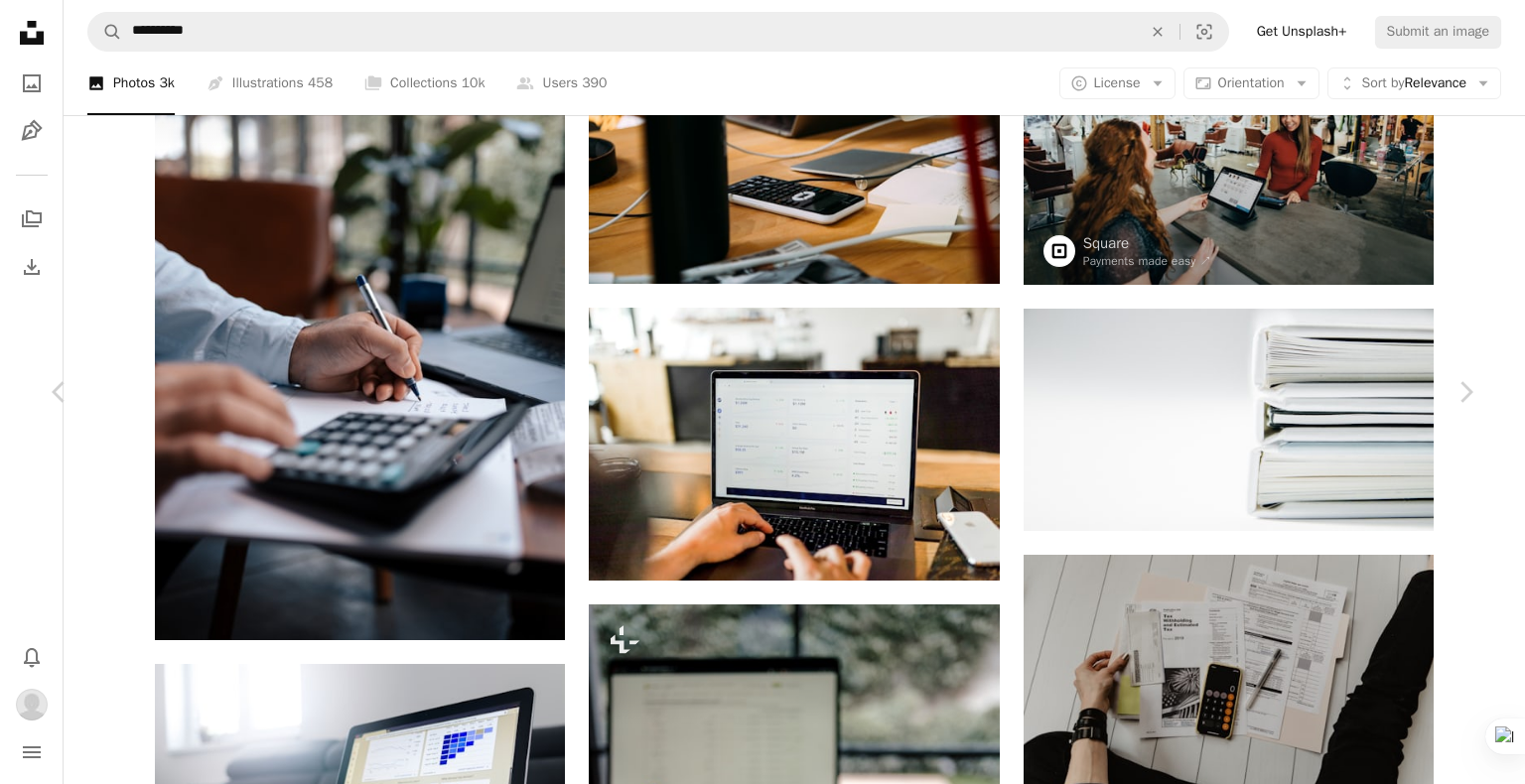 click on "An X shape Chevron left Chevron right [PERSON] For  Unsplash+ A heart A plus sign Edit image   Plus sign for Unsplash+ A lock   Download Zoom in A forward-right arrow Share More Actions Calendar outlined Published on  March 23, 2023 Safety Licensed under the  Unsplash+ License accounting tax taxes business owner budgeting personal finance accounts tax return filing taxes paying taxes From this series Chevron right Plus sign for Unsplash+ Plus sign for Unsplash+ Plus sign for Unsplash+ Plus sign for Unsplash+ Plus sign for Unsplash+ Plus sign for Unsplash+ Plus sign for Unsplash+ Plus sign for Unsplash+ Plus sign for Unsplash+ Plus sign for Unsplash+ Related images Plus sign for Unsplash+ A heart A plus sign [PERSON] For  Unsplash+ A lock   Download Plus sign for Unsplash+ A heart A plus sign Getty Images For  Unsplash+ A lock   Download Plus sign for Unsplash+ A heart A plus sign Getty Images For  Unsplash+ A lock   Download Plus sign for Unsplash+ A heart A plus sign [PERSON] For" at bounding box center (762, 4580) 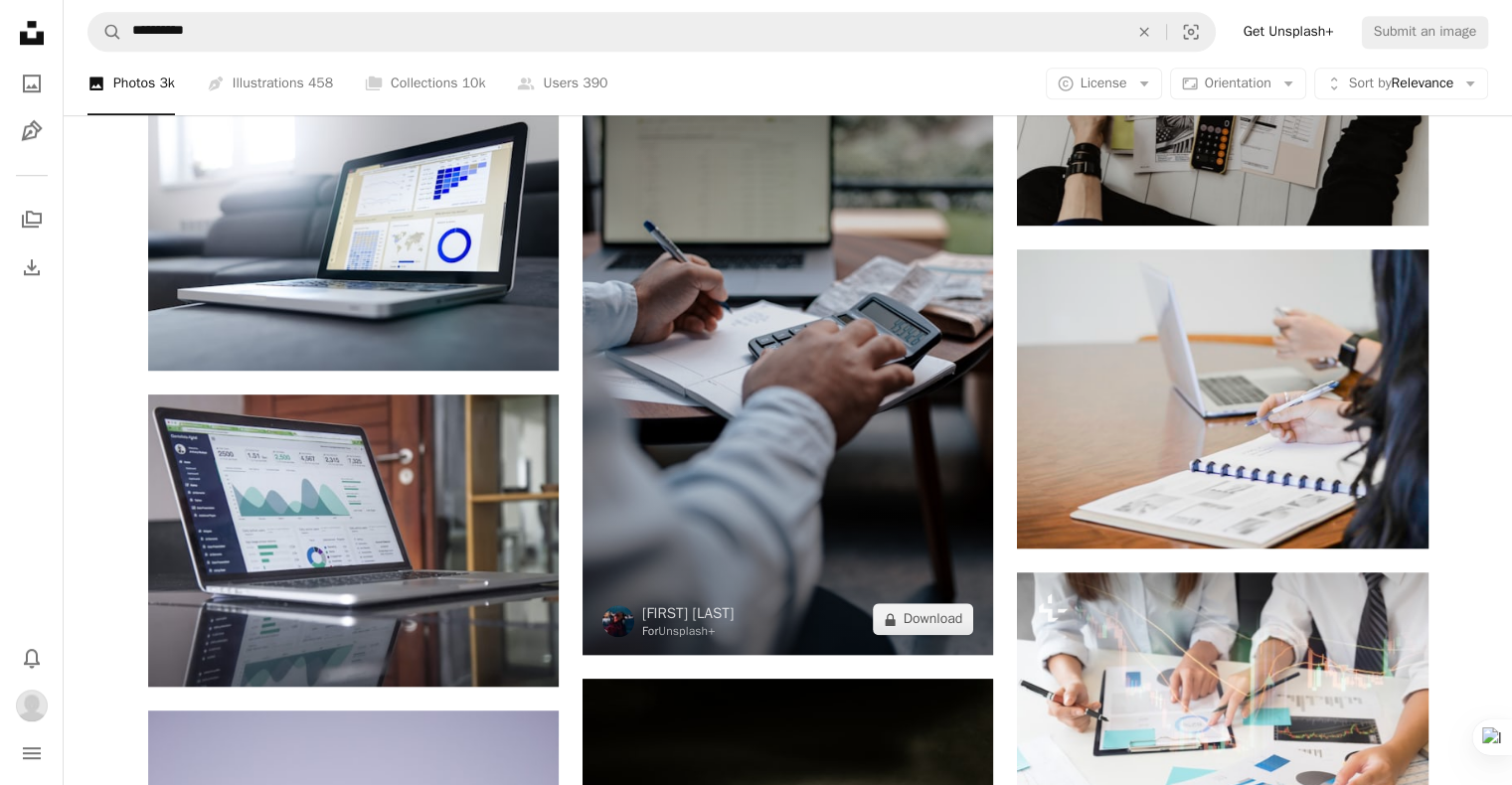 scroll, scrollTop: 1491, scrollLeft: 0, axis: vertical 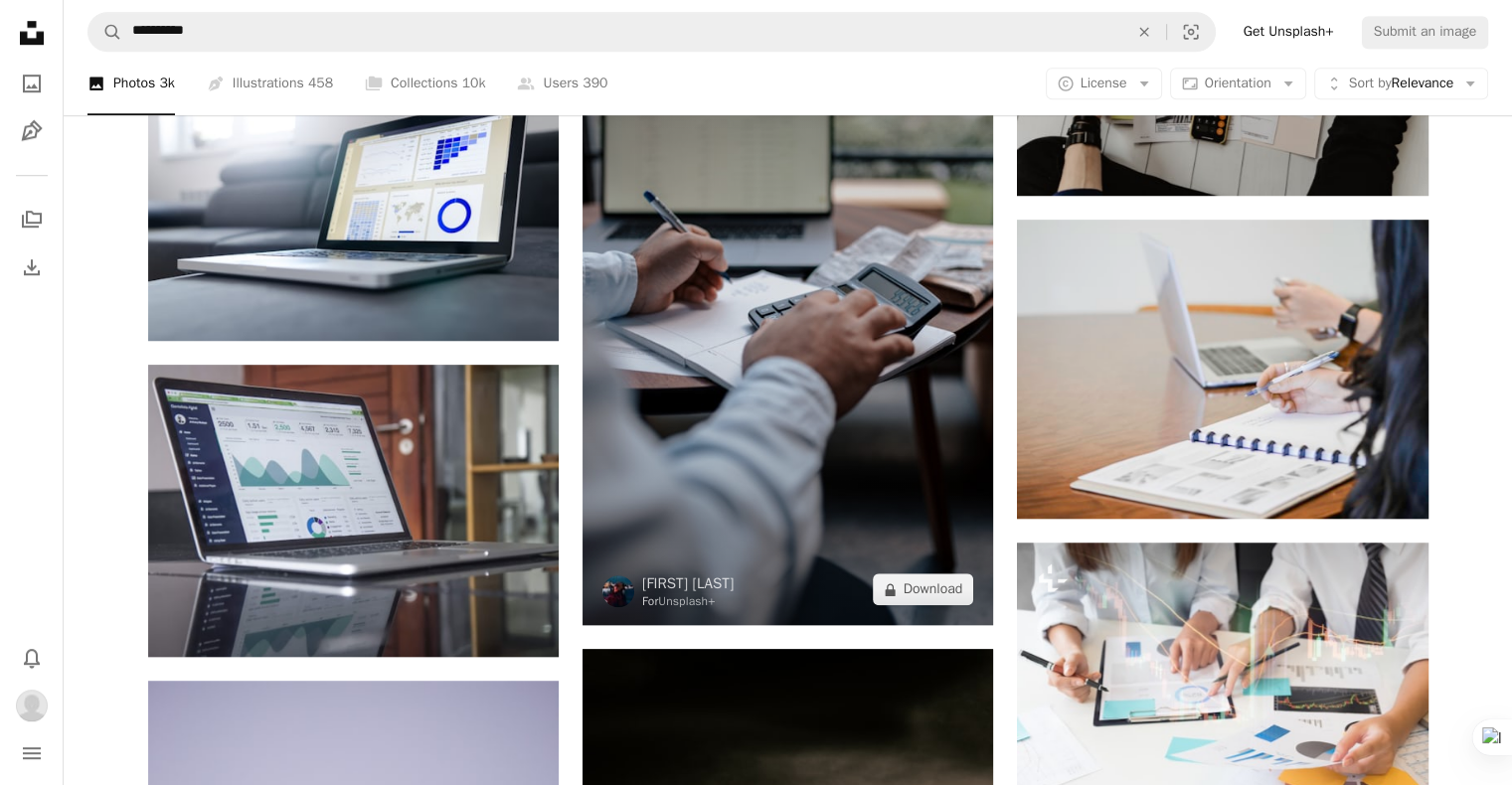 click at bounding box center [787, 317] 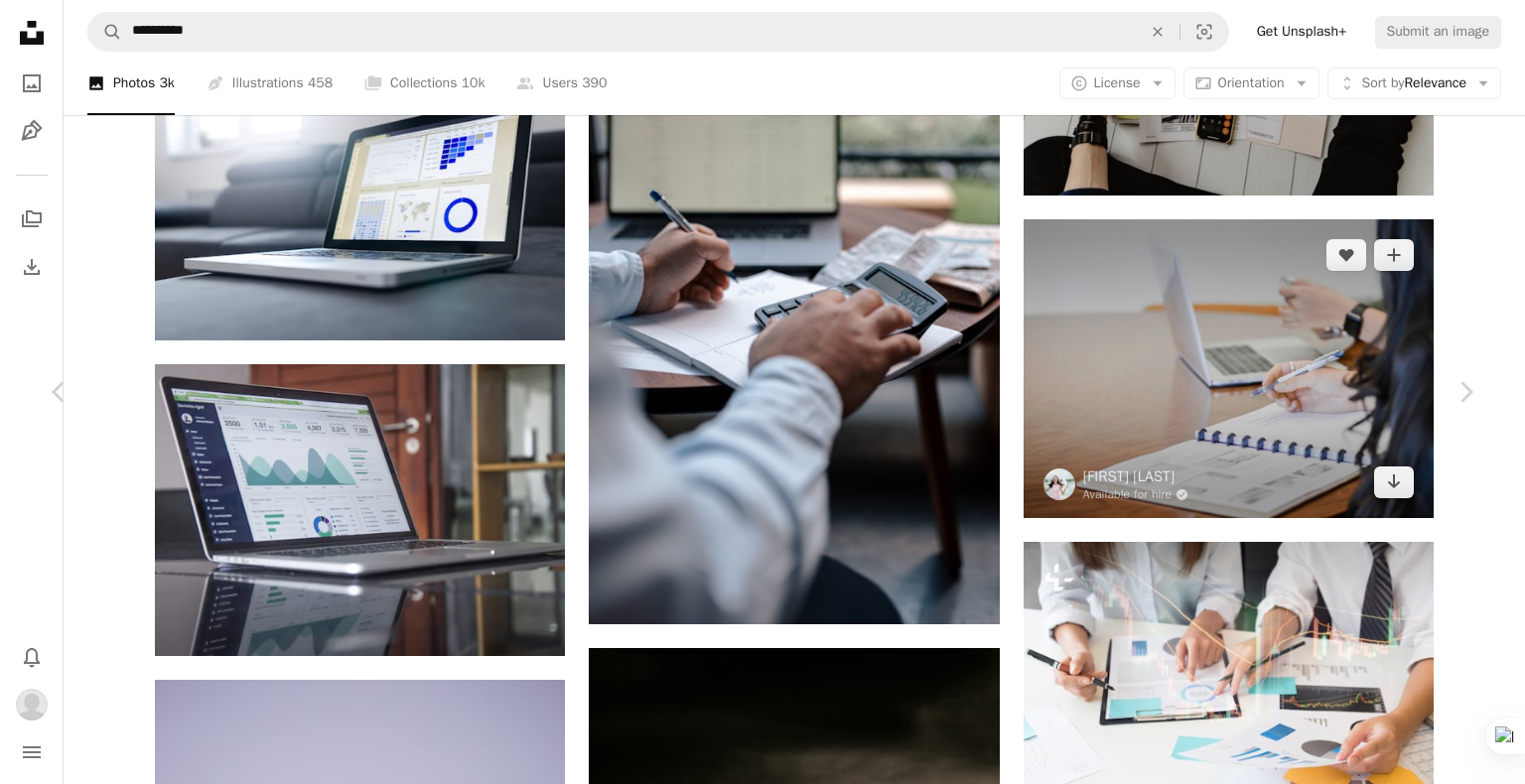 click on "An X shape Chevron left Chevron right [PERSON] For  Unsplash+ A heart A plus sign Edit image   Plus sign for Unsplash+ A lock   Download Zoom in A forward-right arrow Share More Actions Calendar outlined Published on  March 23, 2023 Safety Licensed under the  Unsplash+ License accounting tax calculator accountant taxes budgeting personal finance tax return left handed filing taxes paying taxes From this series Chevron right Plus sign for Unsplash+ Plus sign for Unsplash+ Plus sign for Unsplash+ Plus sign for Unsplash+ Plus sign for Unsplash+ Plus sign for Unsplash+ Plus sign for Unsplash+ Plus sign for Unsplash+ Plus sign for Unsplash+ Plus sign for Unsplash+ Related images Plus sign for Unsplash+ A heart A plus sign [PERSON] For  Unsplash+ A lock   Download Plus sign for Unsplash+ A heart A plus sign Getty Images For  Unsplash+ A lock   Download Plus sign for Unsplash+ A heart A plus sign Getty Images For  Unsplash+ A lock   Download Plus sign for Unsplash+ A heart A plus sign [PERSON] For" at bounding box center [762, 3985] 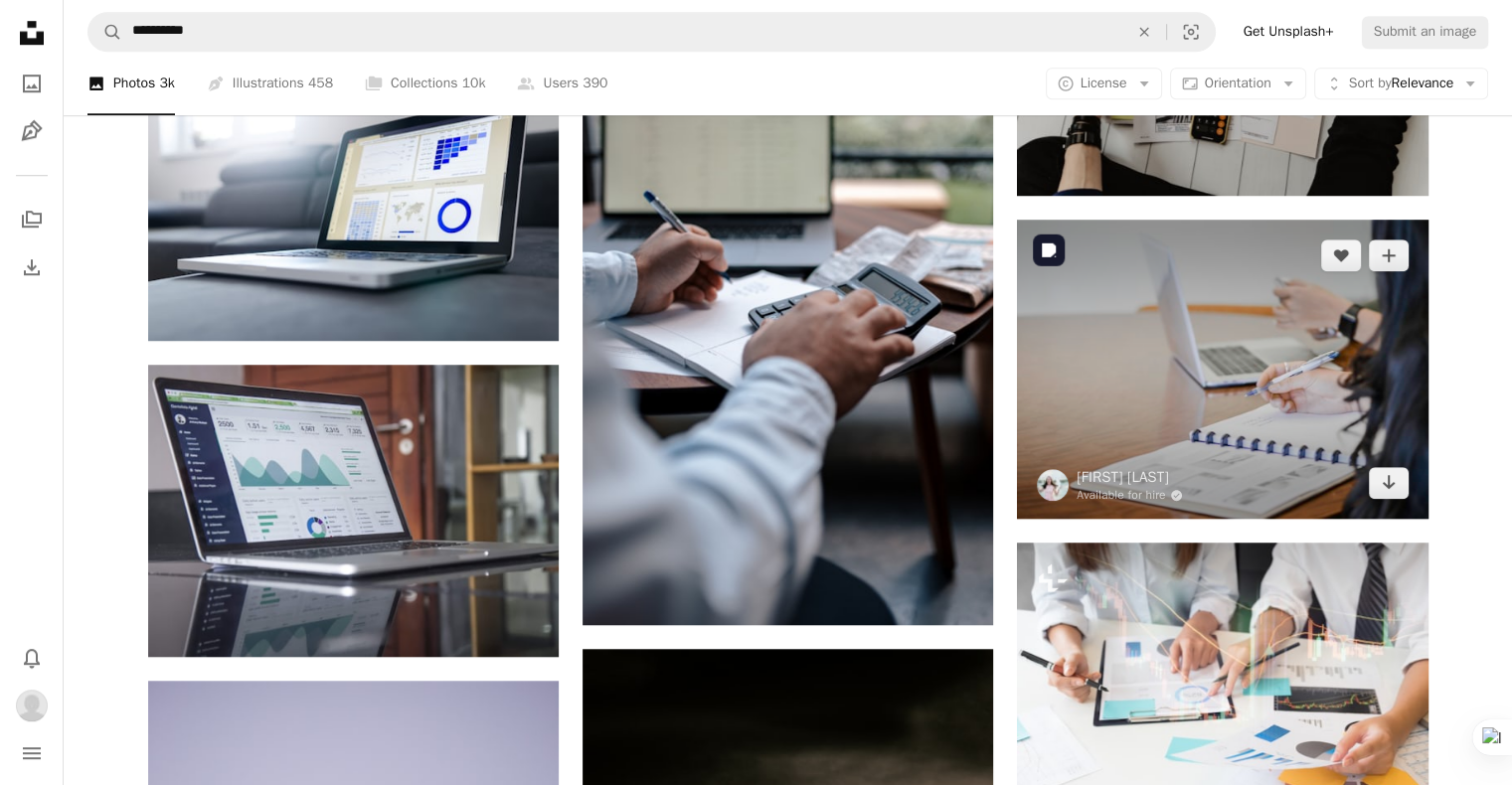 click at bounding box center (1222, 370) 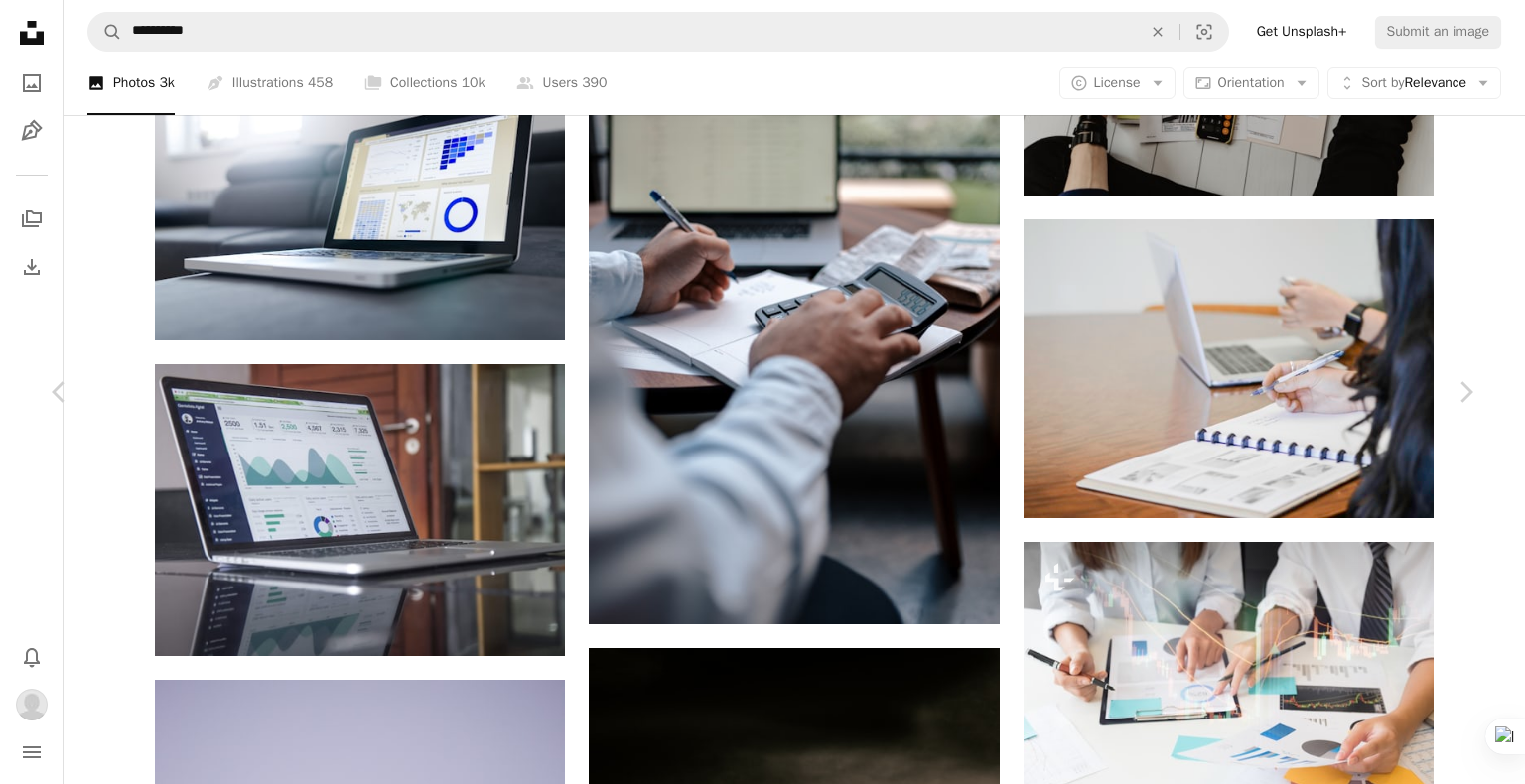click on "An X shape Chevron left Chevron right [FIRST] [LAST] Available for hire A checkmark inside of a circle A heart A plus sign Edit image   Plus sign for Unsplash+ Download Chevron down Zoom in Views 15,963,240 Downloads 104,015 A forward-right arrow Share Info icon Info More Actions Business Meeting Calendar outlined Published on  July 7, 2018 Camera Panasonic, DMC-G2 Safety Free to use under the  Unsplash License office business work paper writing hand hands desk calendar accounting pen notes note academic wooden notepad children study wooden desk school room writing down Browse premium related images on iStock  |  Save 20% with code UNSPLASH20 View more on iStock  ↗ Related images A heart A plus sign Christina @ wocintechchat.com Arrow pointing down A heart A plus sign Luke Southern Available for hire A checkmark inside of a circle Arrow pointing down A heart A plus sign LinkedIn Sales Solutions Arrow pointing down Plus sign for Unsplash+ A heart A plus sign Getty Images For  Unsplash+ A lock   Download" at bounding box center [762, 3985] 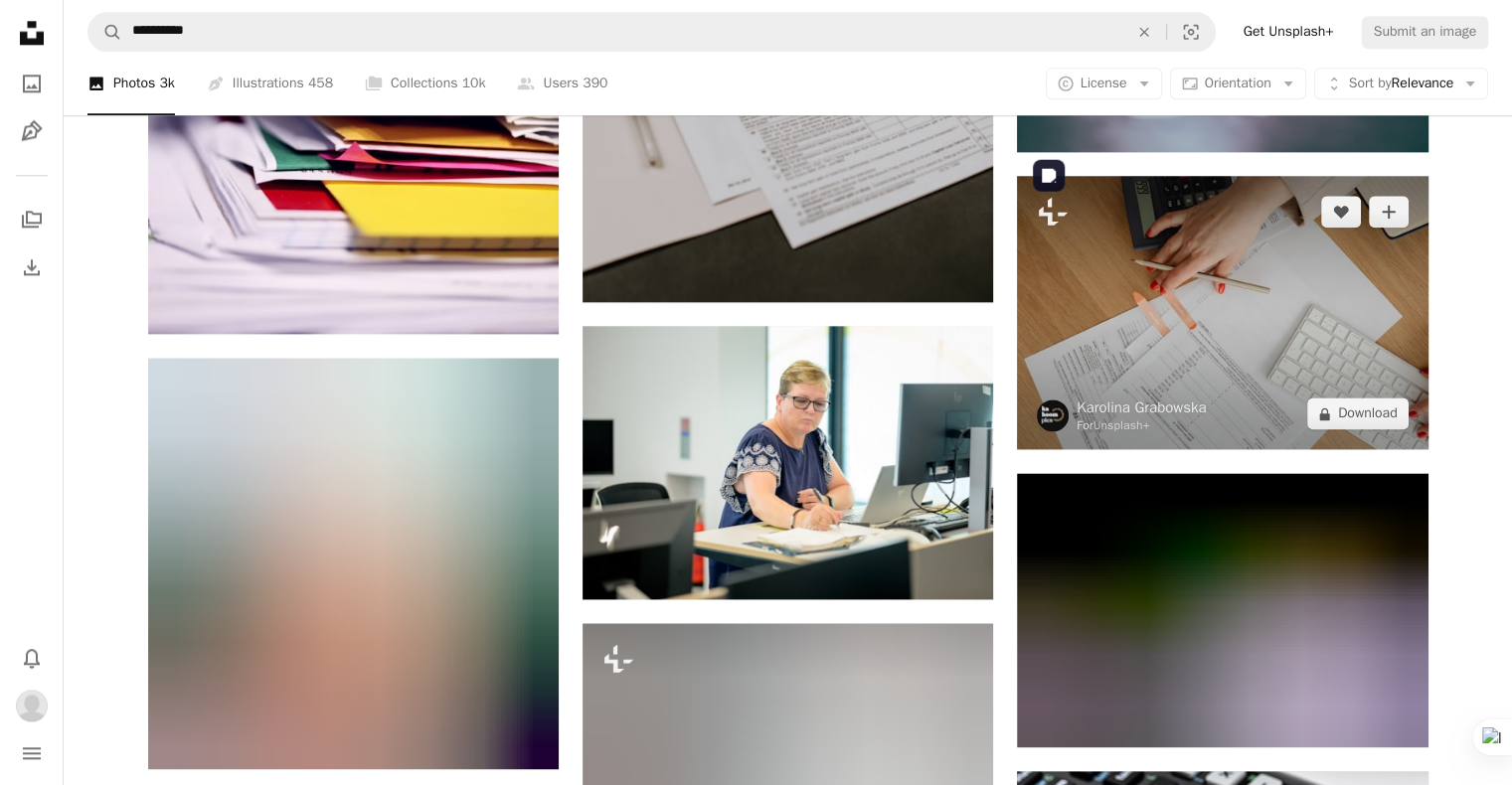 scroll, scrollTop: 2484, scrollLeft: 0, axis: vertical 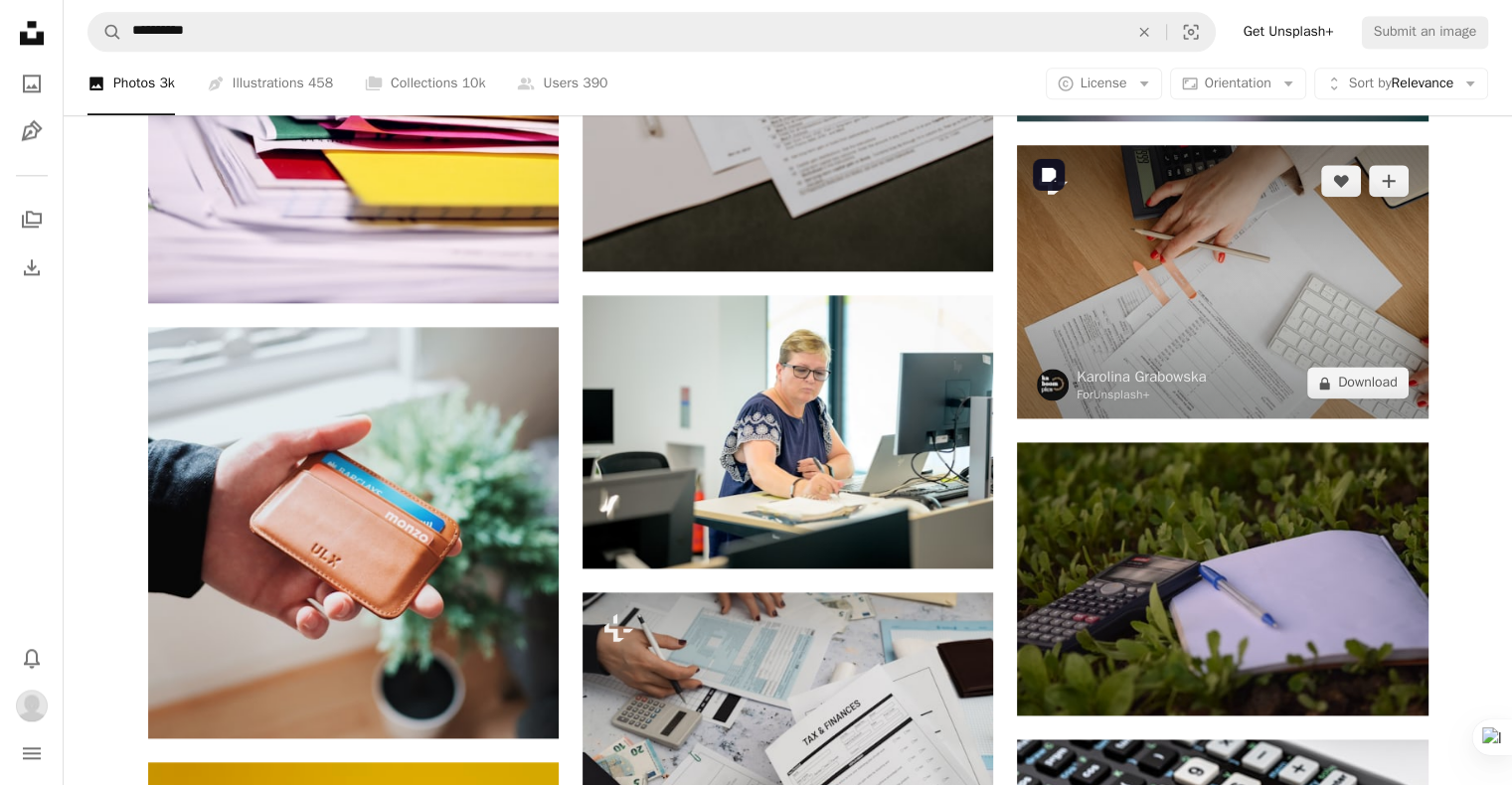 click at bounding box center [1222, 281] 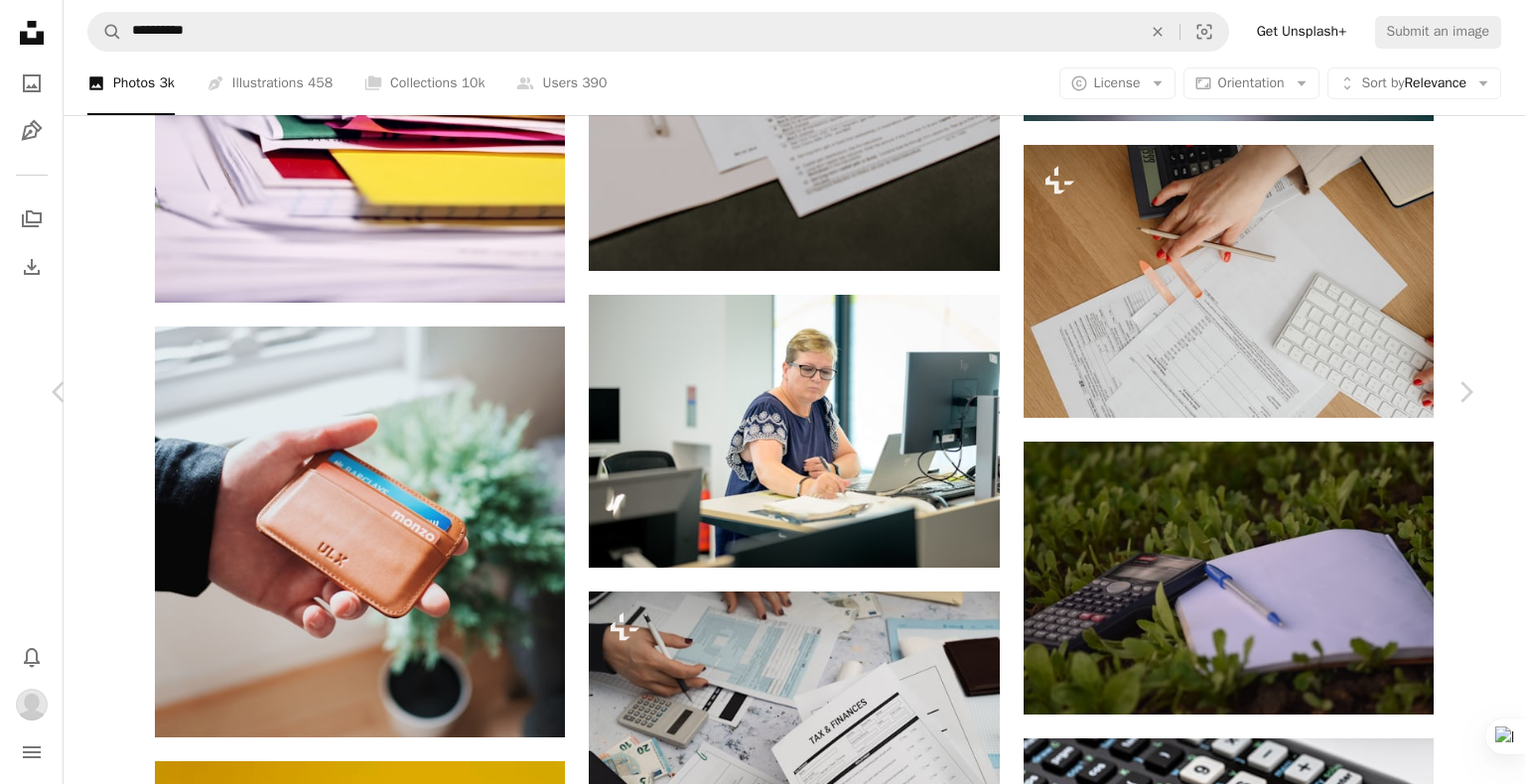 click on "An X shape Chevron left Chevron right [FIRST] For  Unsplash+ A heart A plus sign Edit image   Plus sign for Unsplash+ A lock   Download Zoom in A forward-right arrow Share More Actions Calendar outlined Published on  March 14, 2023 Safety Licensed under the  Unsplash+ License money accounting tax calculator accountant taxes investing income tax tax return taxation tax planning tax law tax refund tax form tax deduction tax evasion tax audit tax deadline From this series Chevron right Plus sign for Unsplash+ Plus sign for Unsplash+ Plus sign for Unsplash+ Plus sign for Unsplash+ Plus sign for Unsplash+ Plus sign for Unsplash+ Plus sign for Unsplash+ Plus sign for Unsplash+ Plus sign for Unsplash+ Plus sign for Unsplash+ Related images Plus sign for Unsplash+ A heart A plus sign Getty Images For  Unsplash+ A lock   Download Plus sign for Unsplash+ A heart A plus sign Getty Images For  Unsplash+ A lock   Download Plus sign for Unsplash+ A heart A plus sign Behnam Norouzi For  Unsplash+ A lock   A heart" at bounding box center [762, 5851] 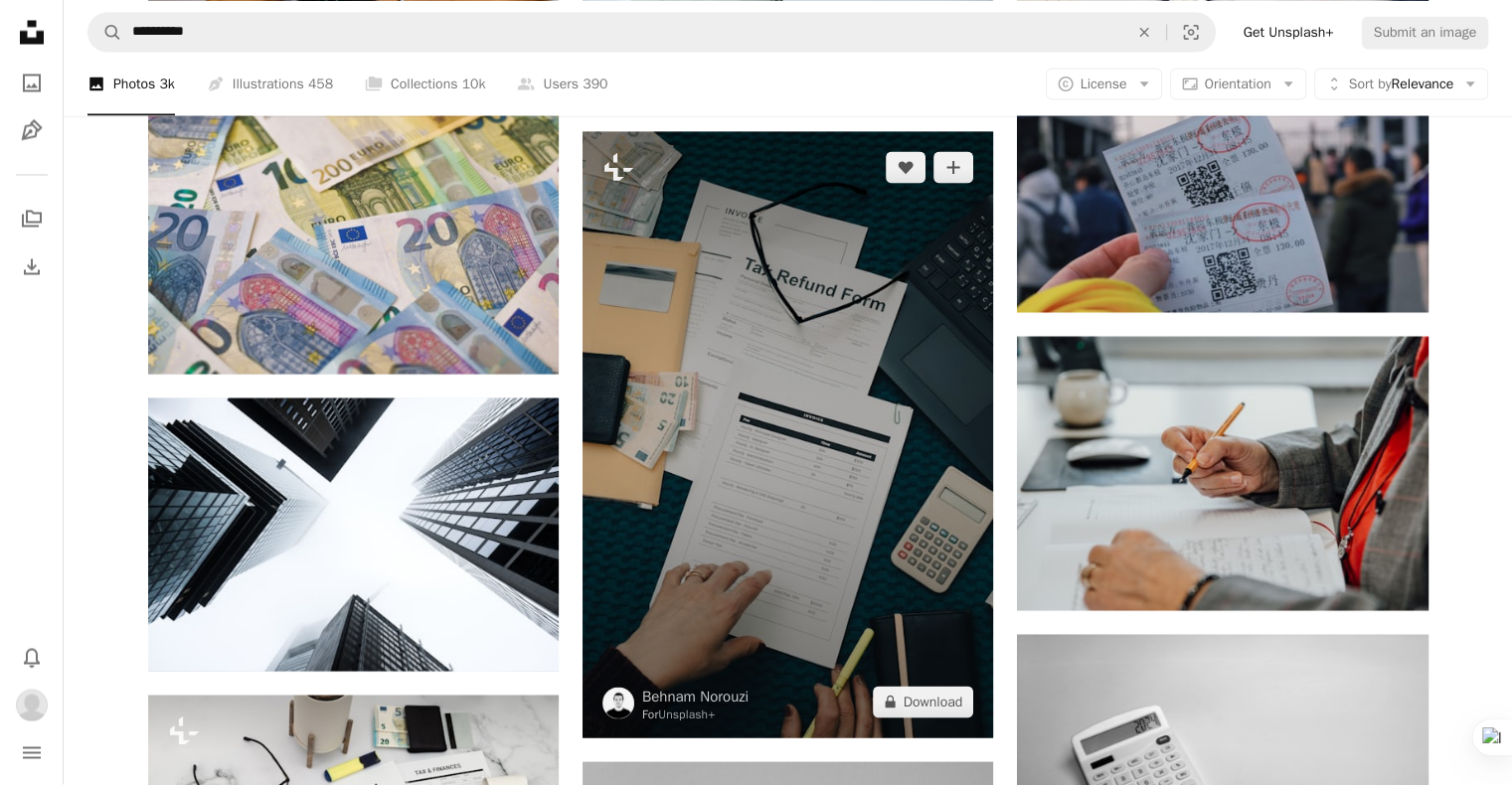 scroll, scrollTop: 3975, scrollLeft: 0, axis: vertical 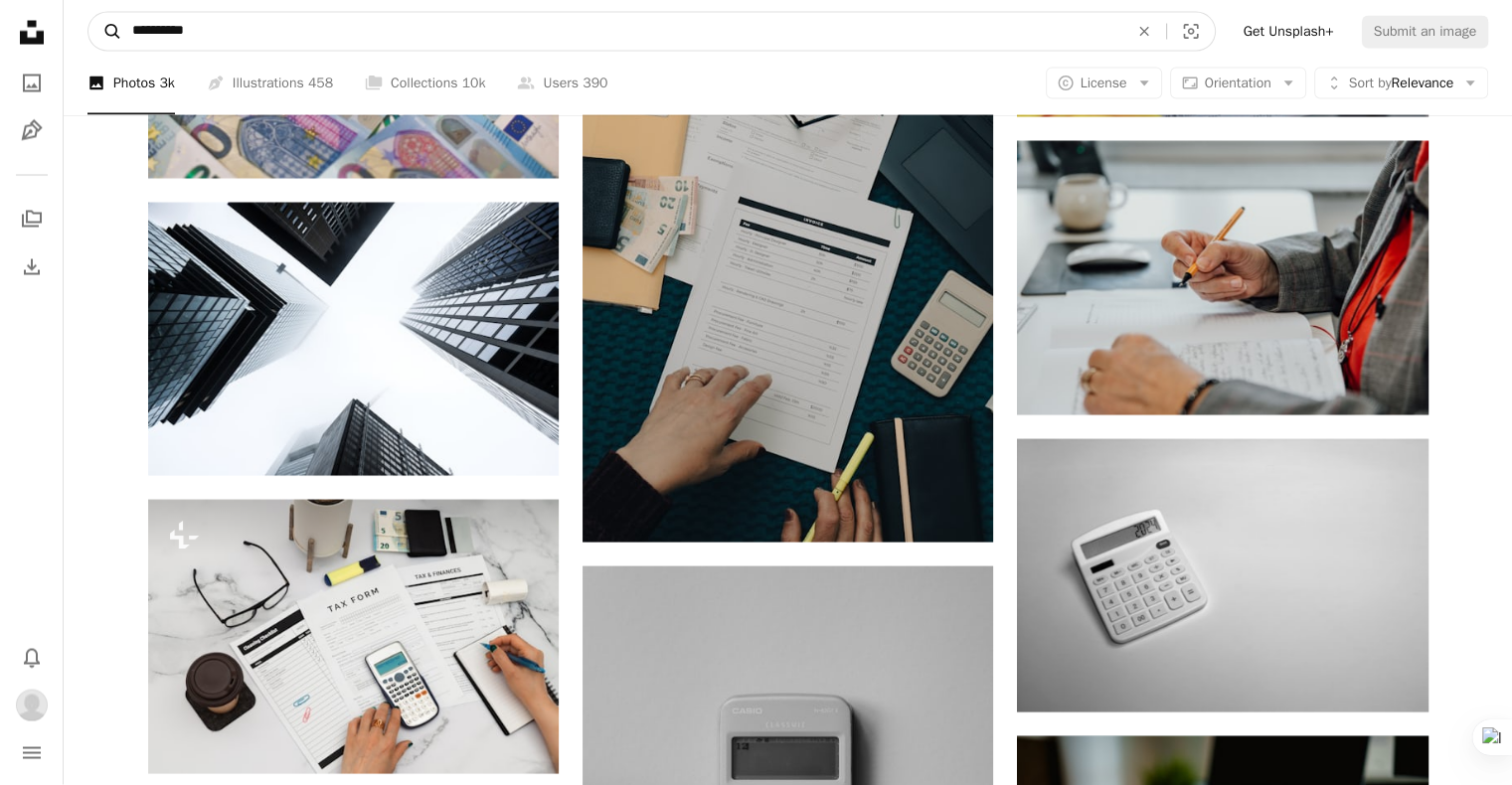 click on "A magnifying glass" 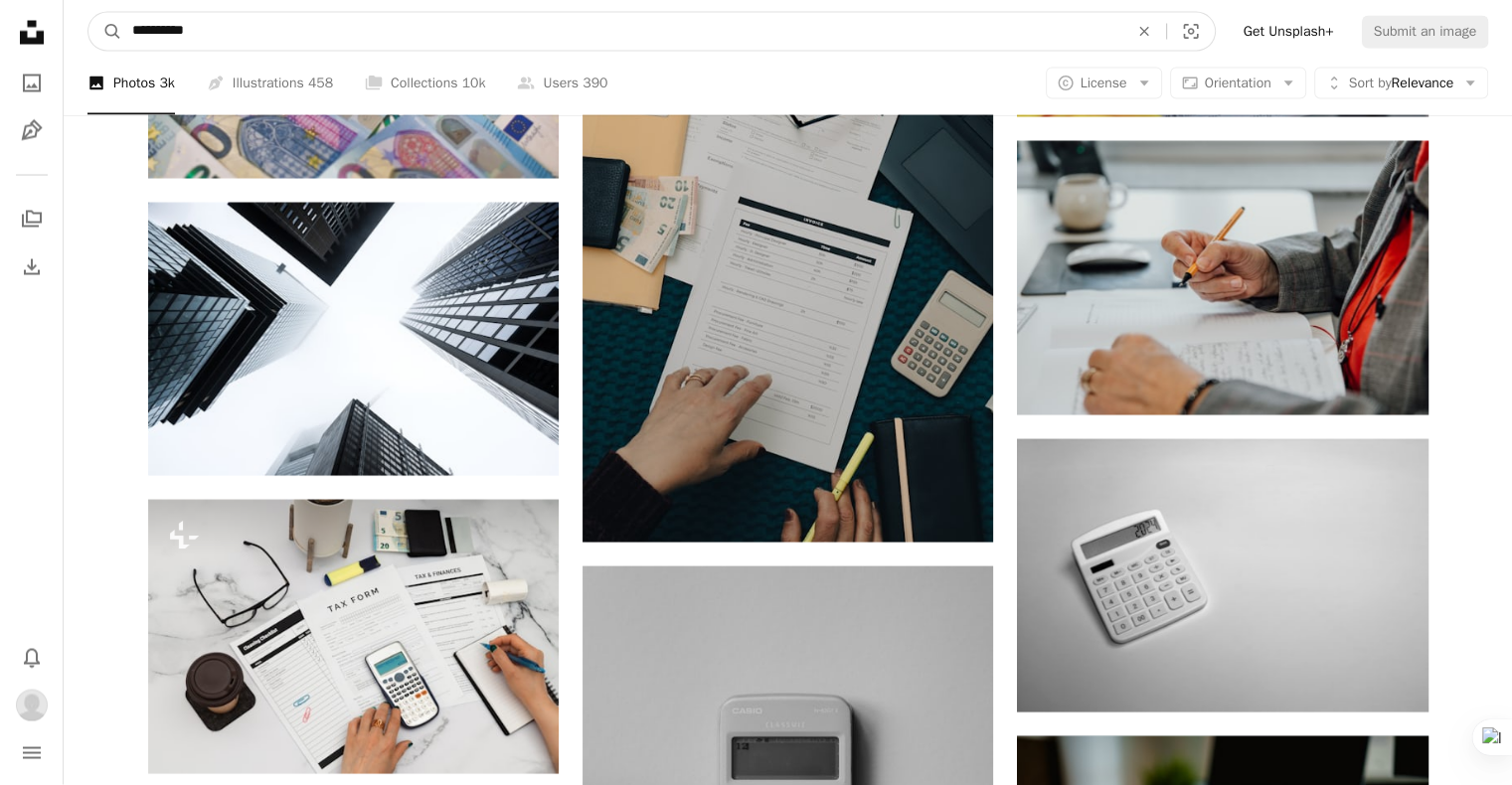 click on "**********" at bounding box center [622, 32] 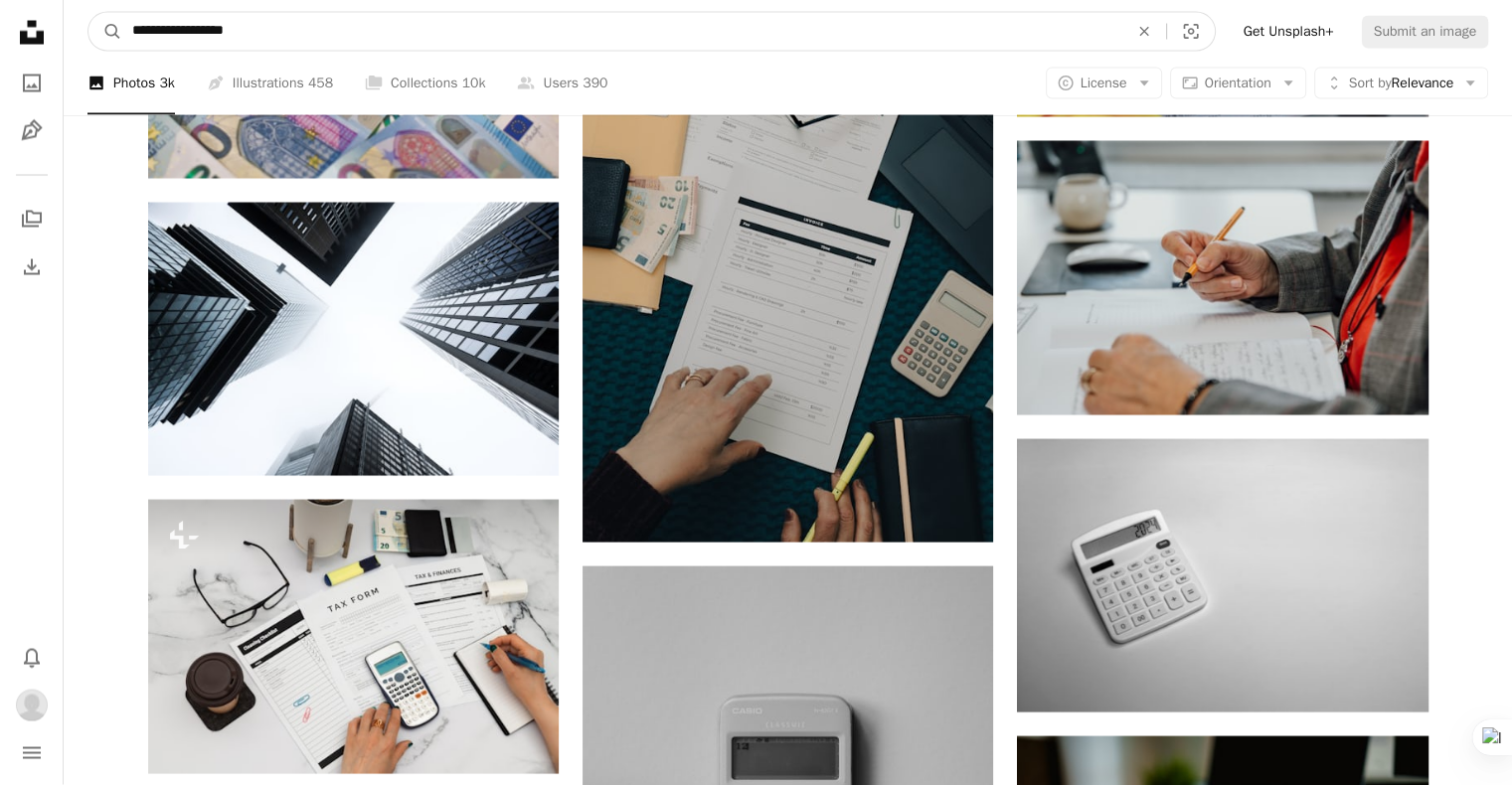 type on "**********" 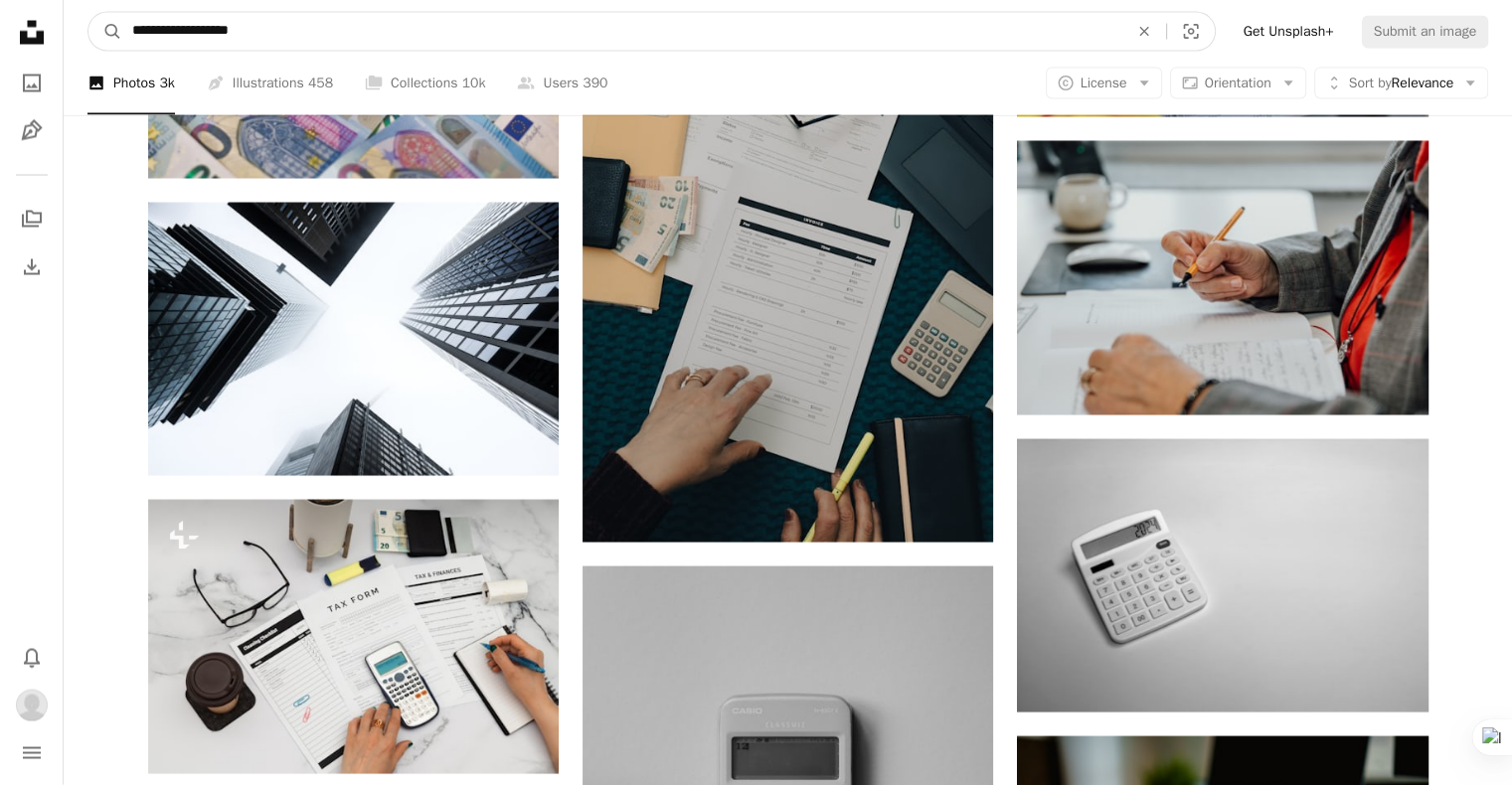 click on "**********" at bounding box center (622, 32) 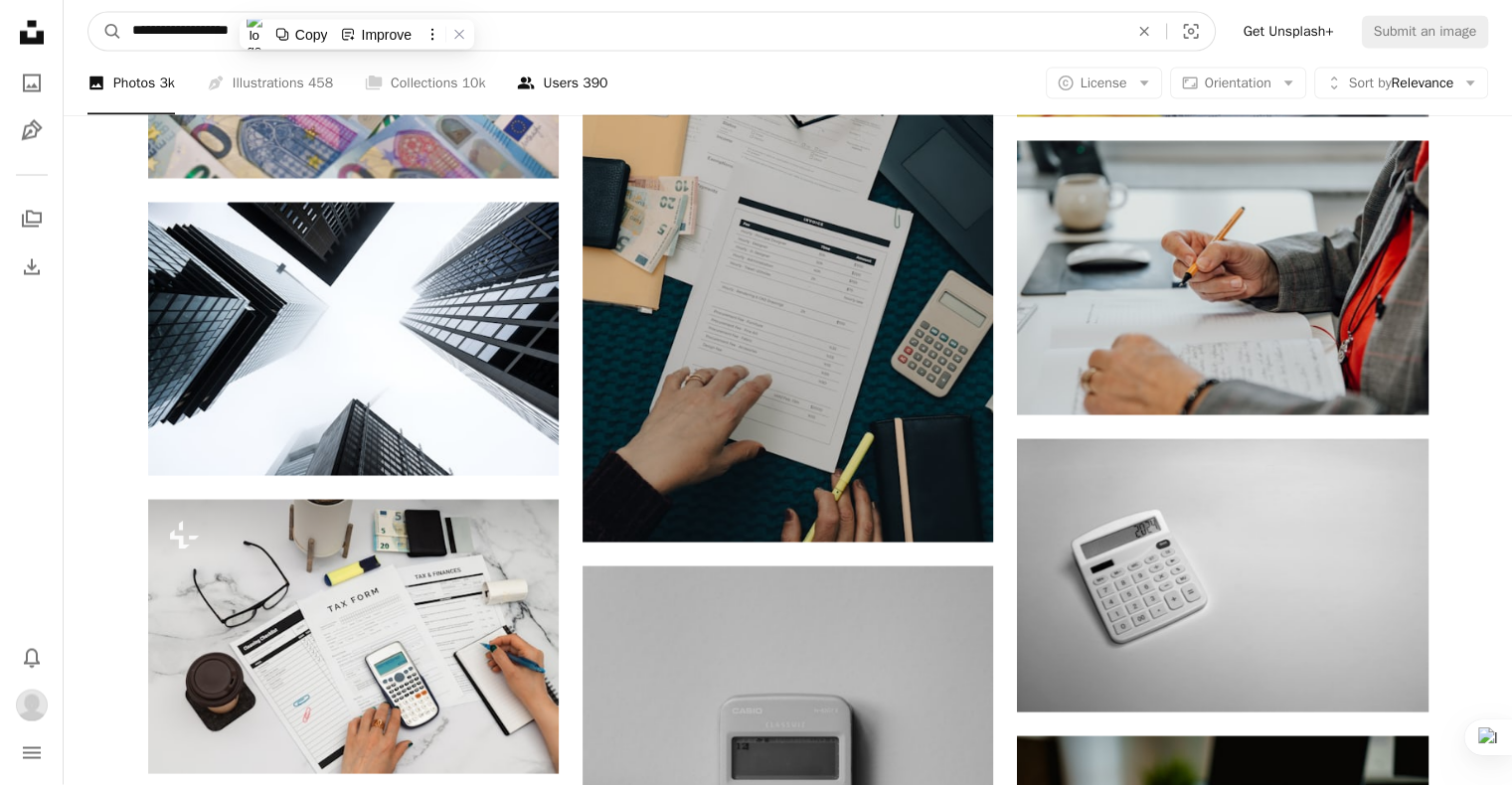 click on "A magnifying glass" at bounding box center (105, 32) 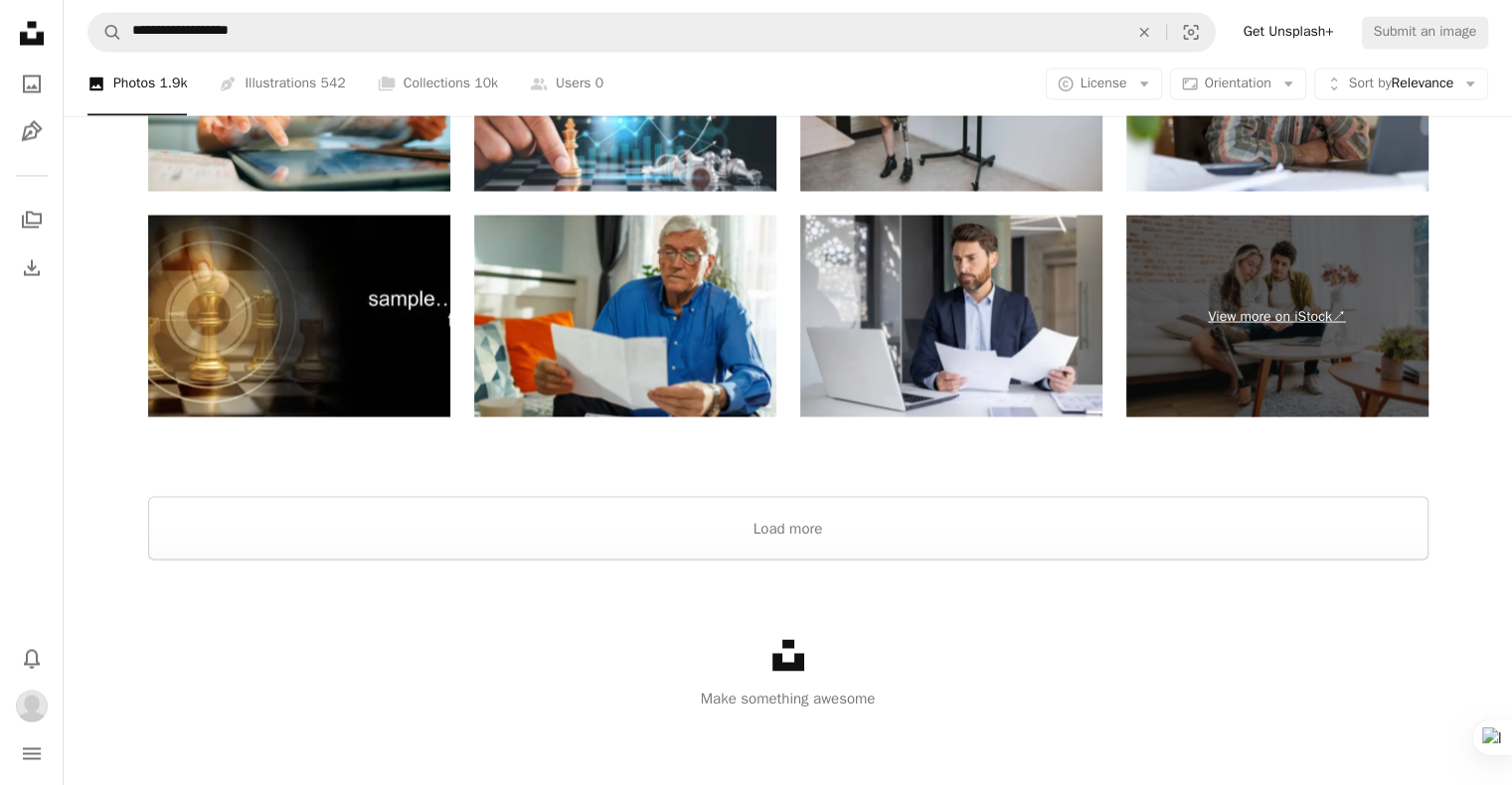 scroll, scrollTop: 3683, scrollLeft: 0, axis: vertical 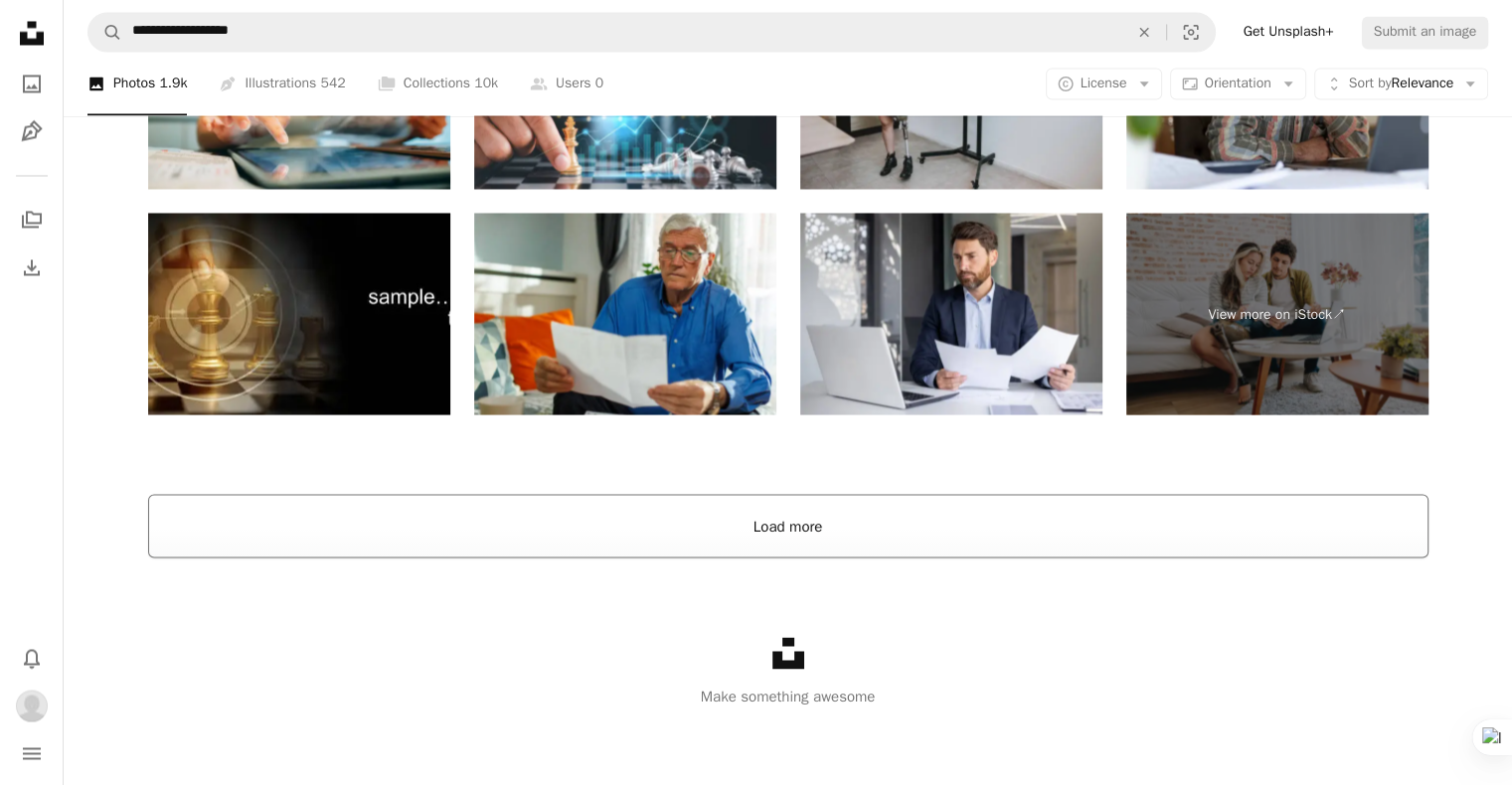 click on "Load more" at bounding box center (788, 526) 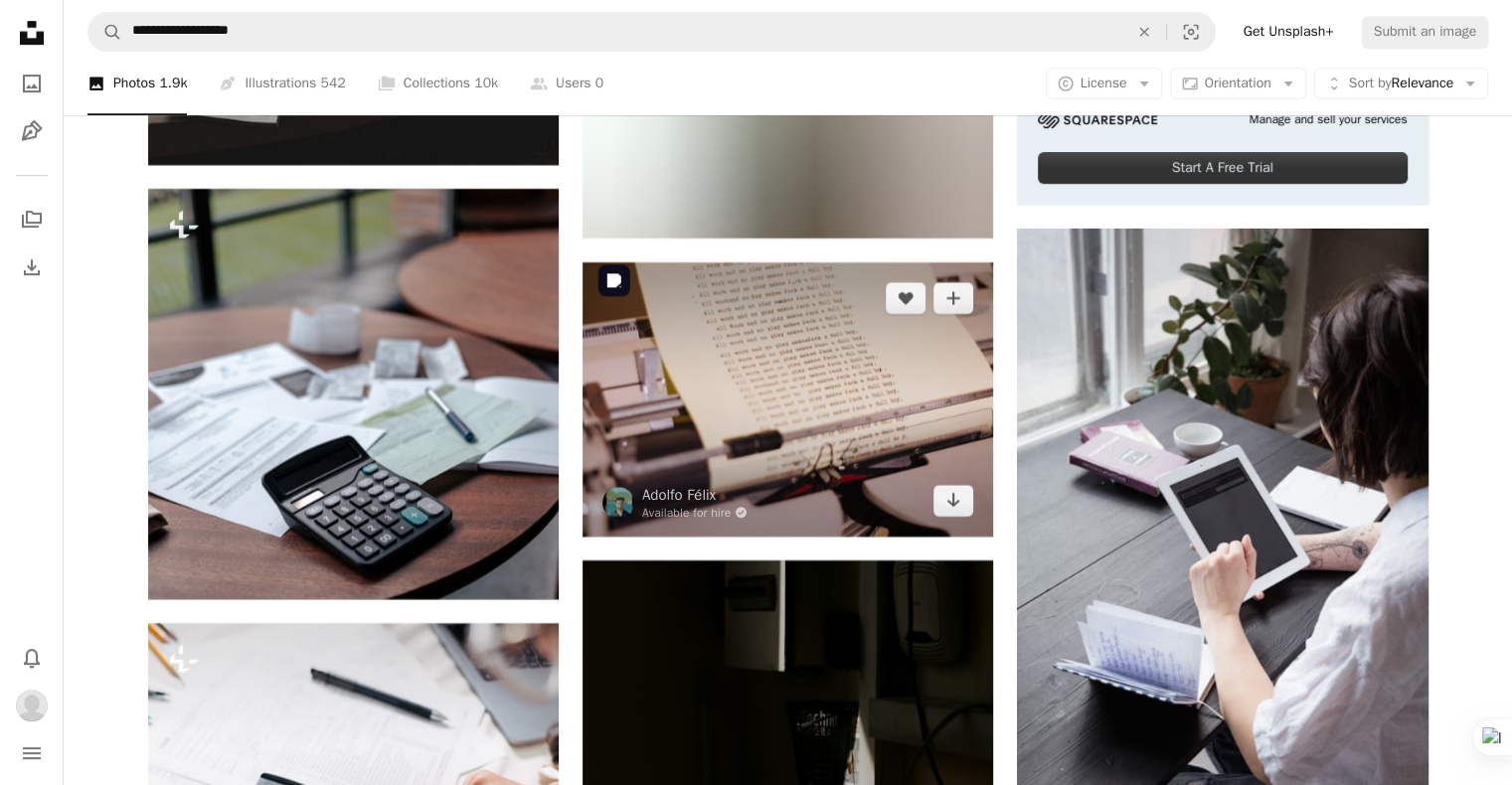 scroll, scrollTop: 8233, scrollLeft: 0, axis: vertical 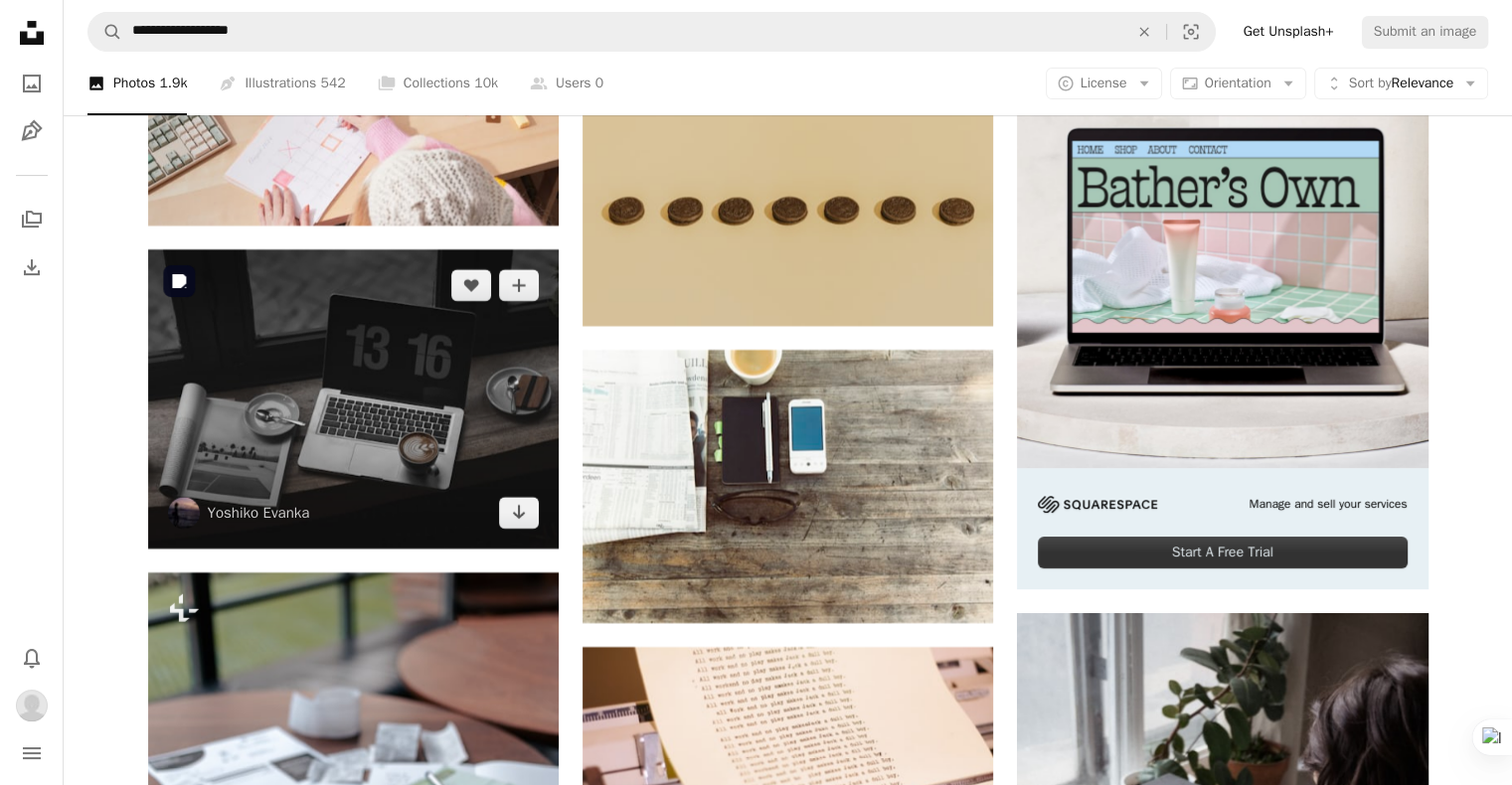 click at bounding box center (353, 398) 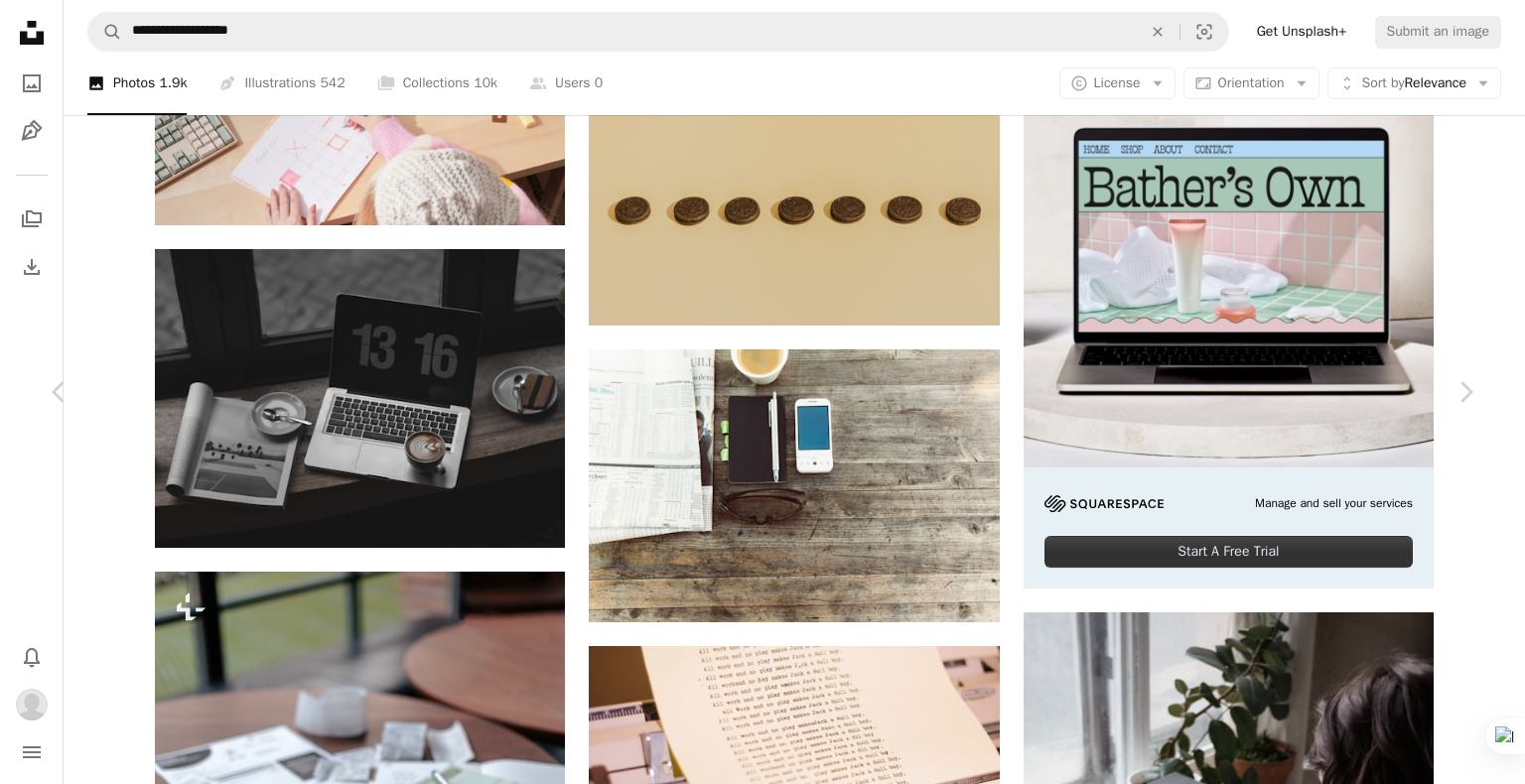 click on "Download" at bounding box center (1292, 4177) 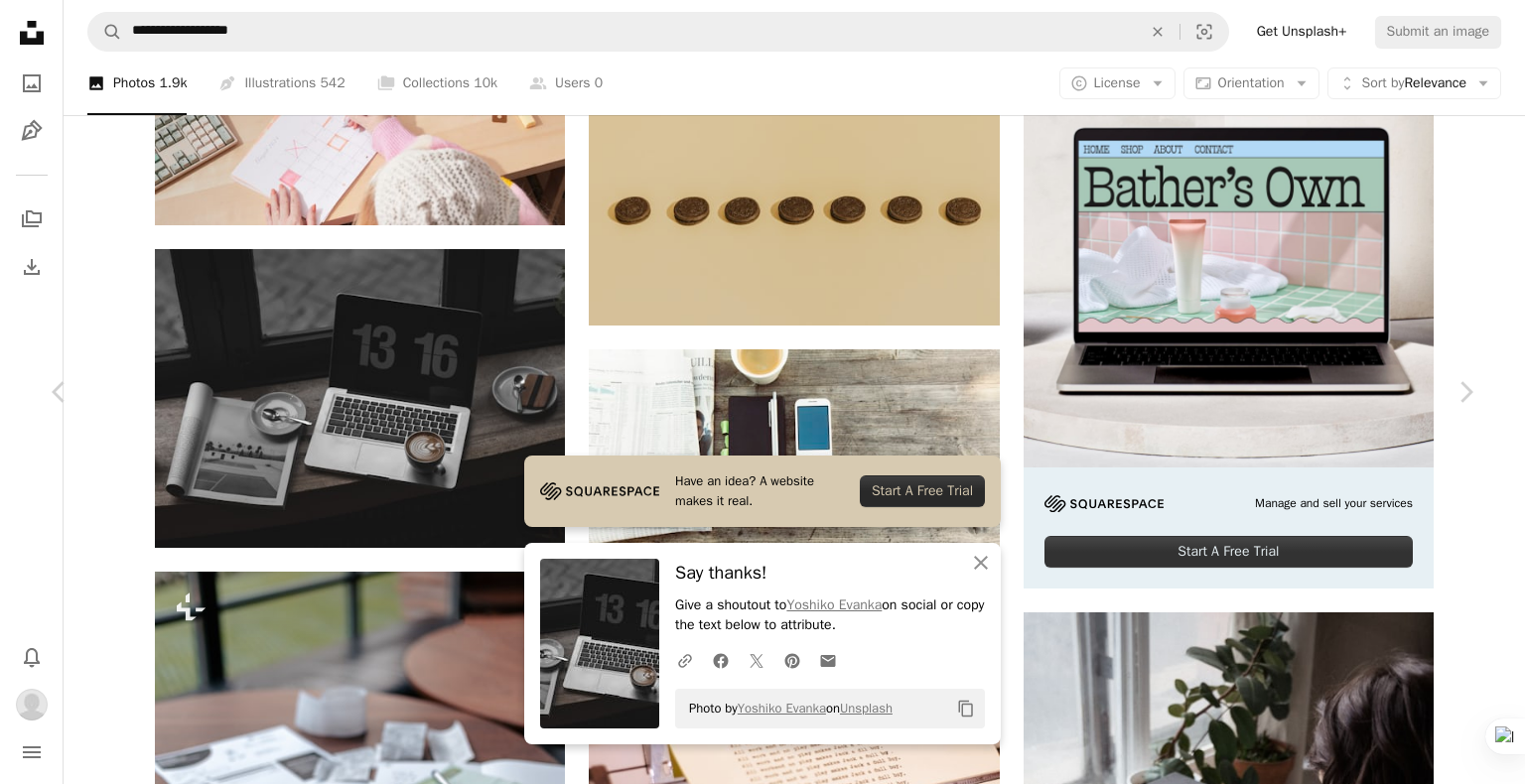 drag, startPoint x: 1200, startPoint y: 485, endPoint x: 1202, endPoint y: 475, distance: 10.198039 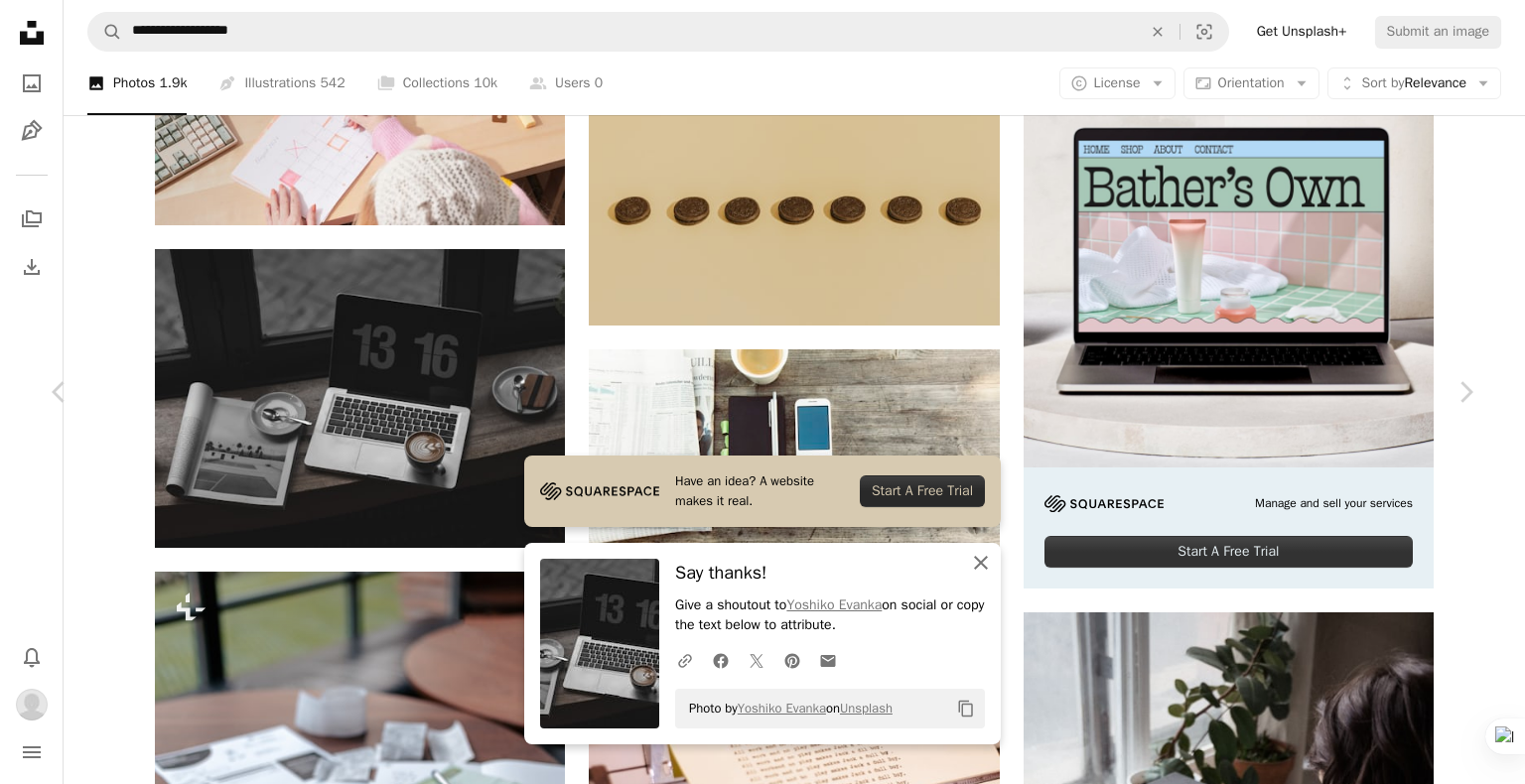 click 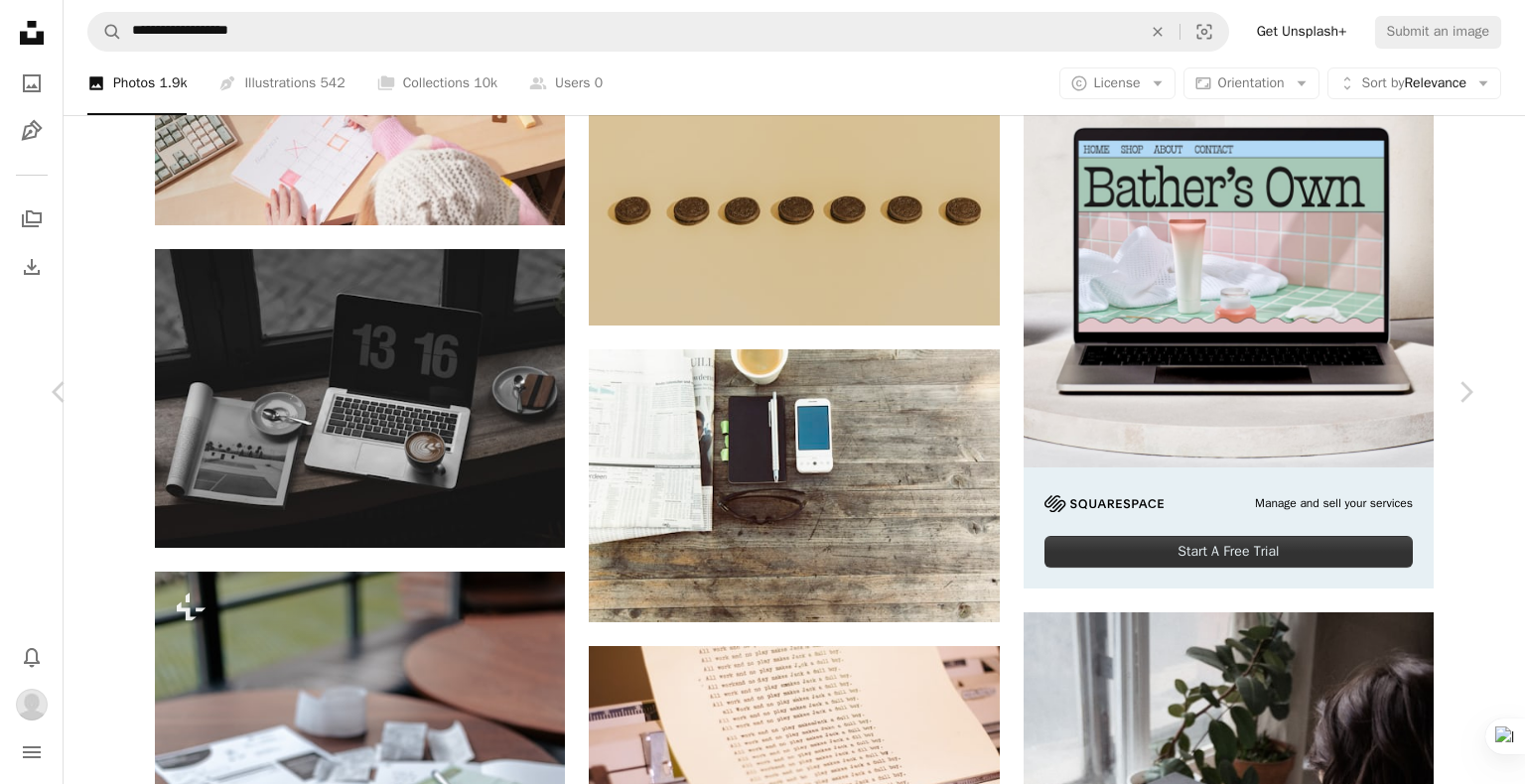 click on "An X shape Chevron left Chevron right [FIRST] [LAST] A heart A plus sign Edit image   Plus sign for Unsplash+ Download Chevron down Zoom in Views 12,863,968 Downloads 14,013 Featured in Photos ,  Business & Work A forward-right arrow Share Info icon Info More Actions Calendar outlined Published on  November 24, 2018 Camera FUJIFILM, X-T10 Safety Free to use under the  Unsplash License business coffee dark magazine spoon coffeeshop cappucino coffee time dark tone computer laptop grey keyboard electronics computer keyboard mouse hardware computer hardware Browse premium related images on iStock  |  Save 20% with code UNSPLASH20 View more on iStock  ↗ Related images A heart A plus sign [FIRST] Arrow pointing down A heart A plus sign Kevin Schmid Available for hire A checkmark inside of a circle Arrow pointing down A heart A plus sign Dan Counsell Available for hire A checkmark inside of a circle Arrow pointing down A heart A plus sign Rayi Christian Wicaksono Arrow pointing down A heart" at bounding box center [762, 4522] 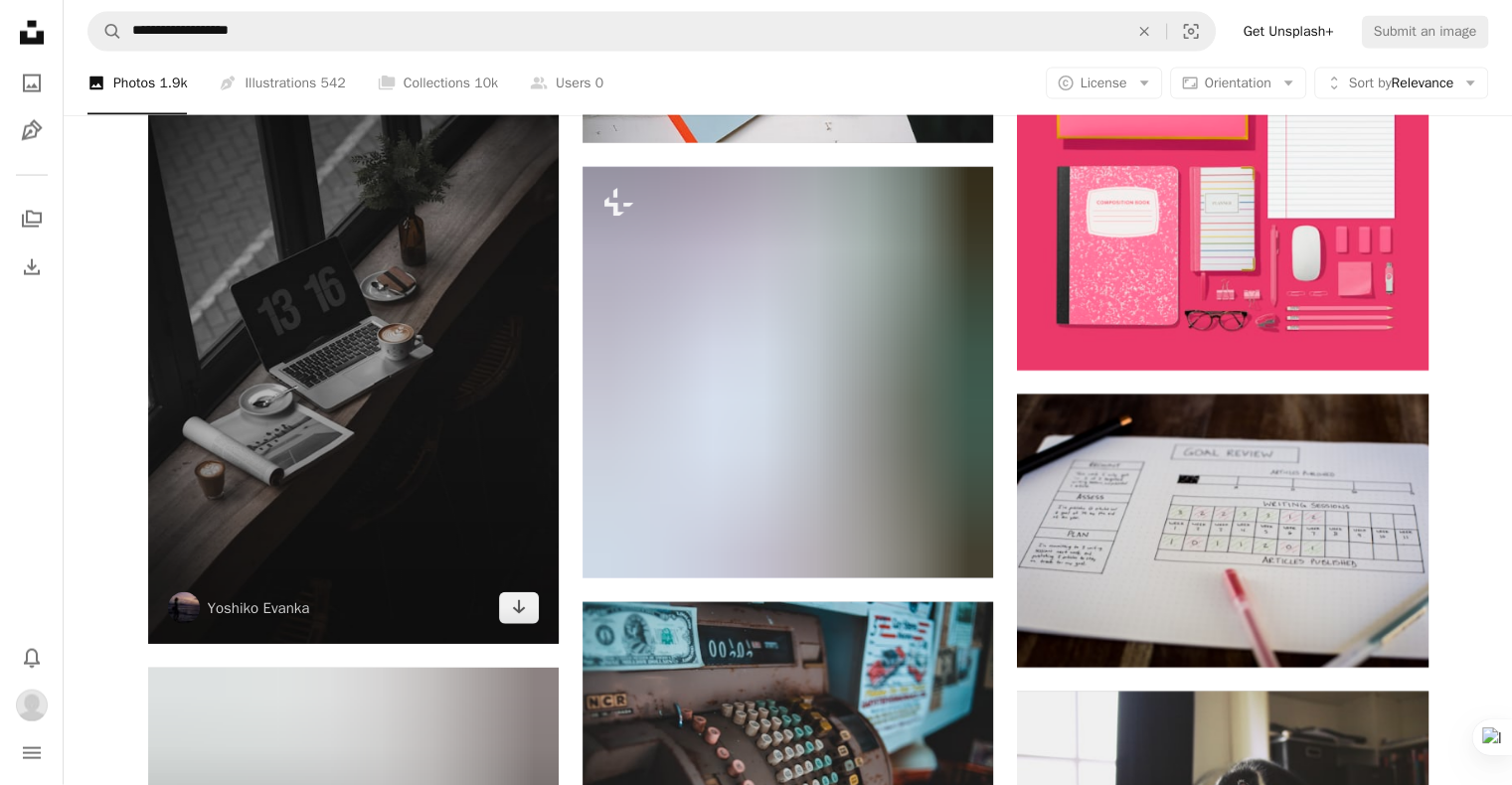 scroll, scrollTop: 12009, scrollLeft: 0, axis: vertical 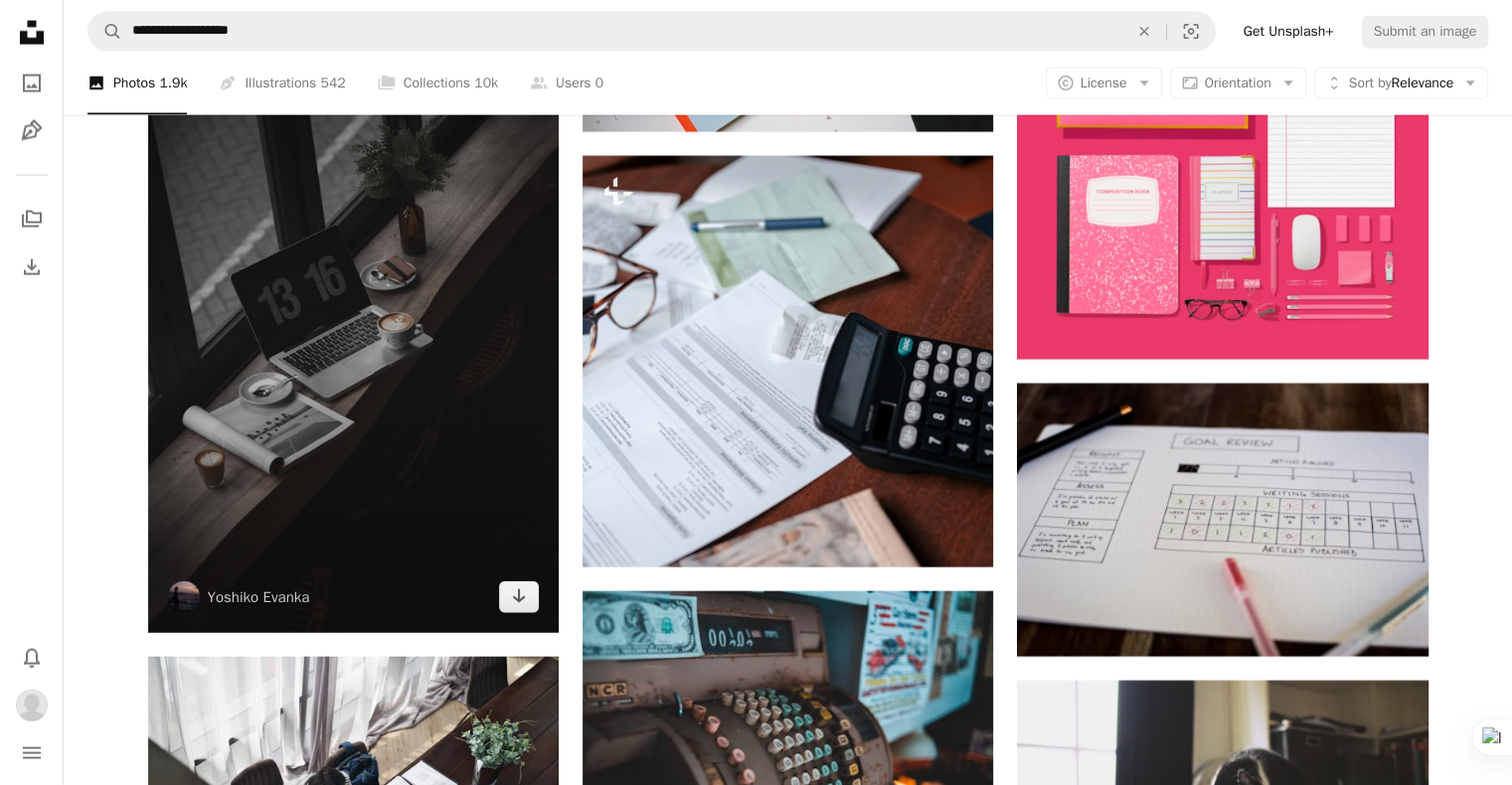 click at bounding box center [353, 325] 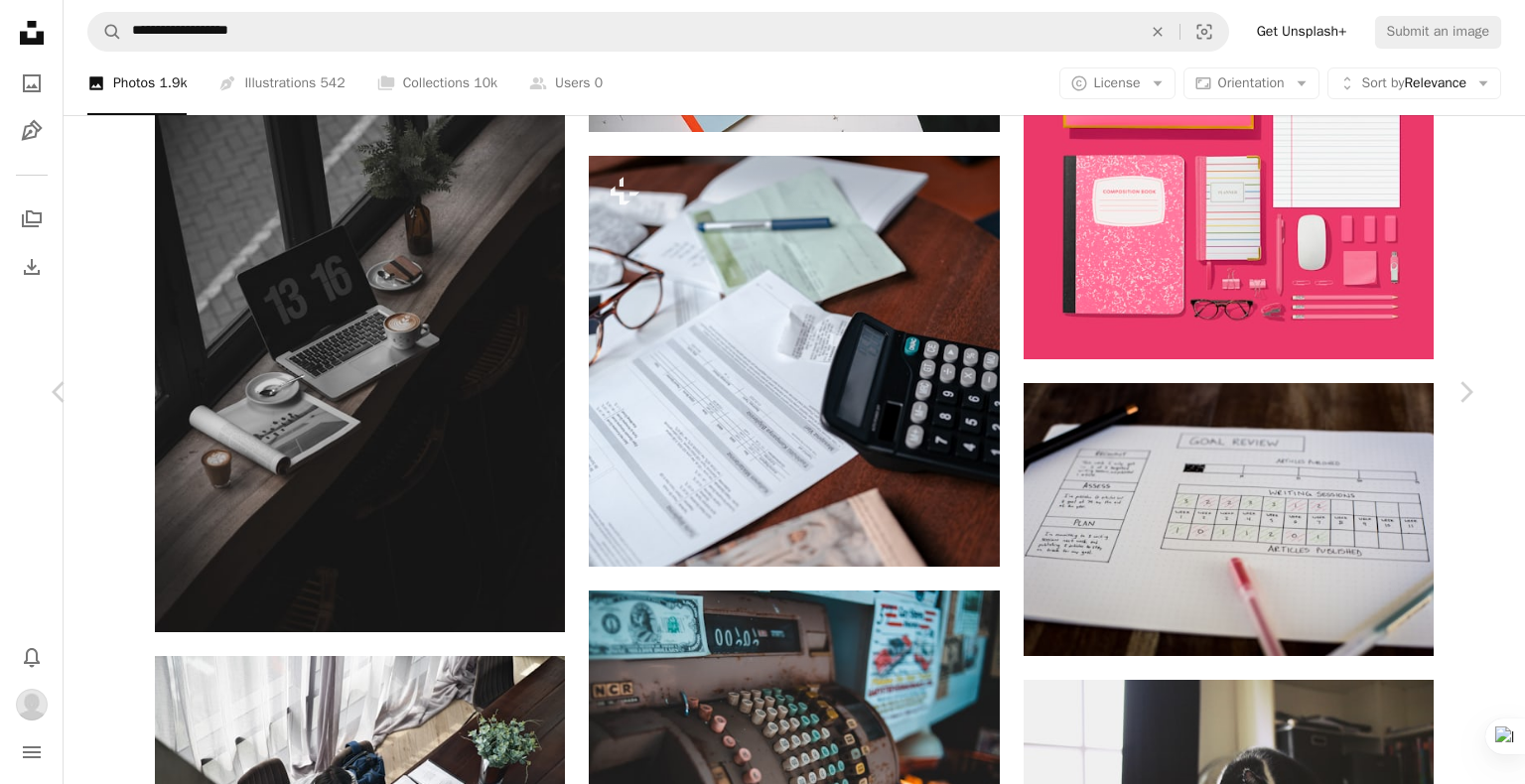 click on "Download" at bounding box center (1292, 4813) 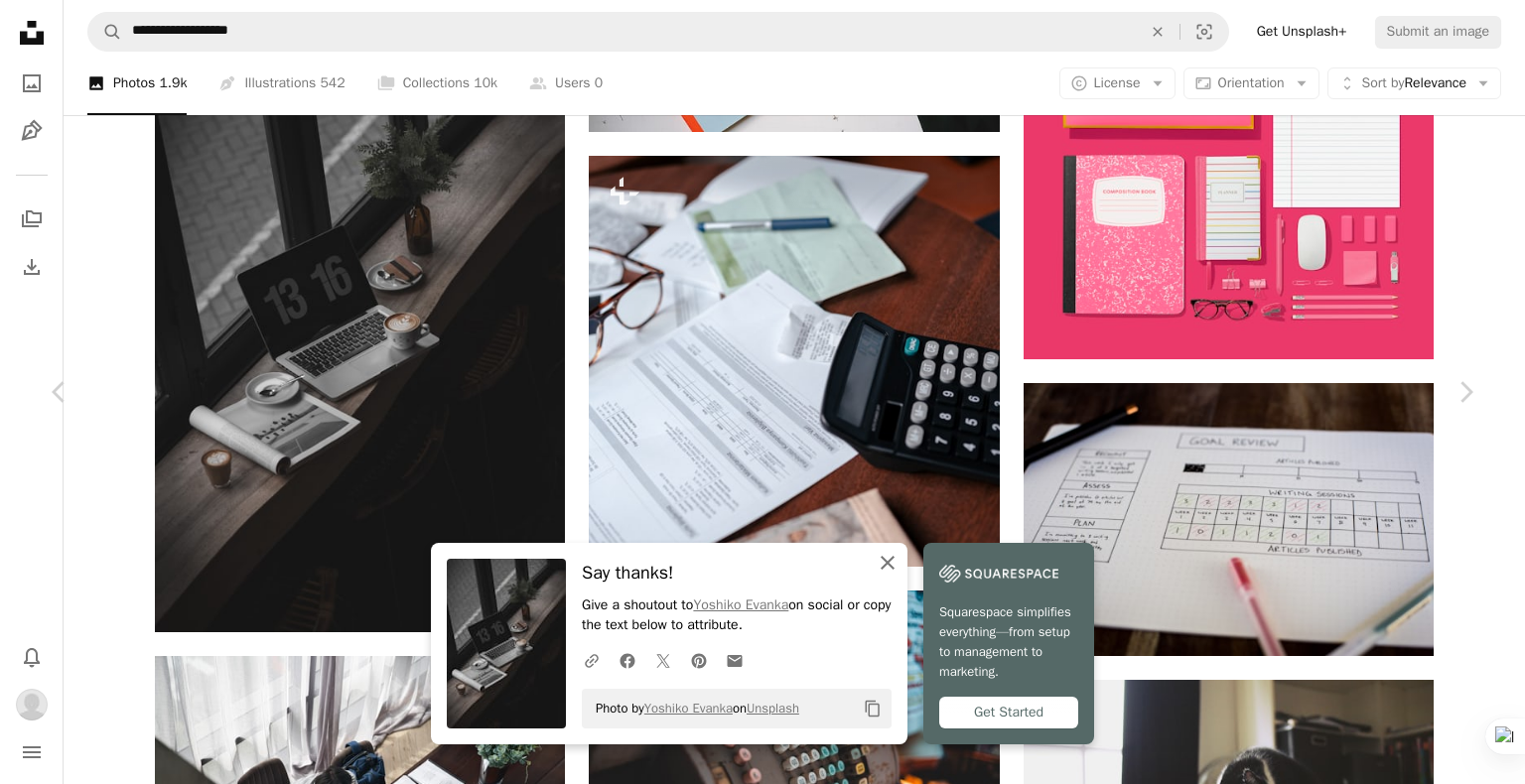 click 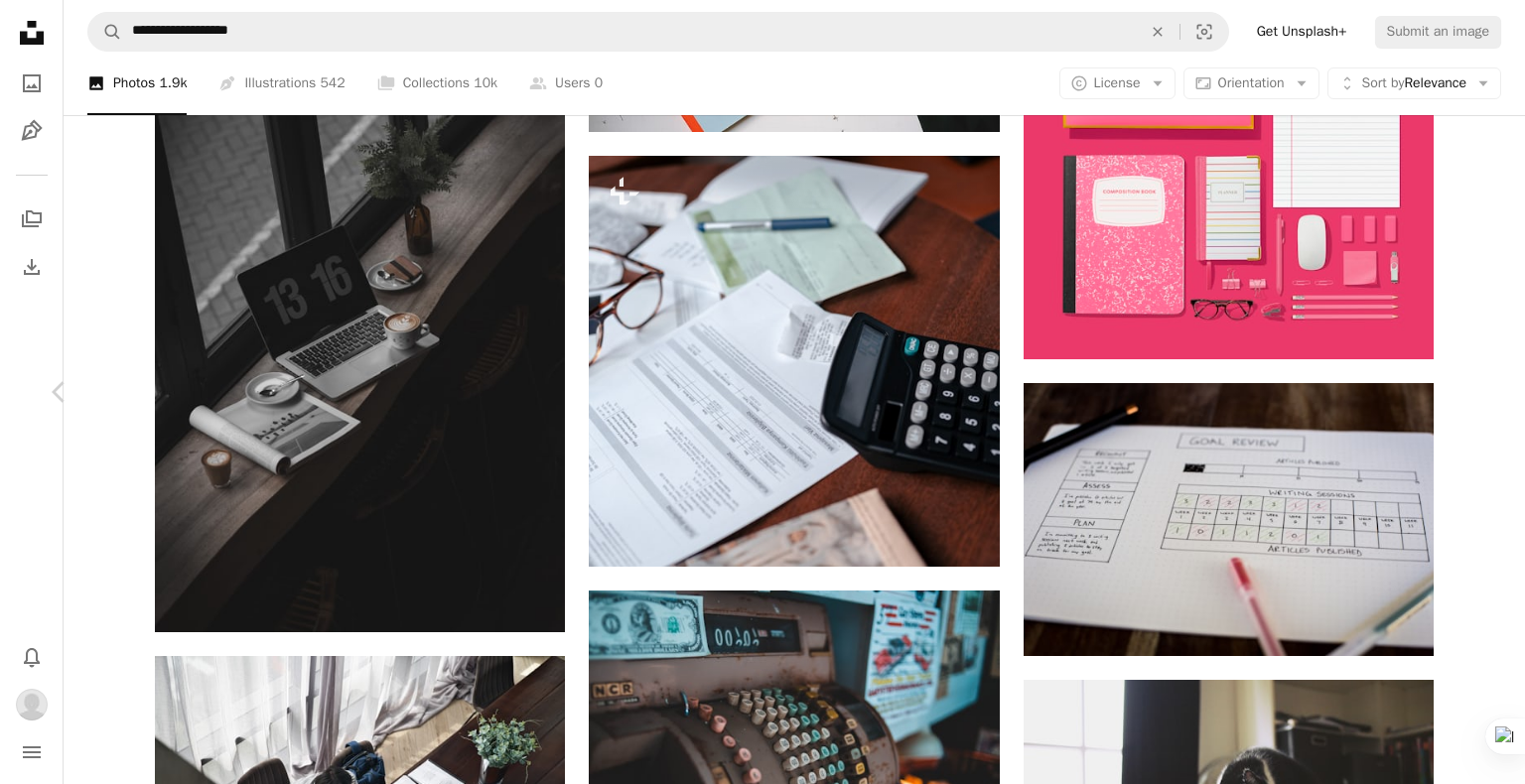 click on "Chevron right" at bounding box center (1465, 392) 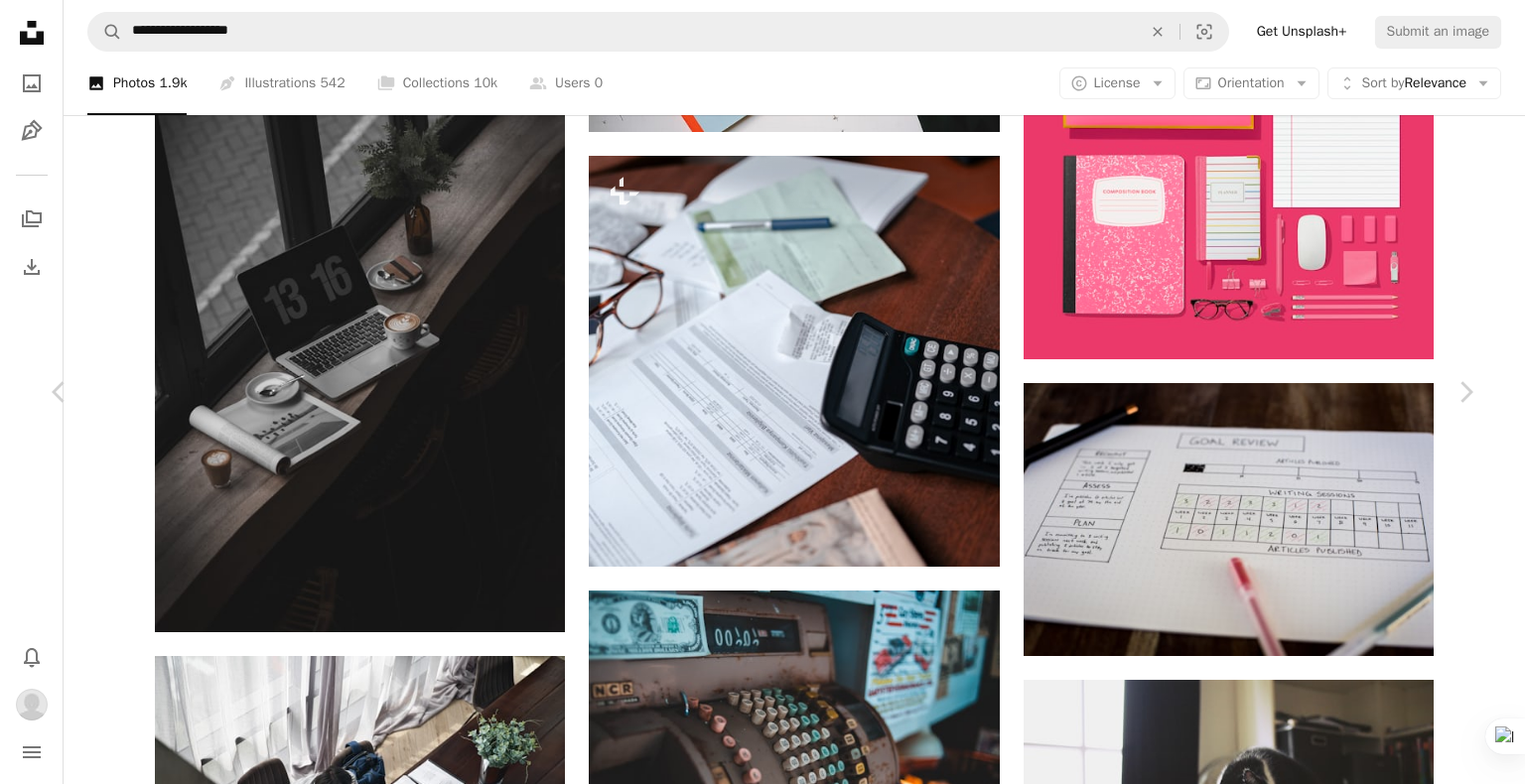 click on "An X shape Chevron left Chevron right [FIRST] For  Unsplash+ A heart A plus sign Edit image   Plus sign for Unsplash+ A lock   Download Zoom in ––– ––  –– ––– –––– –––– A forward-right arrow Share More Actions –––   – –––  – – ––  – ––––. ––– ––– ––––  –––– ––– ––– – –––– –––– ––– –––   –––– –––– From this series Chevron right Plus sign for Unsplash+ Plus sign for Unsplash+ Plus sign for Unsplash+ Plus sign for Unsplash+ Plus sign for Unsplash+ Plus sign for Unsplash+ Plus sign for Unsplash+ Plus sign for Unsplash+ Plus sign for Unsplash+ Plus sign for Unsplash+ Related images Plus sign for Unsplash+ A heart A plus sign Oleg Ivanov For  Unsplash+ A lock   Download Plus sign for Unsplash+ A heart A plus sign Oleg Ivanov For  Unsplash+ A lock   Download Plus sign for Unsplash+ A heart A plus sign Mohamed hamdi For  Unsplash+ A lock   Download For" at bounding box center (762, 5159) 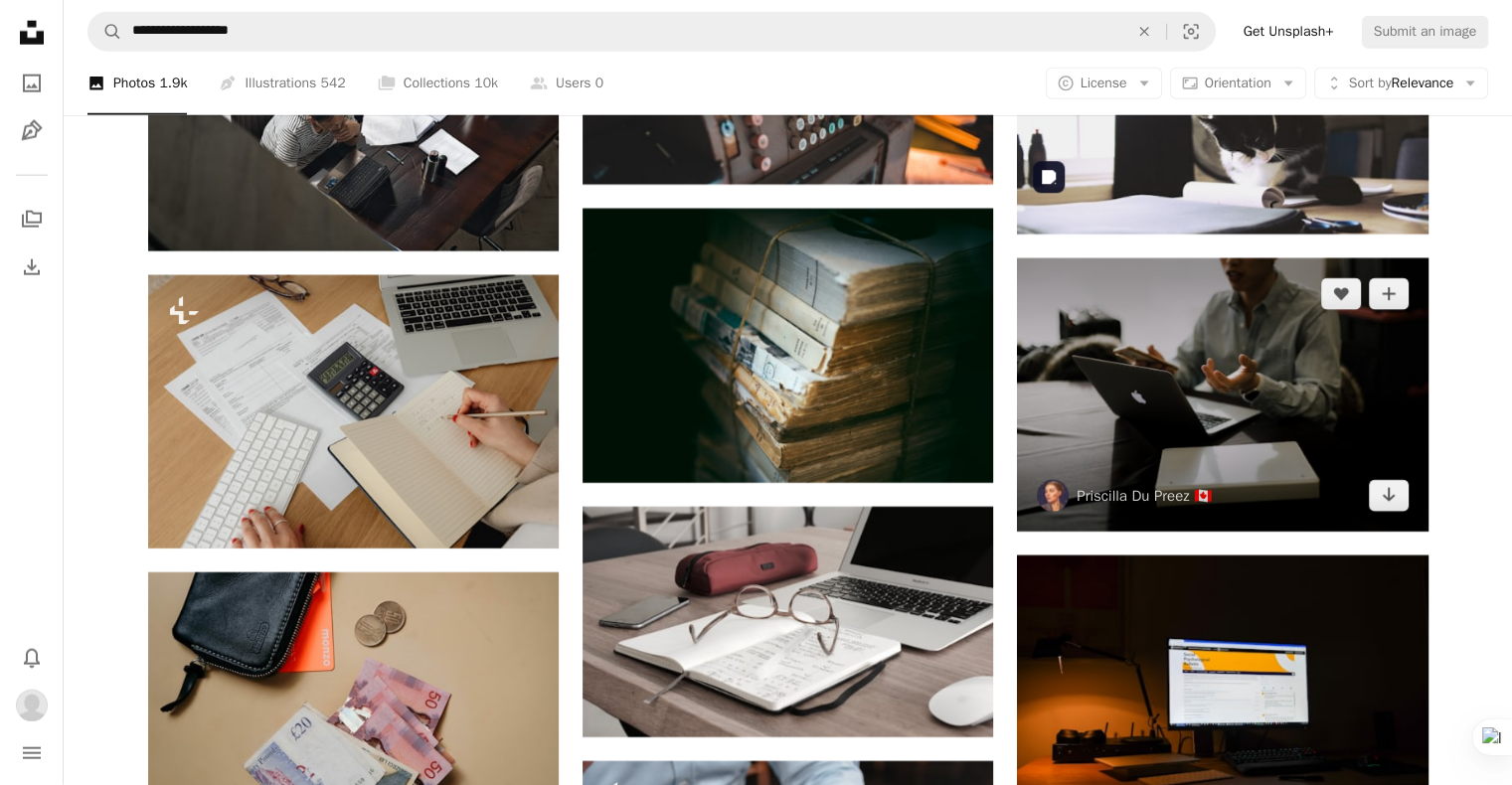 scroll, scrollTop: 12803, scrollLeft: 0, axis: vertical 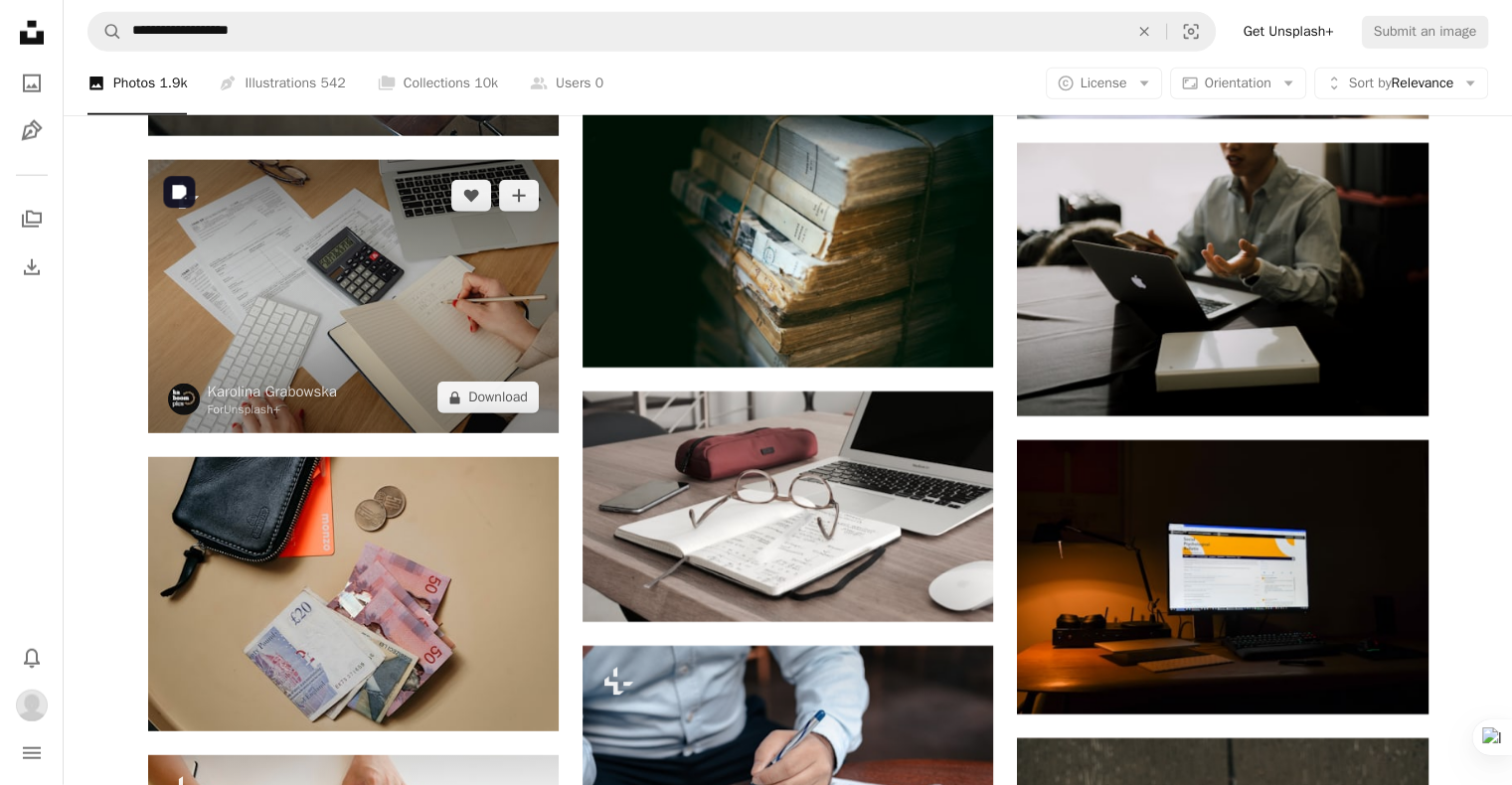 click at bounding box center [353, 296] 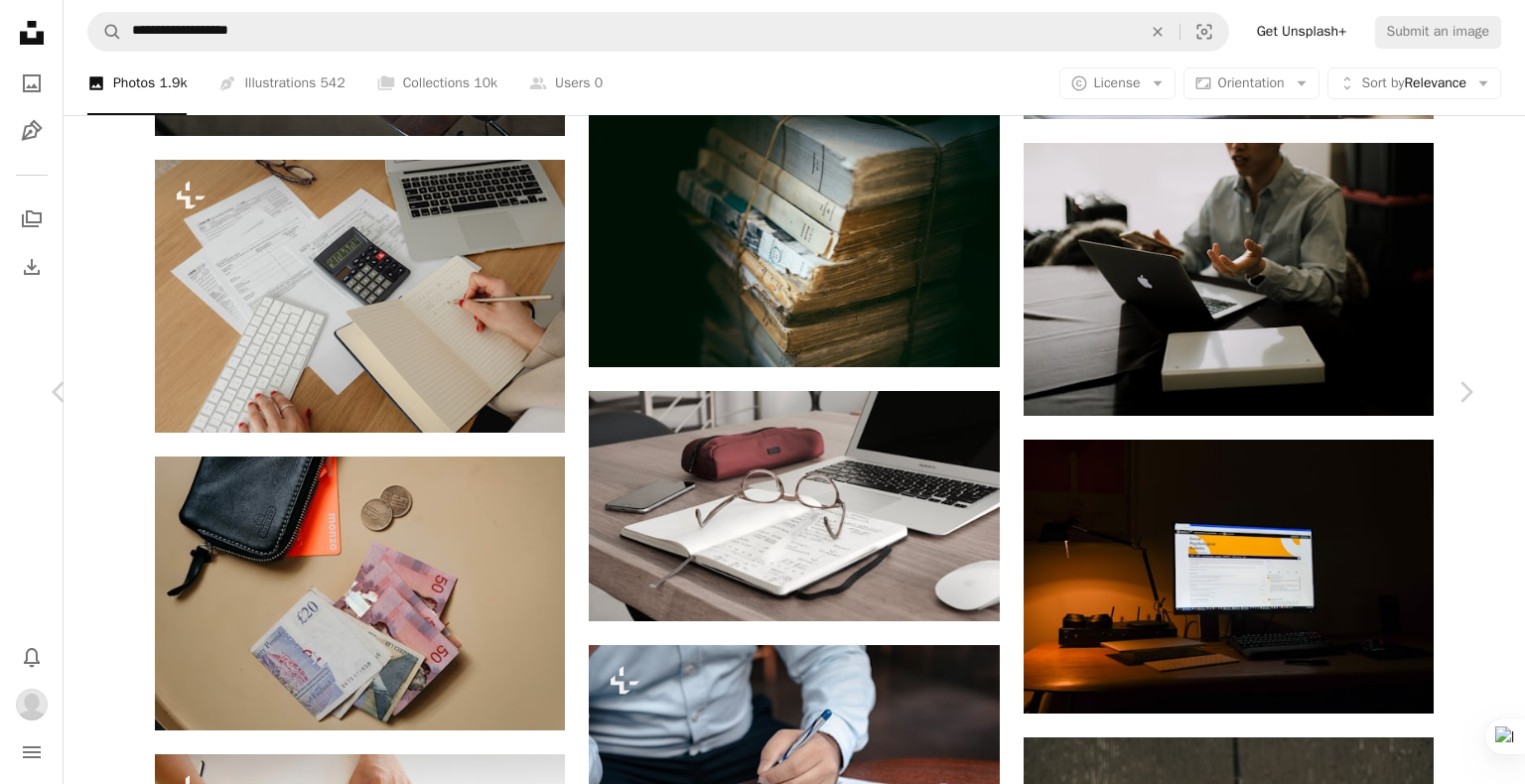 click on "An X shape Chevron left Chevron right [FIRST] For  Unsplash+ A heart A plus sign Edit image   Plus sign for Unsplash+ A lock   Download Zoom in A forward-right arrow Share More Actions Calendar outlined Published on  March 14, 2023 Safety Licensed under the  Unsplash+ License money accounting tax calculator accountant taxes investing income tax tax return taxation tax planning tax law tax refund tax form tax deduction tax evasion tax audit tax deadline From this series Chevron right Plus sign for Unsplash+ Plus sign for Unsplash+ Plus sign for Unsplash+ Plus sign for Unsplash+ Plus sign for Unsplash+ Plus sign for Unsplash+ Plus sign for Unsplash+ Plus sign for Unsplash+ Plus sign for Unsplash+ Plus sign for Unsplash+ Related images Plus sign for Unsplash+ A heart A plus sign Getty Images For  Unsplash+ A lock   Download Plus sign for Unsplash+ A heart A plus sign Getty Images For  Unsplash+ A lock   Download Plus sign for Unsplash+ A heart A plus sign Behnam Norouzi For  Unsplash+ A lock   A heart" at bounding box center (762, 4364) 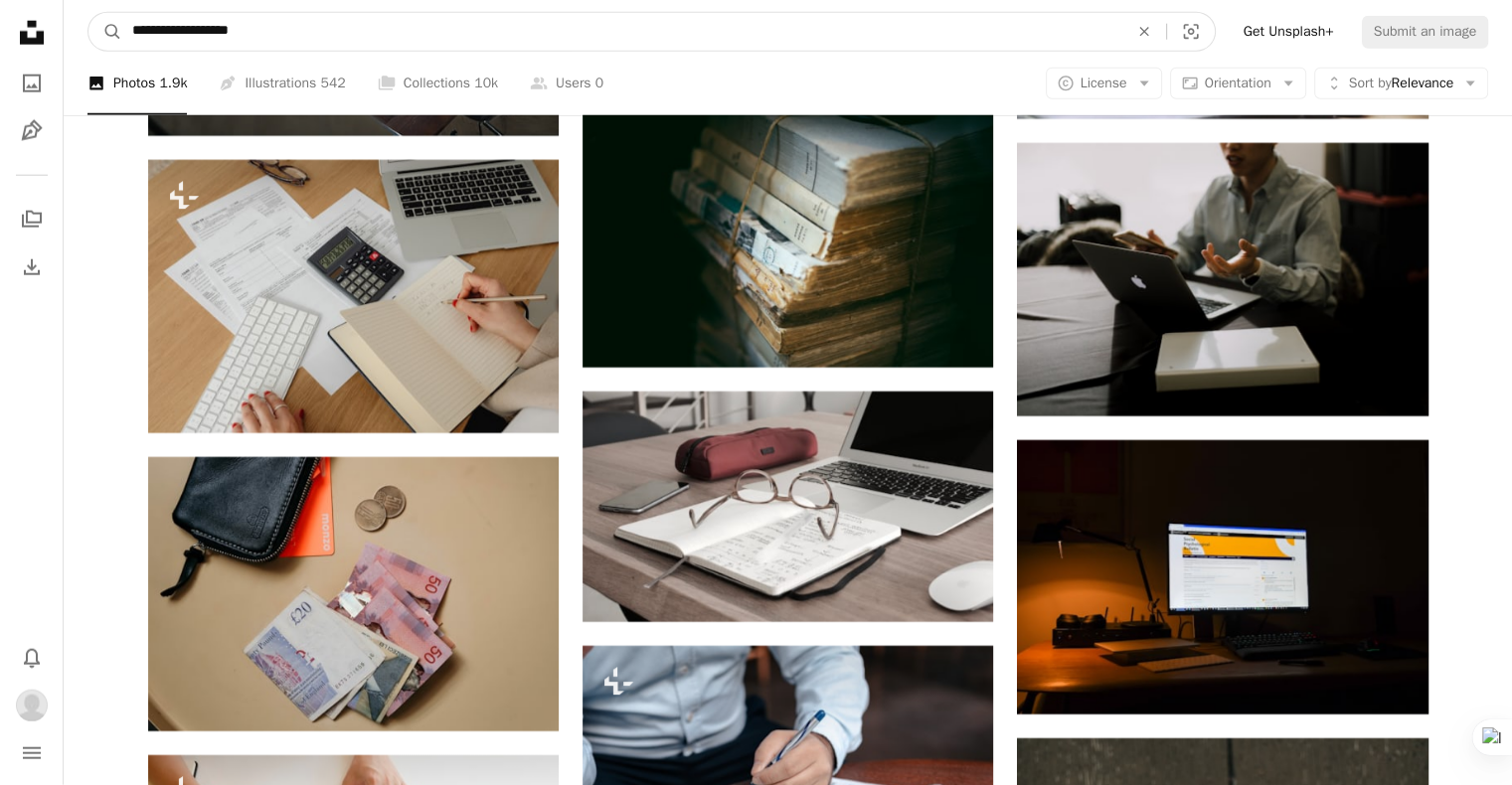drag, startPoint x: 261, startPoint y: 37, endPoint x: 235, endPoint y: 40, distance: 26.172505 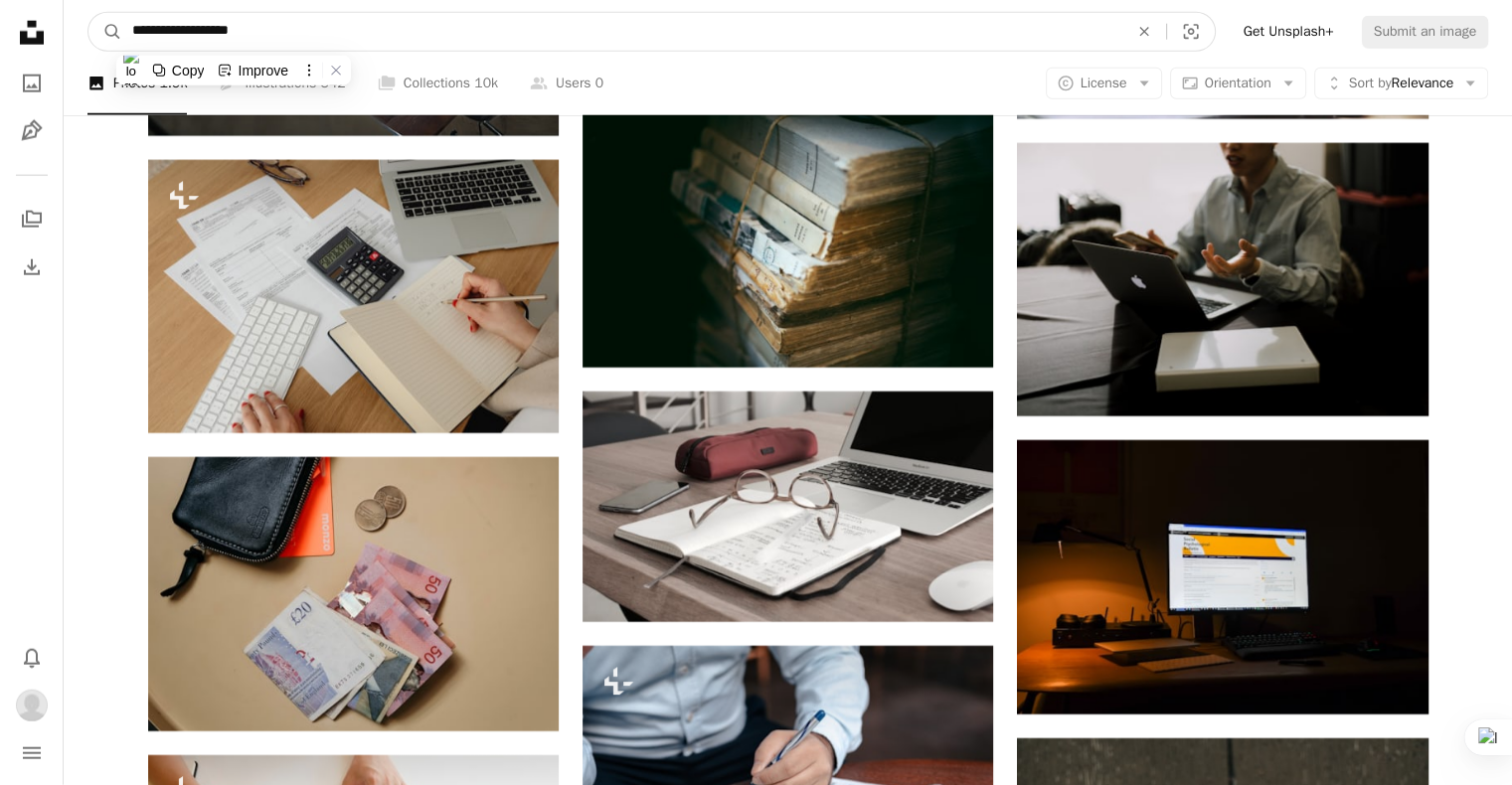 type on "**********" 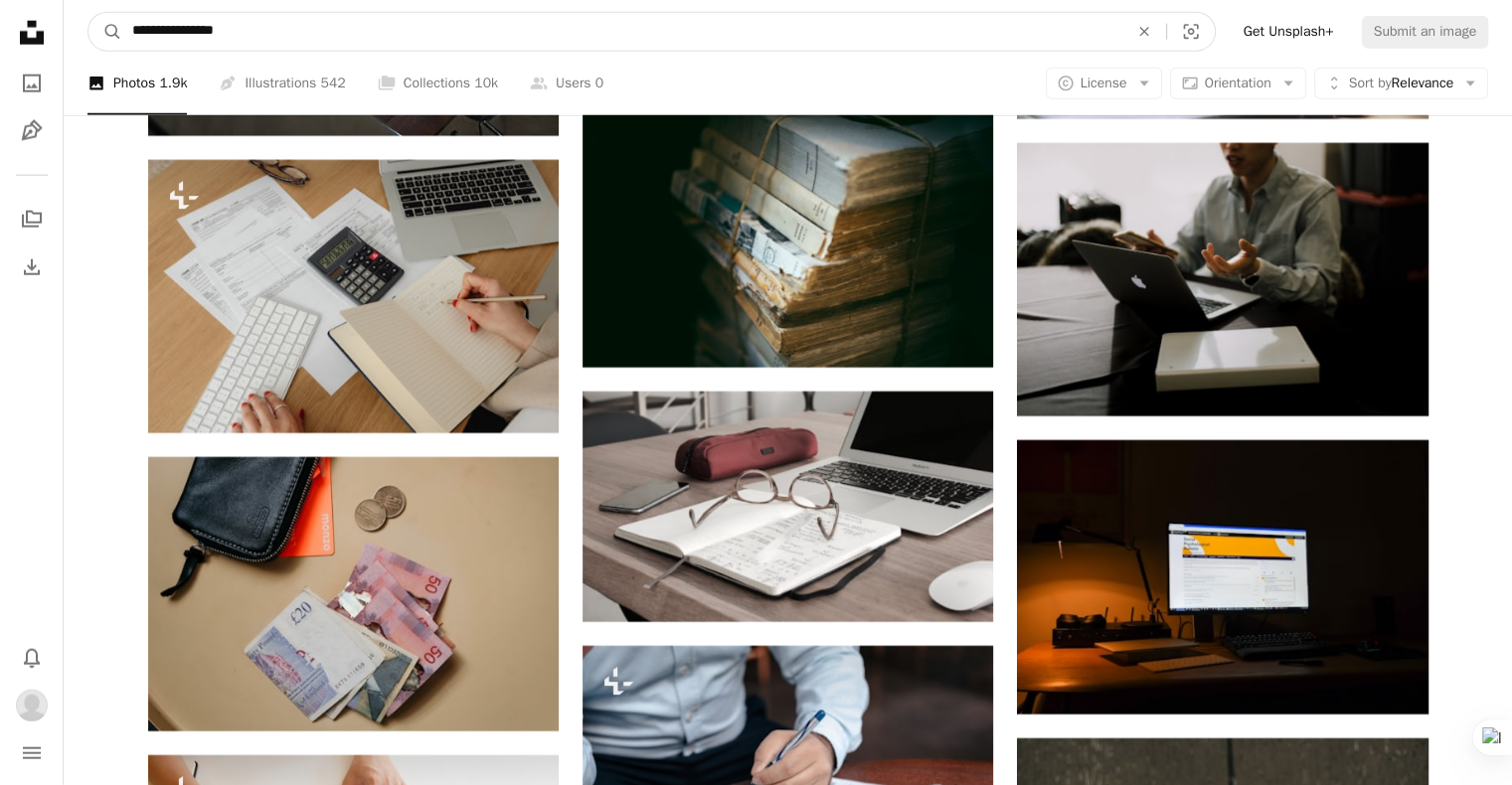 click on "A magnifying glass" at bounding box center (105, 32) 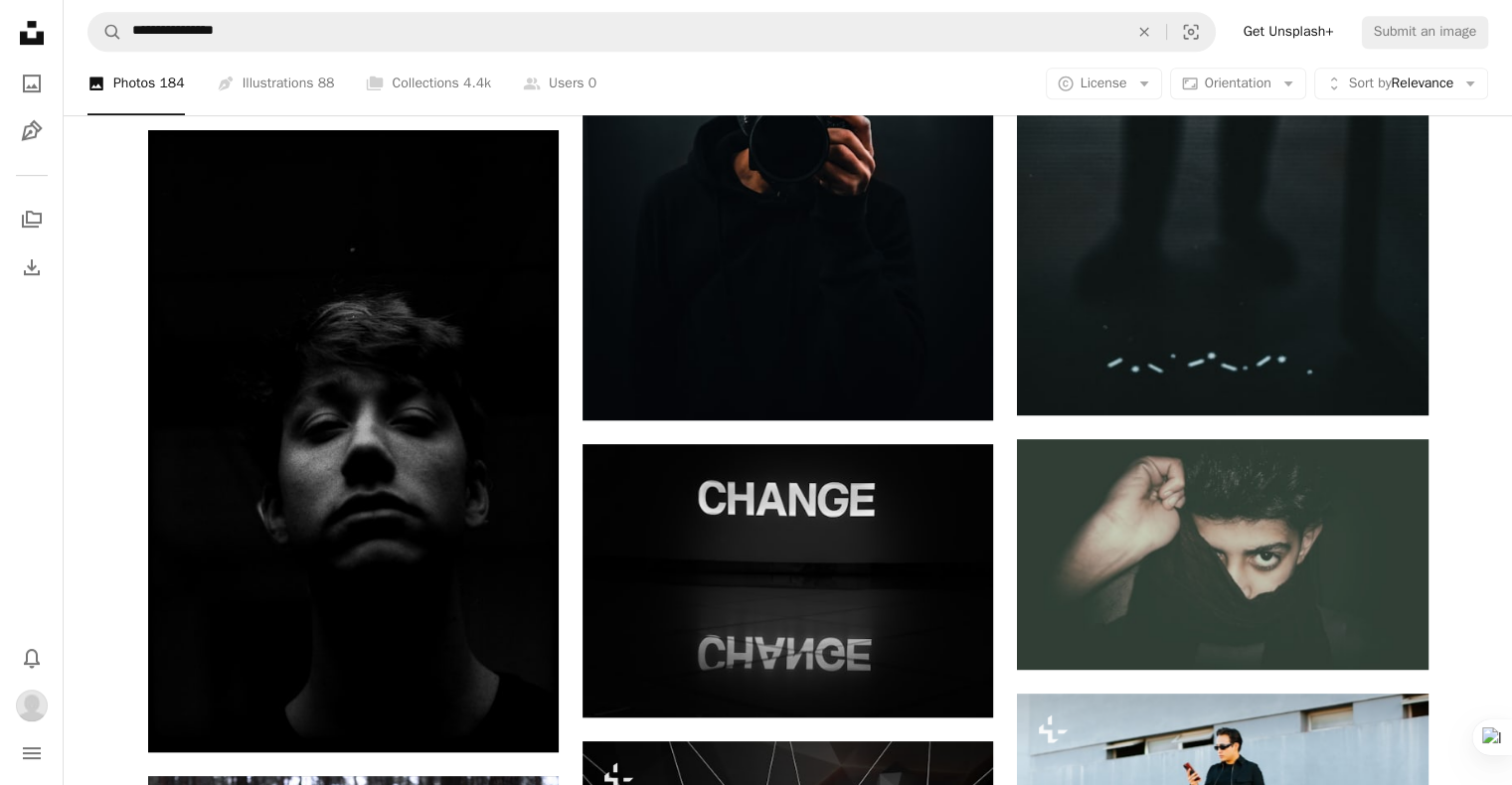 scroll, scrollTop: 696, scrollLeft: 0, axis: vertical 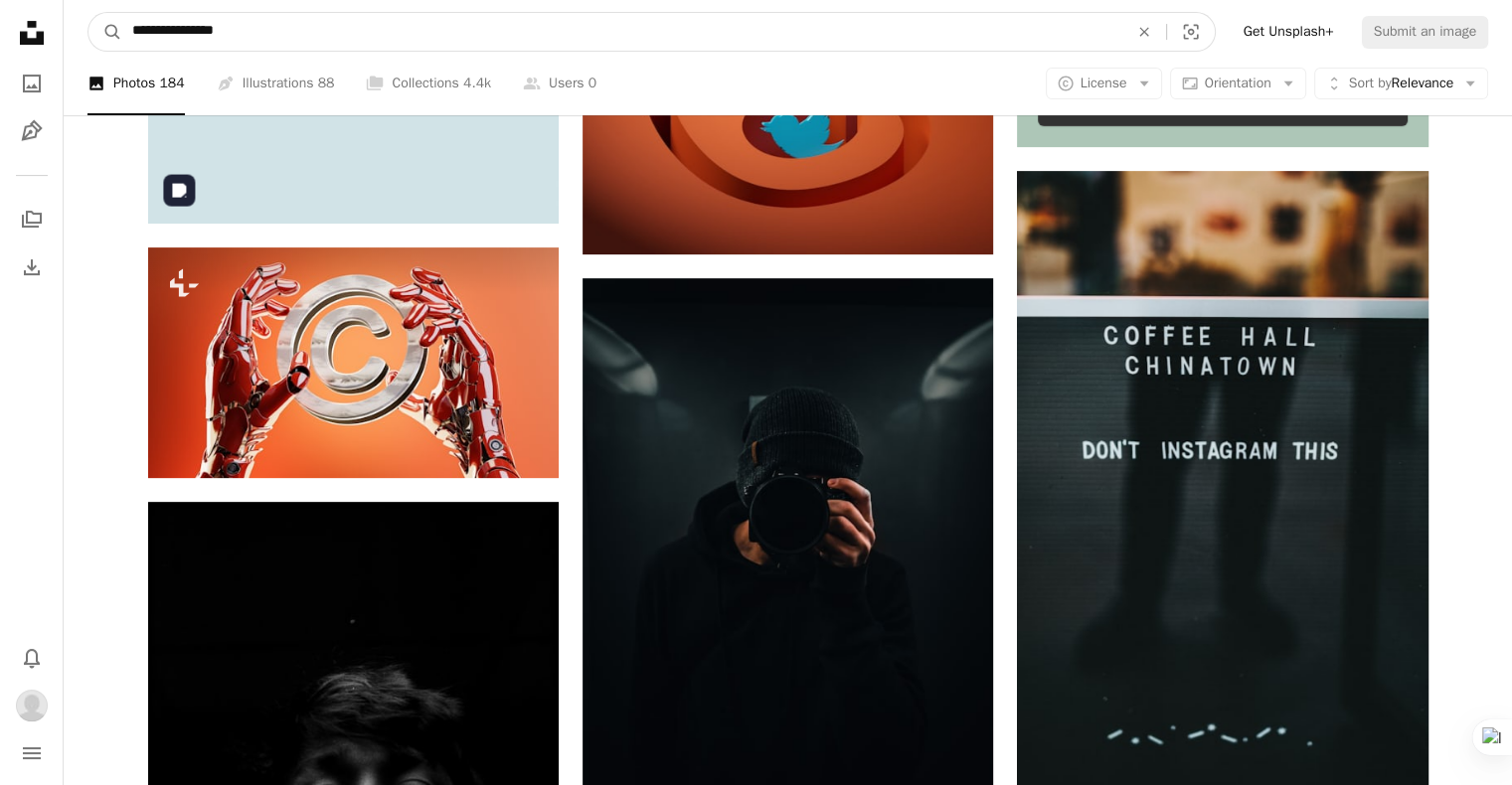 drag, startPoint x: 247, startPoint y: 29, endPoint x: 183, endPoint y: 34, distance: 64.195015 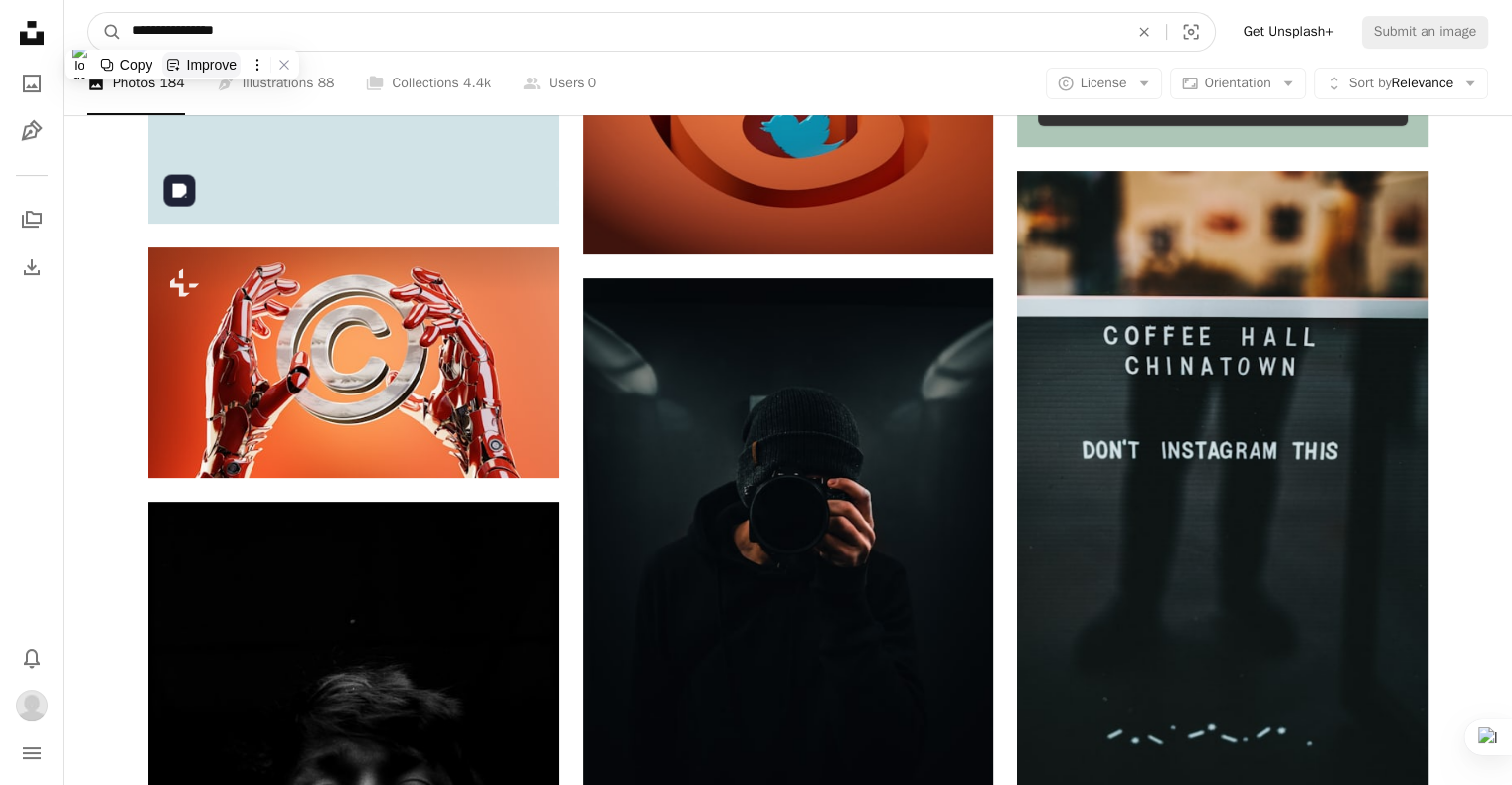 type on "********" 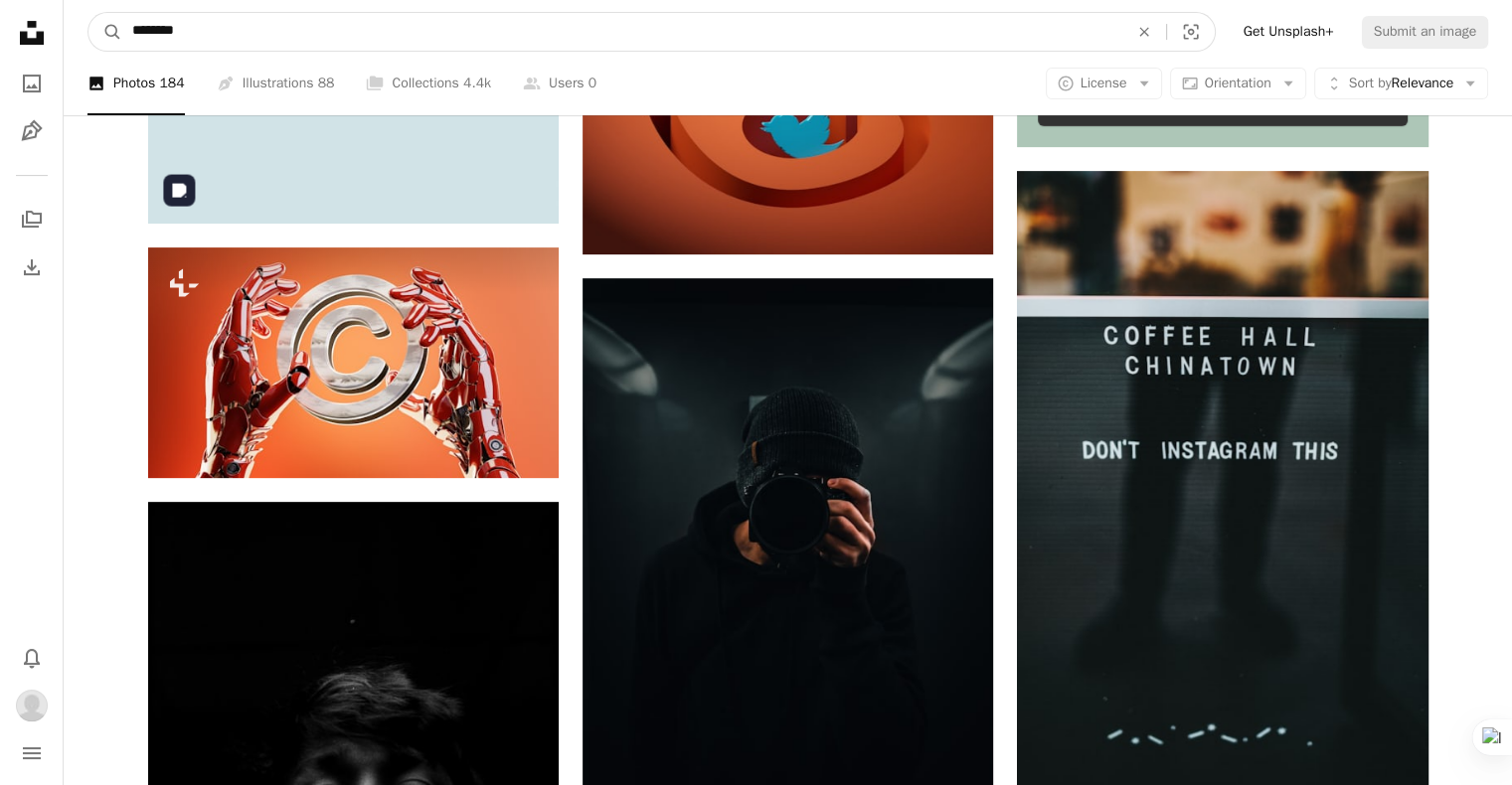 click on "A magnifying glass" at bounding box center [105, 32] 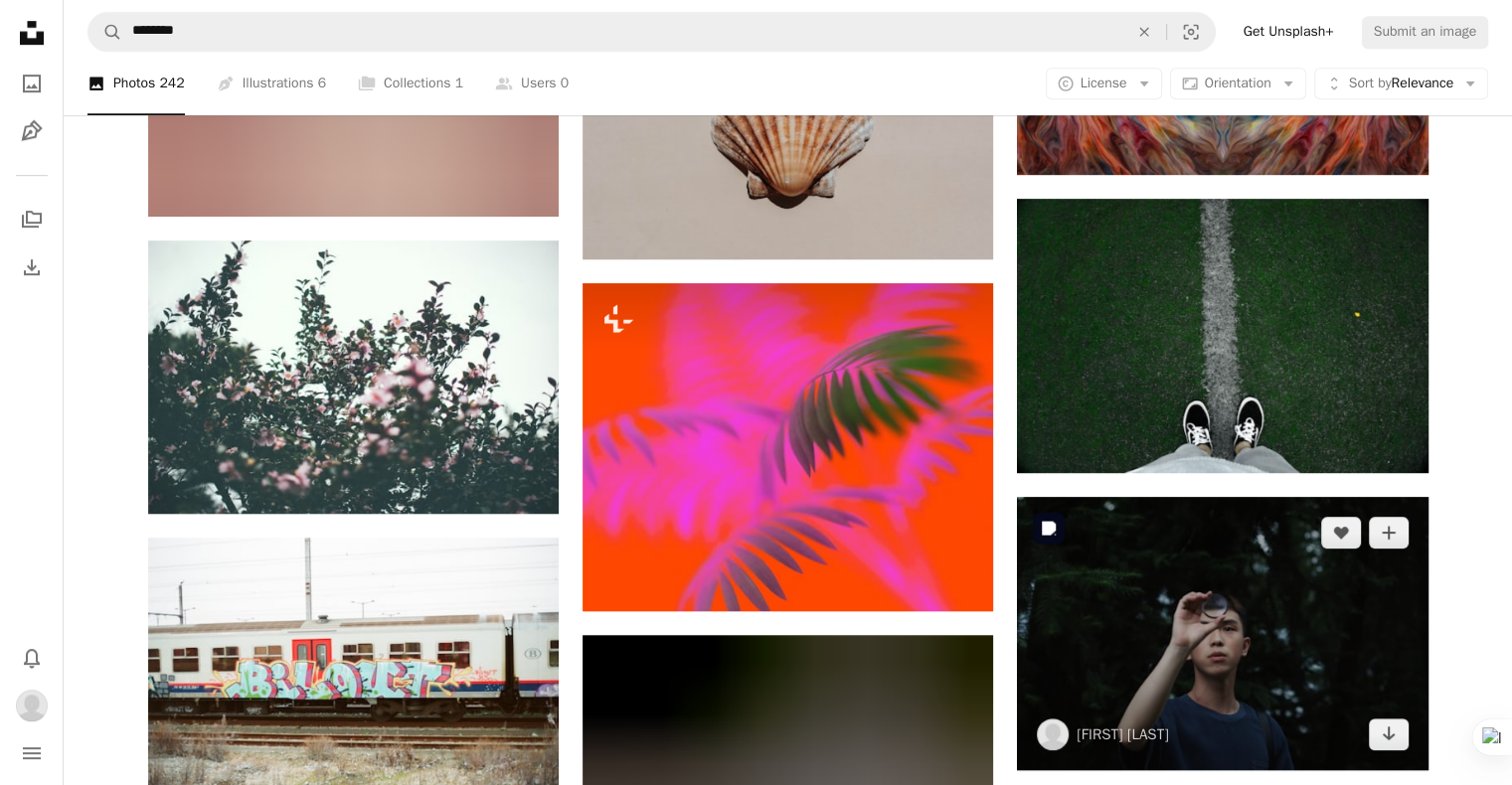 scroll, scrollTop: 994, scrollLeft: 0, axis: vertical 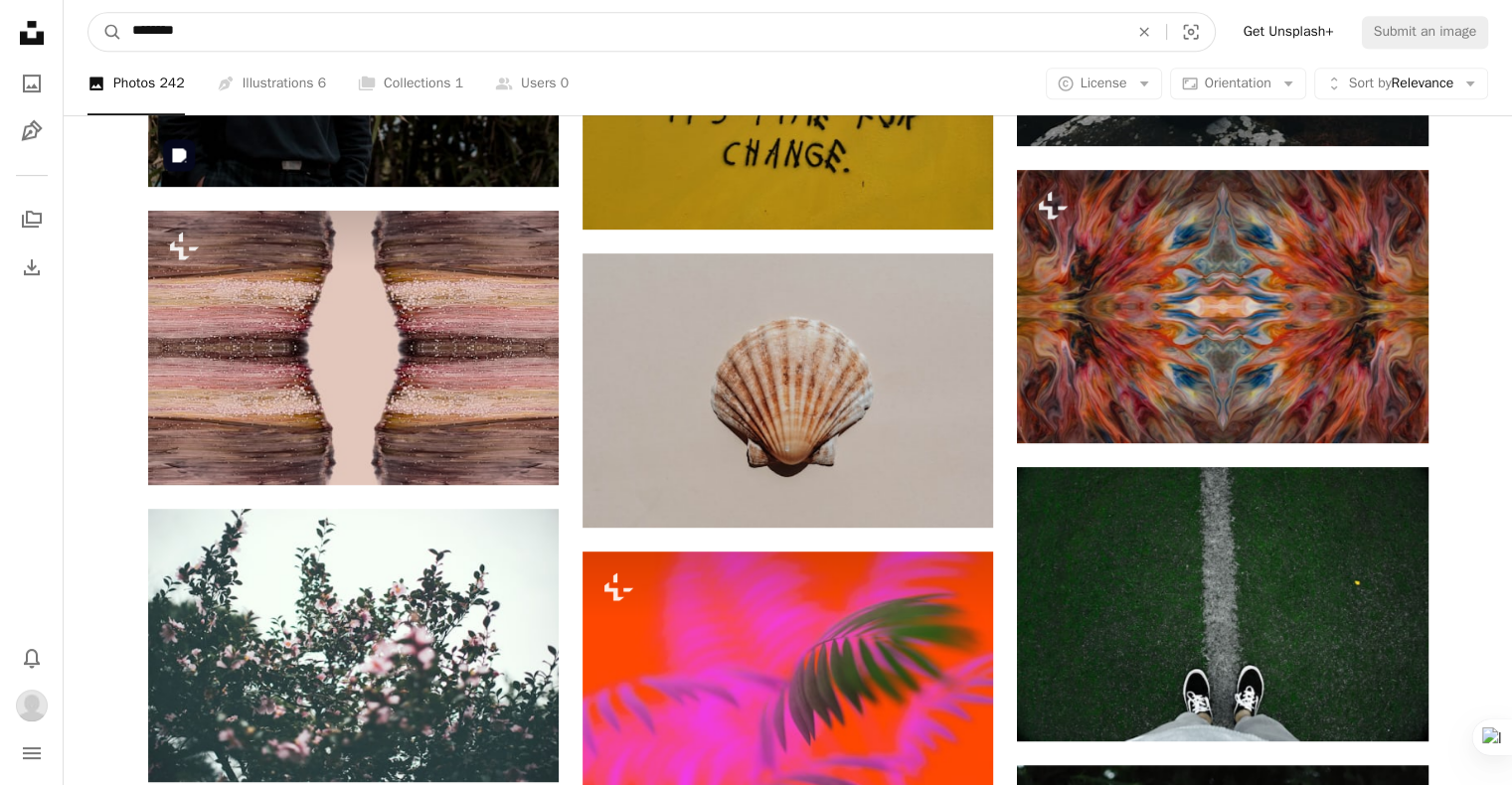 click on "********" at bounding box center [622, 32] 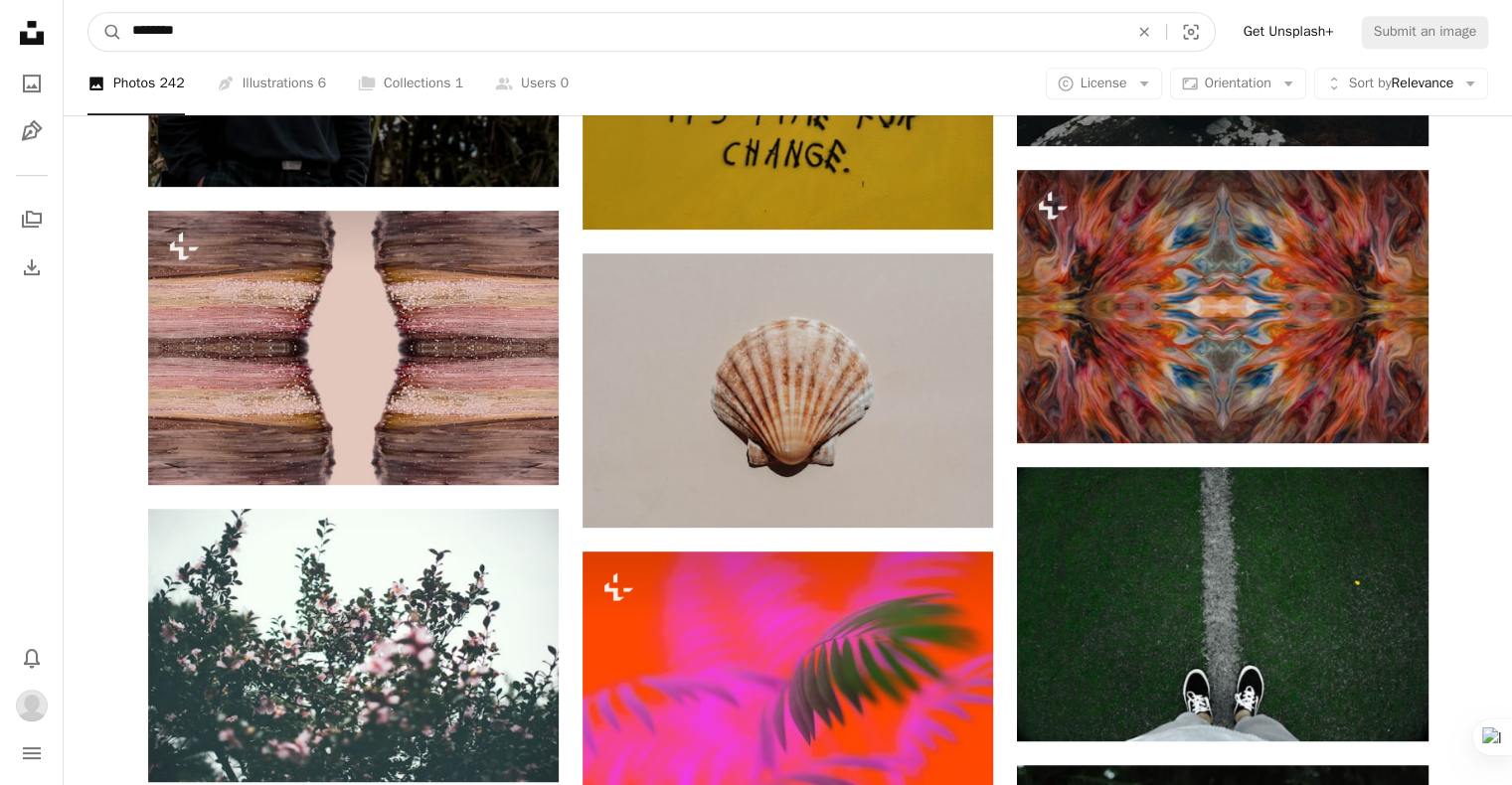 click on "********" at bounding box center [622, 32] 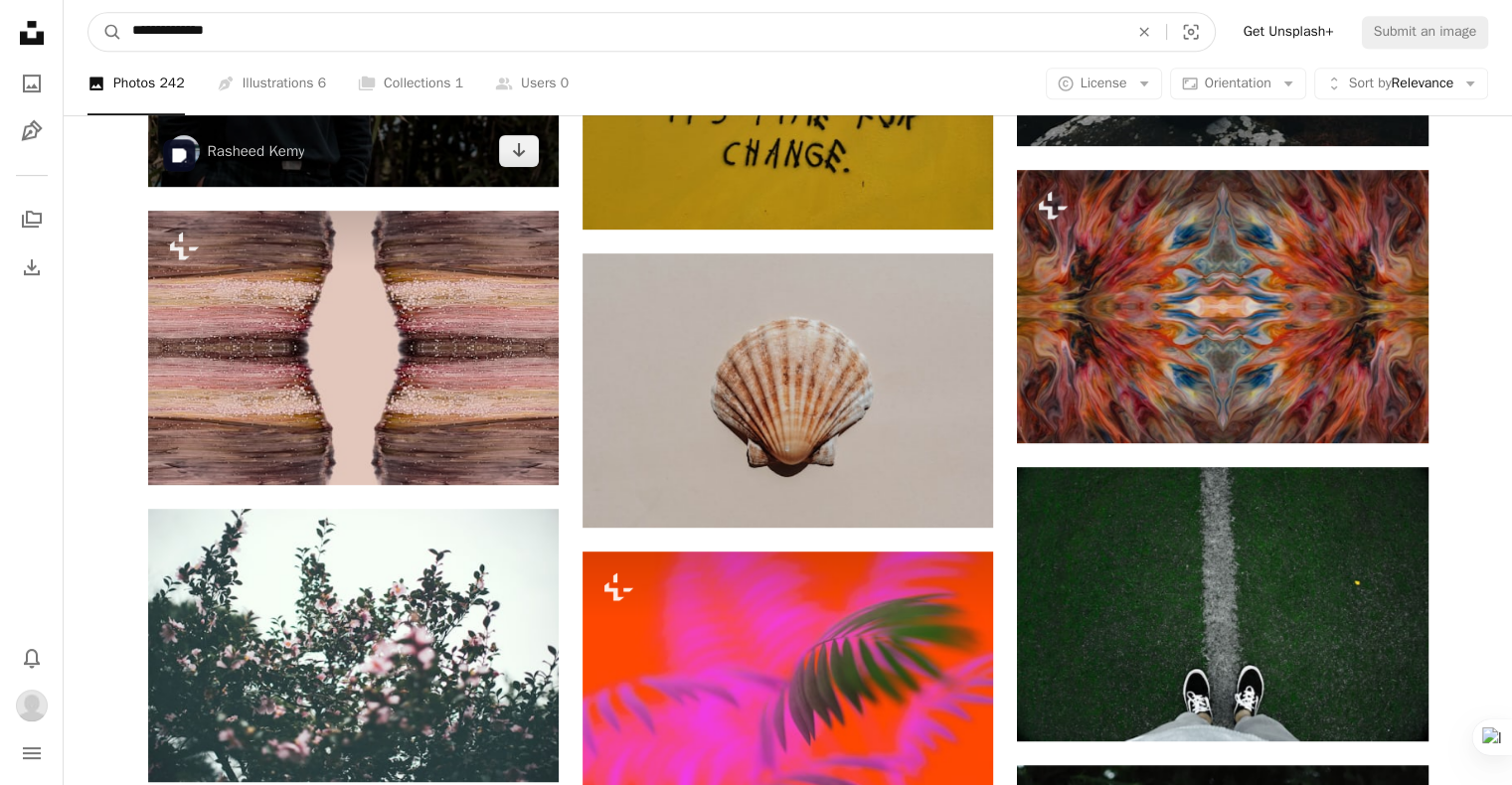 type on "**********" 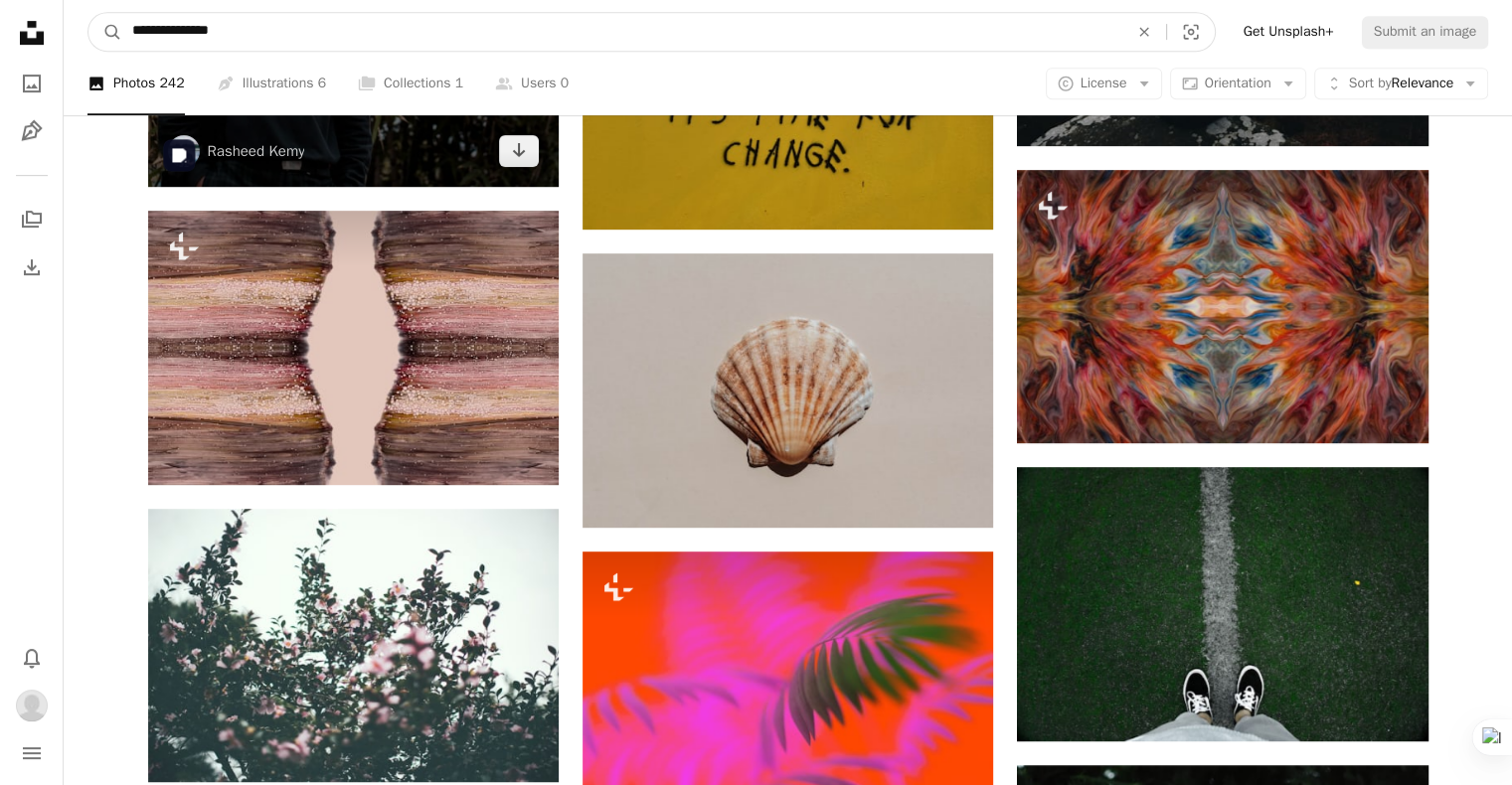 click on "A magnifying glass" at bounding box center (105, 32) 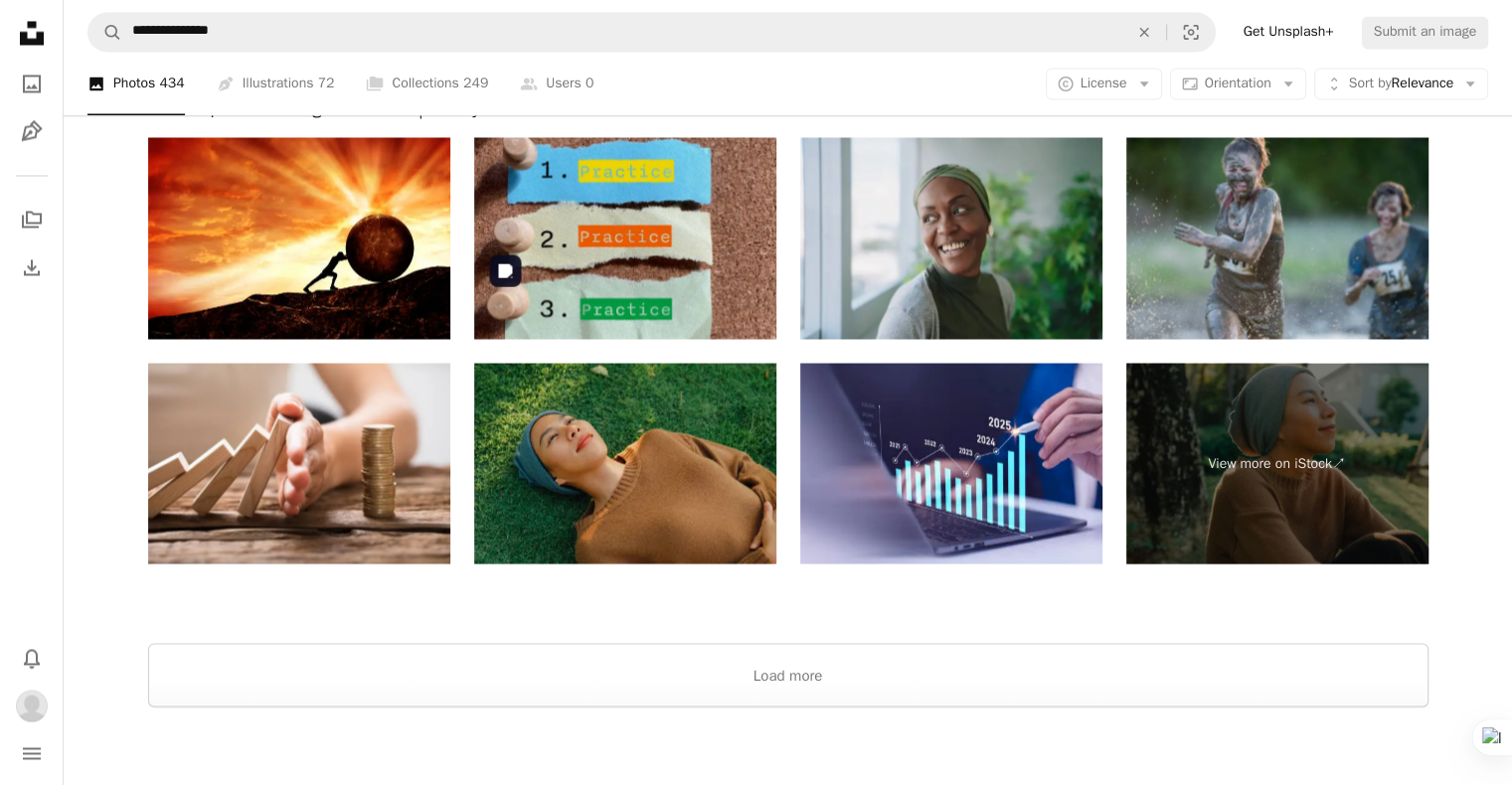 scroll, scrollTop: 3739, scrollLeft: 0, axis: vertical 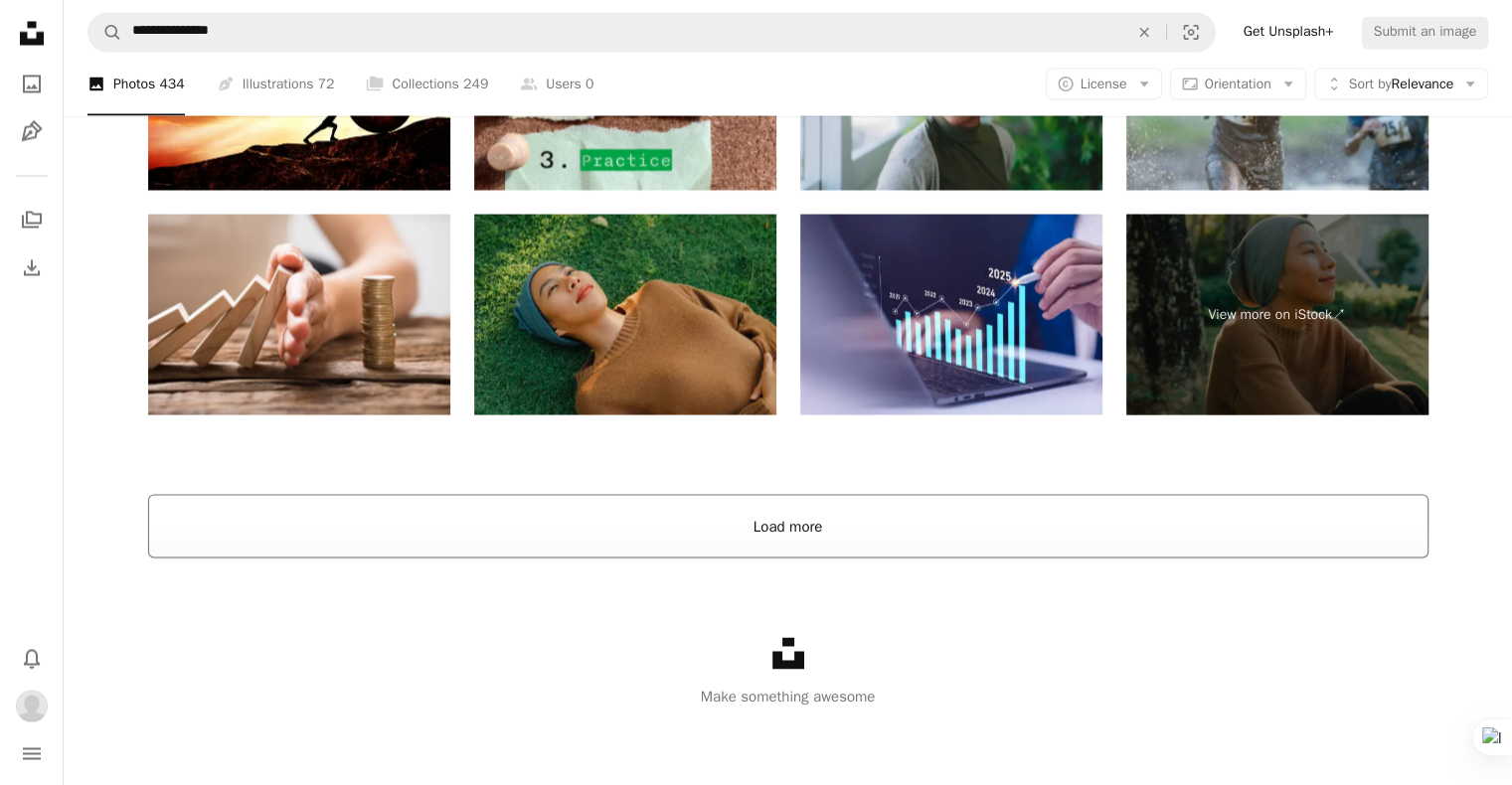 click on "Load more" at bounding box center (788, 526) 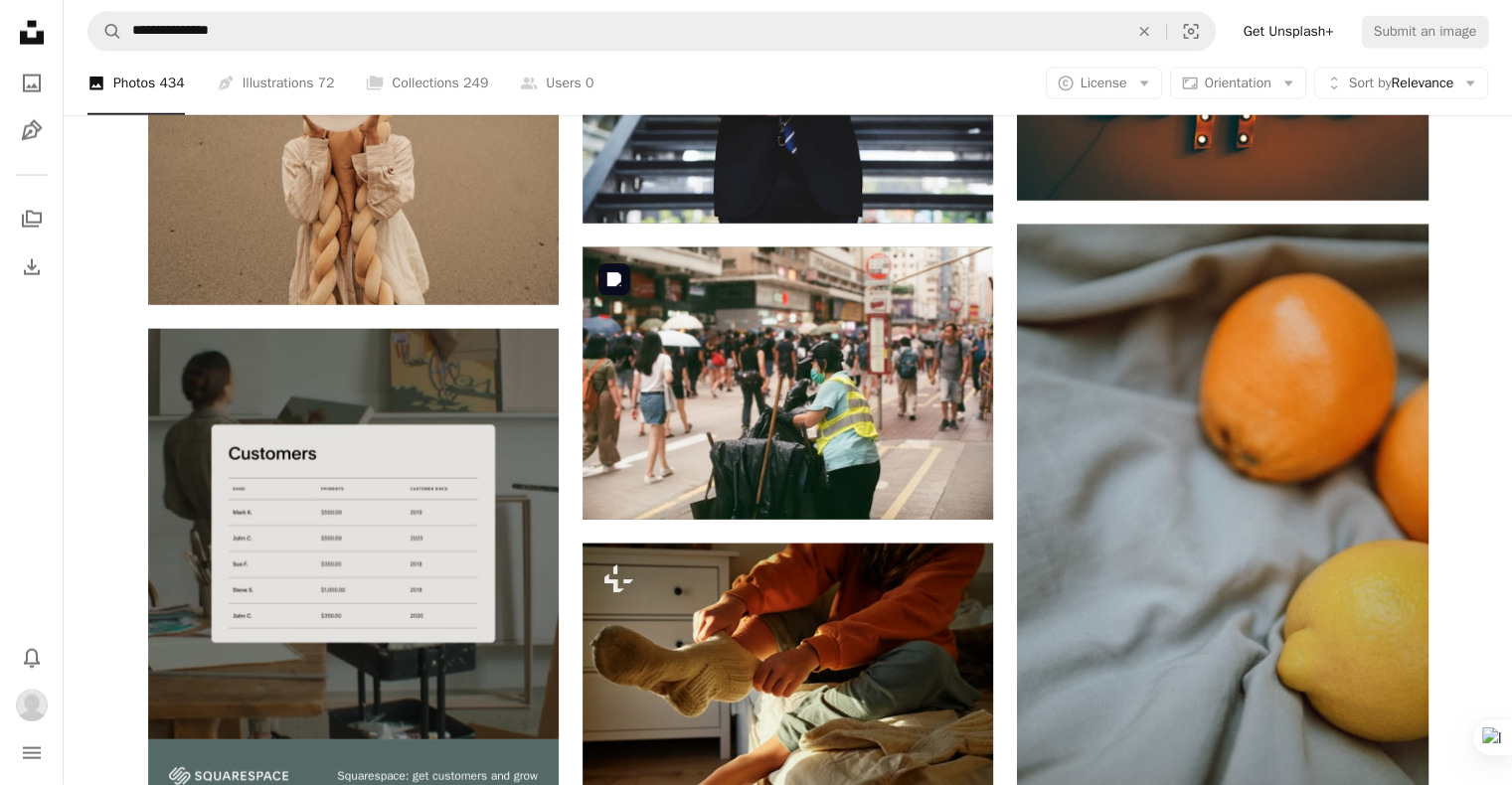 scroll, scrollTop: 4811, scrollLeft: 0, axis: vertical 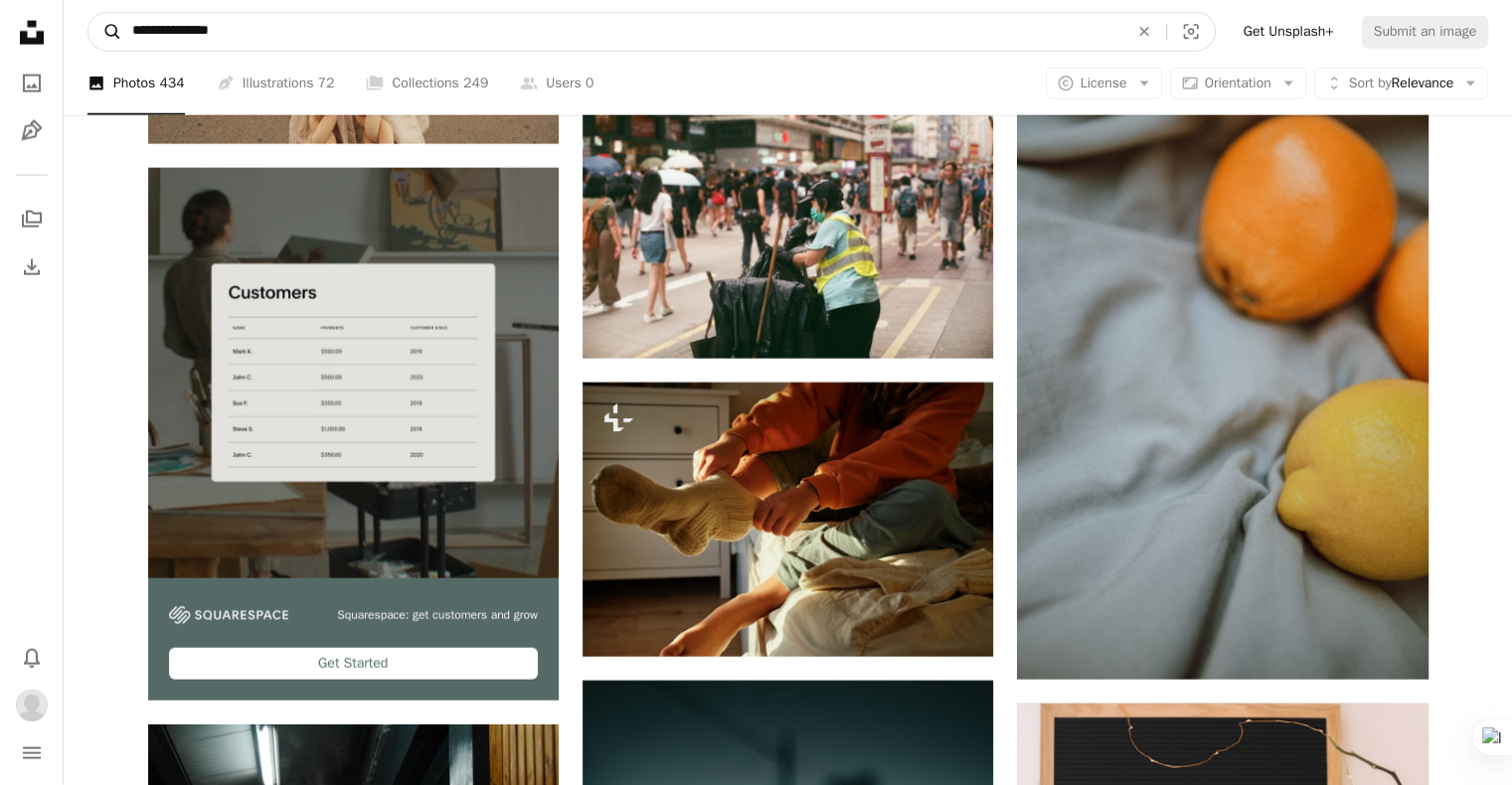 drag, startPoint x: 179, startPoint y: 32, endPoint x: 106, endPoint y: 36, distance: 73.109507 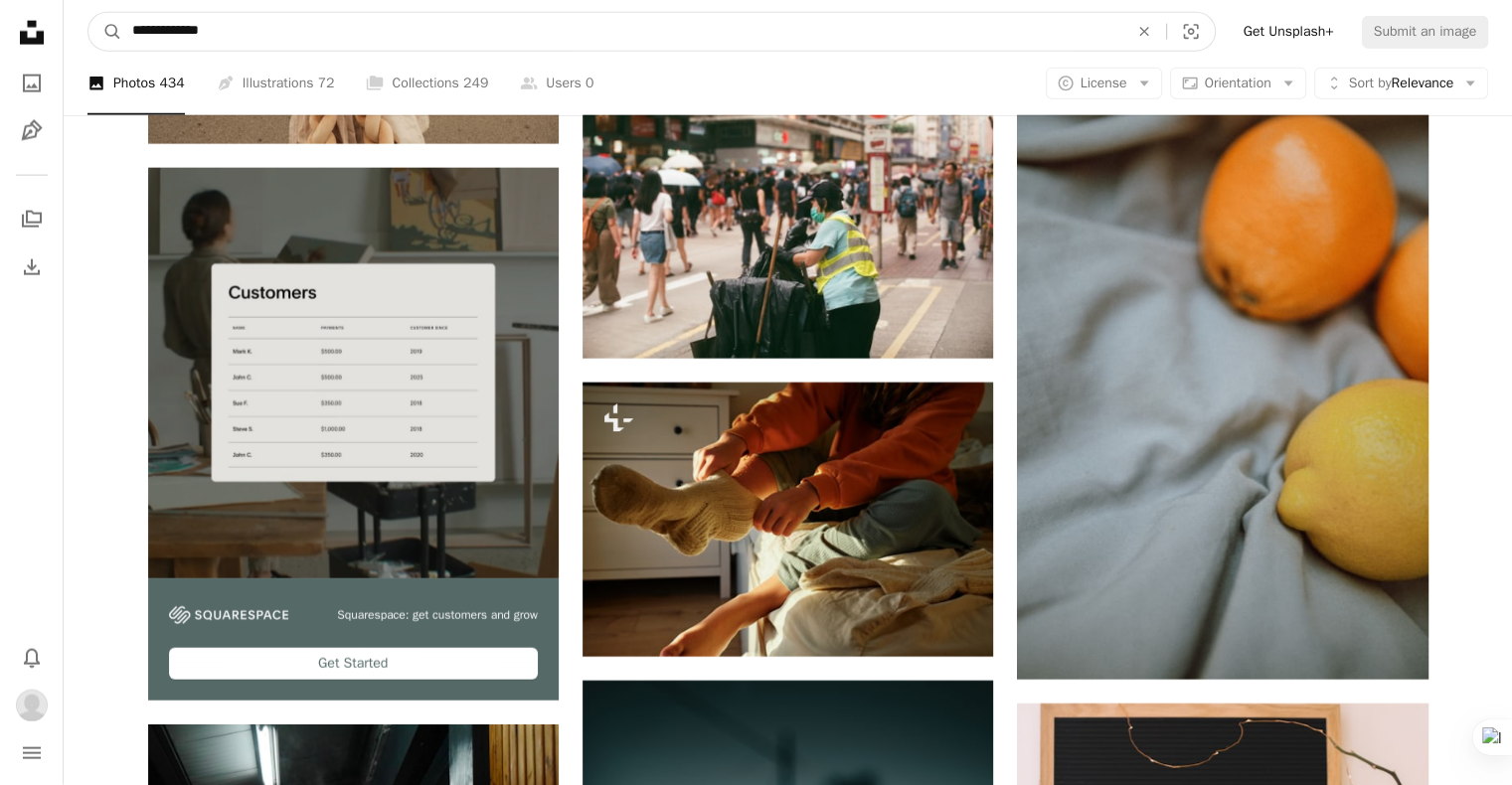 click on "**********" at bounding box center (622, 32) 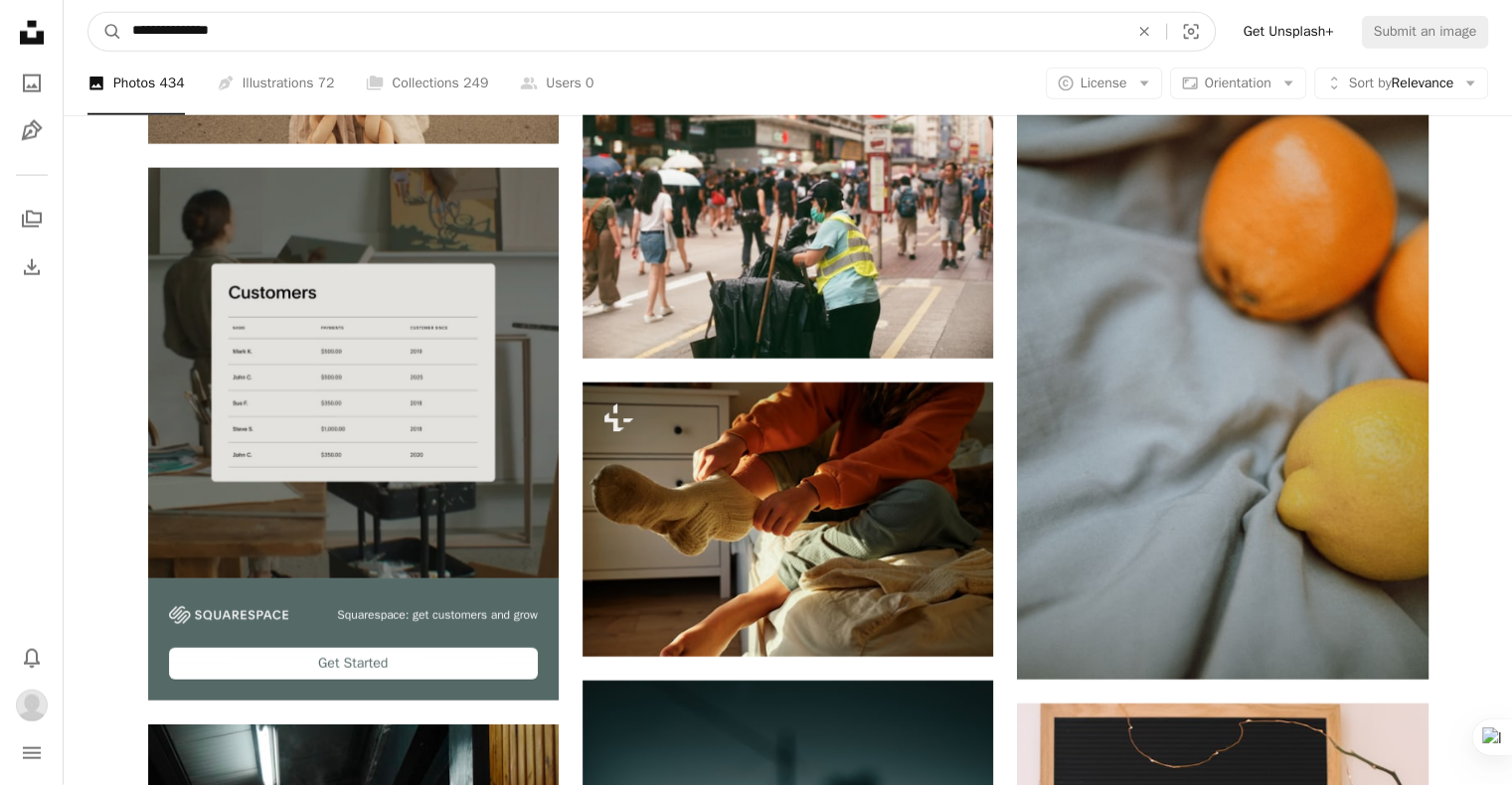 type on "**********" 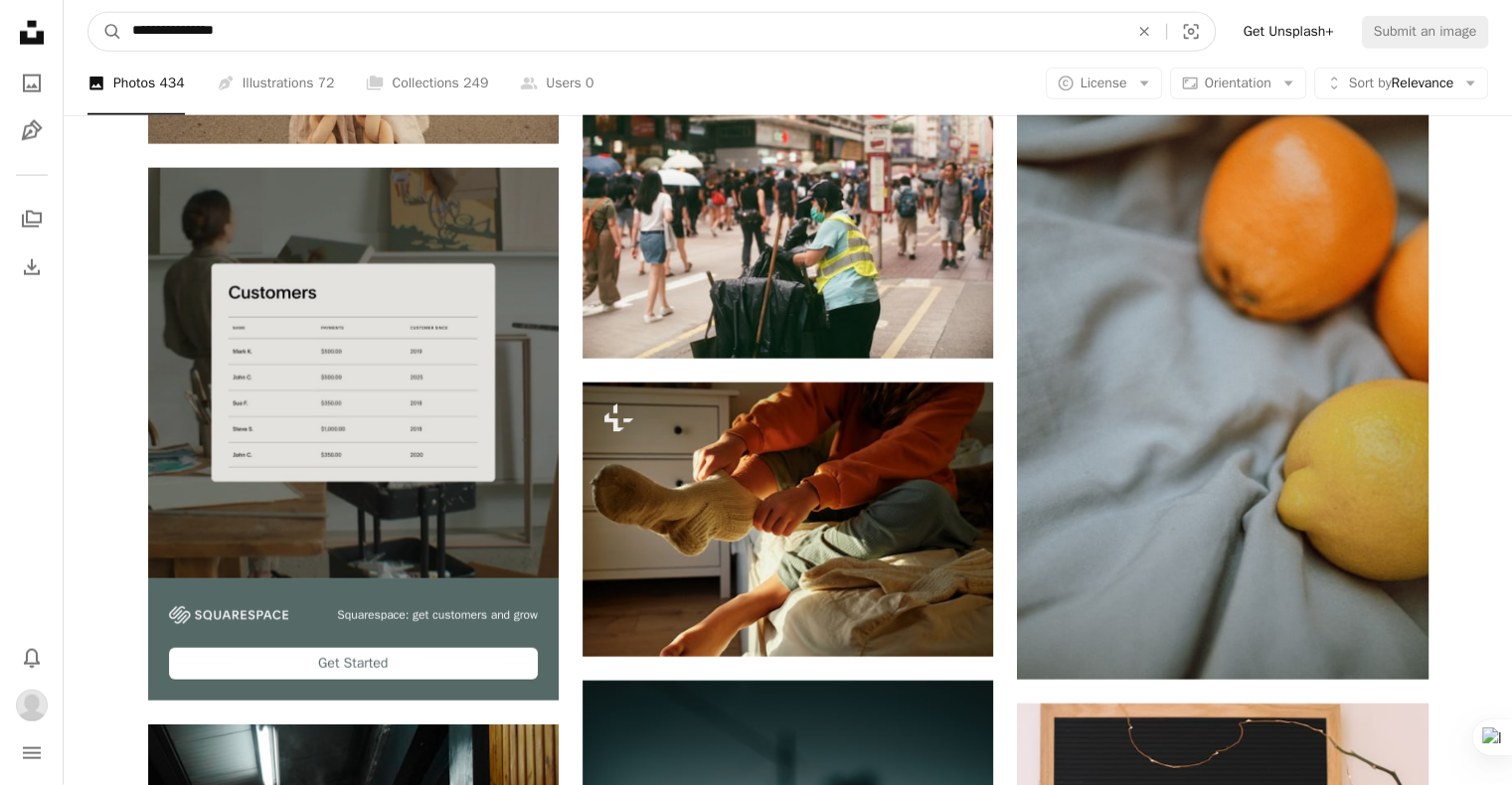 click on "A magnifying glass" at bounding box center (105, 32) 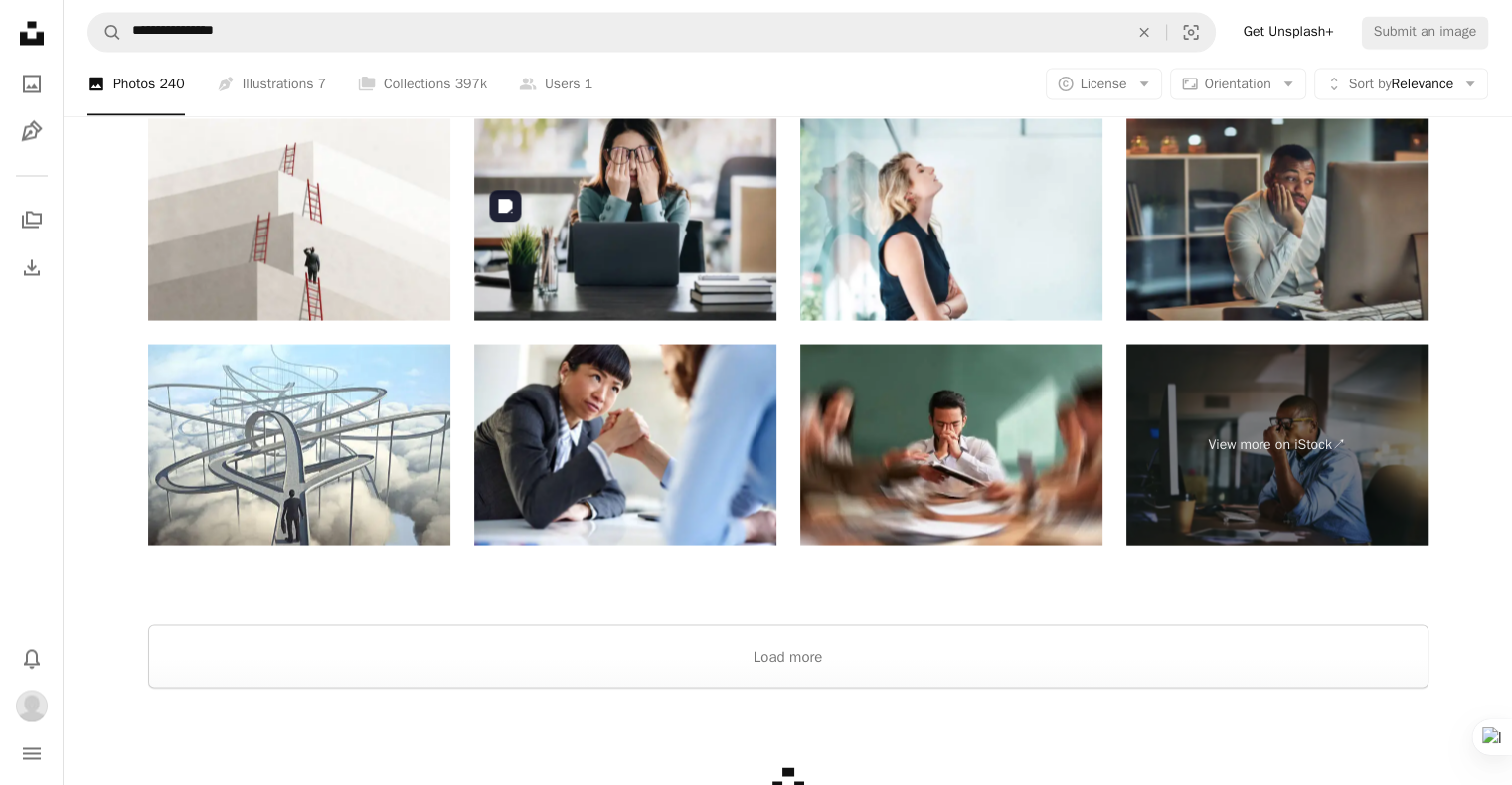scroll, scrollTop: 3577, scrollLeft: 0, axis: vertical 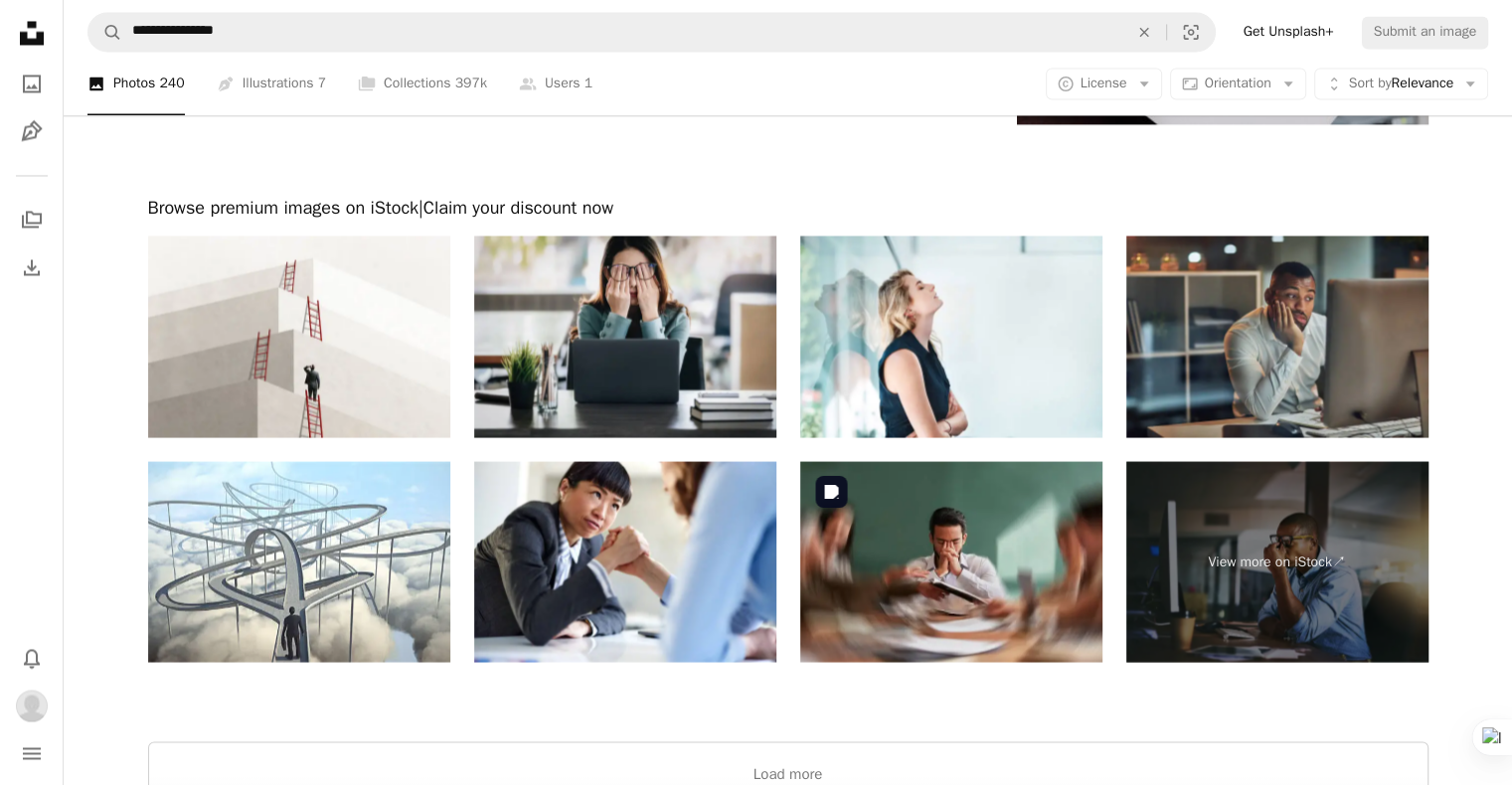 click at bounding box center [951, 561] 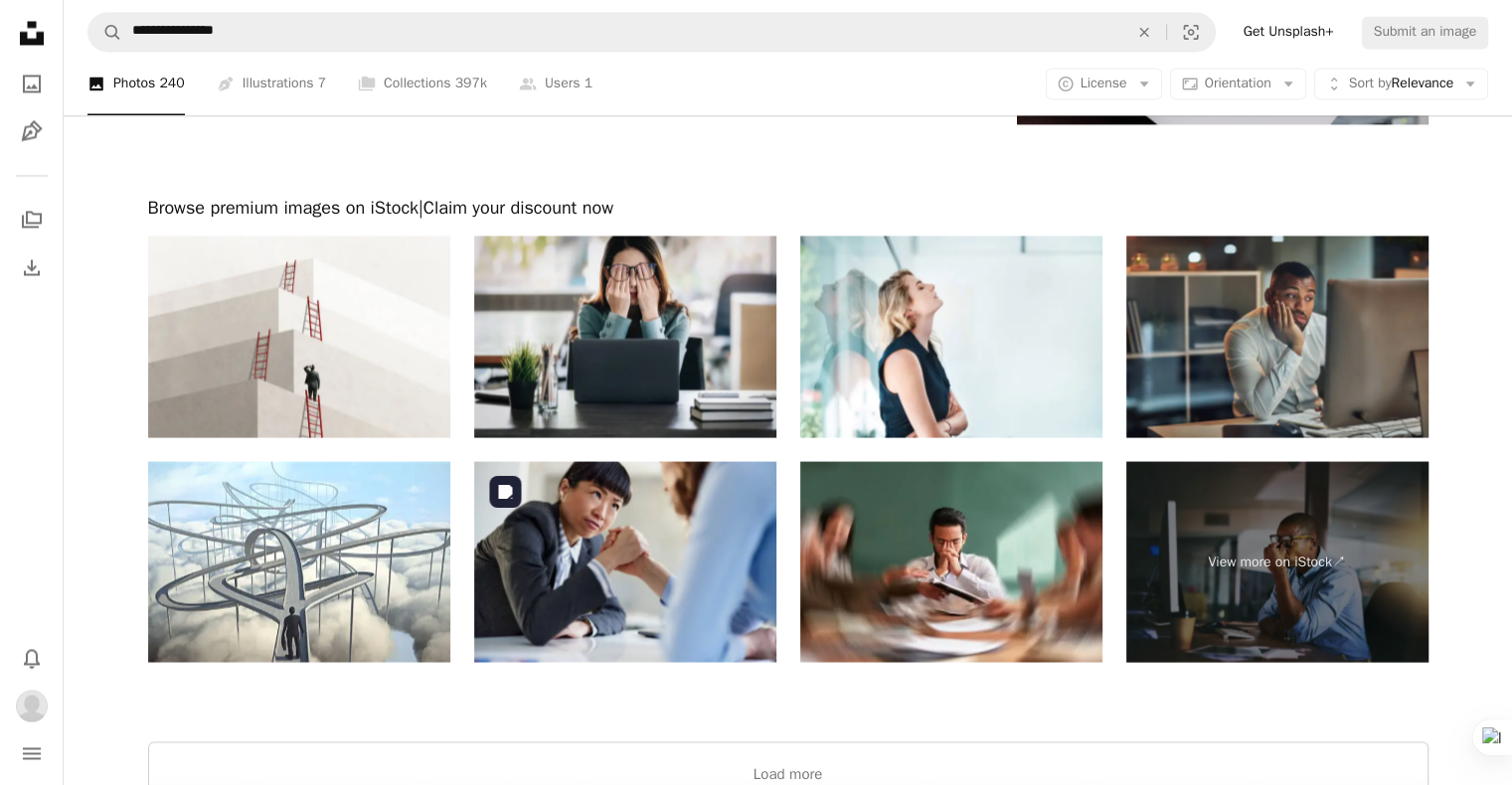 click at bounding box center (625, 561) 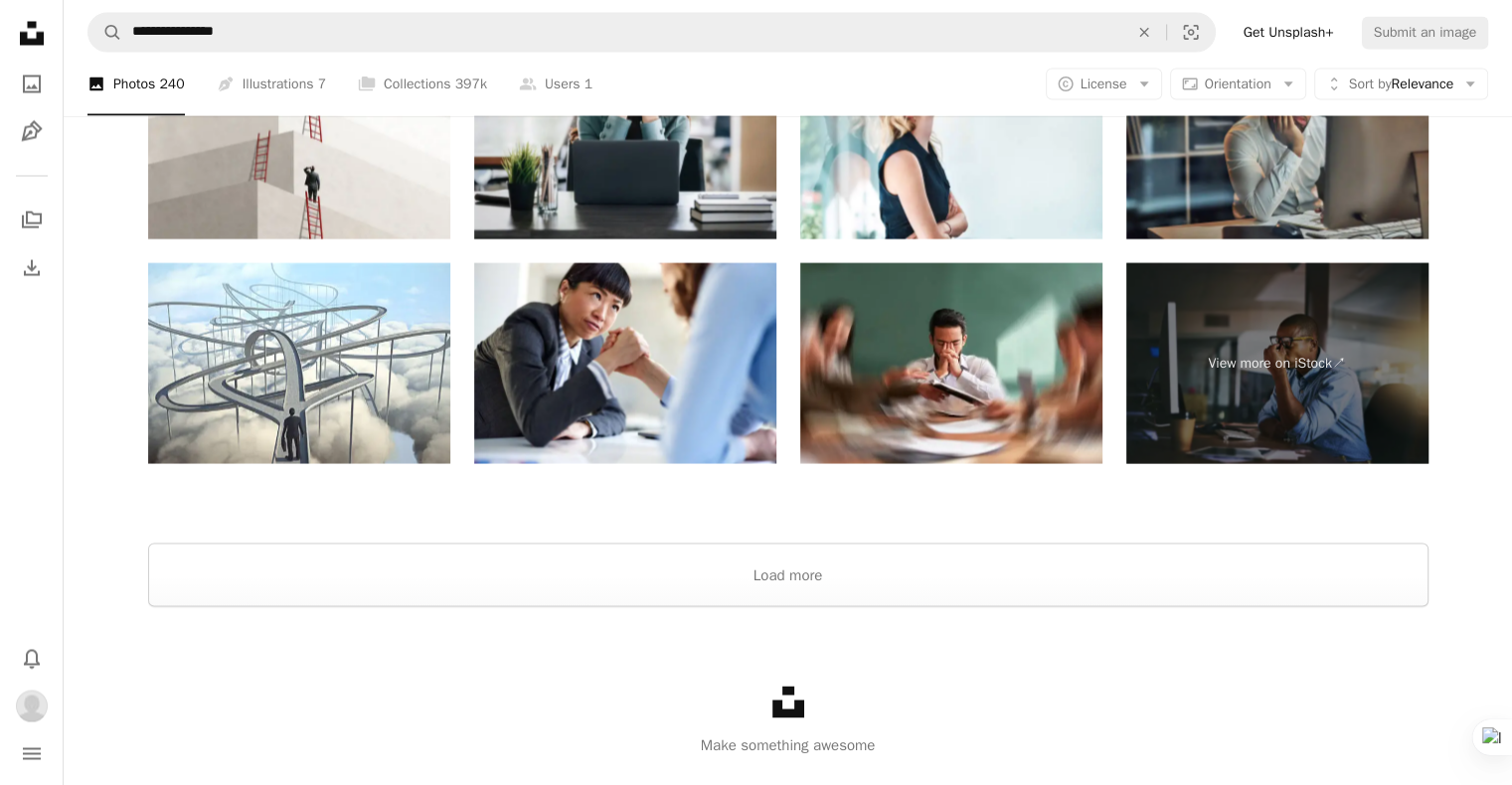 scroll, scrollTop: 3825, scrollLeft: 0, axis: vertical 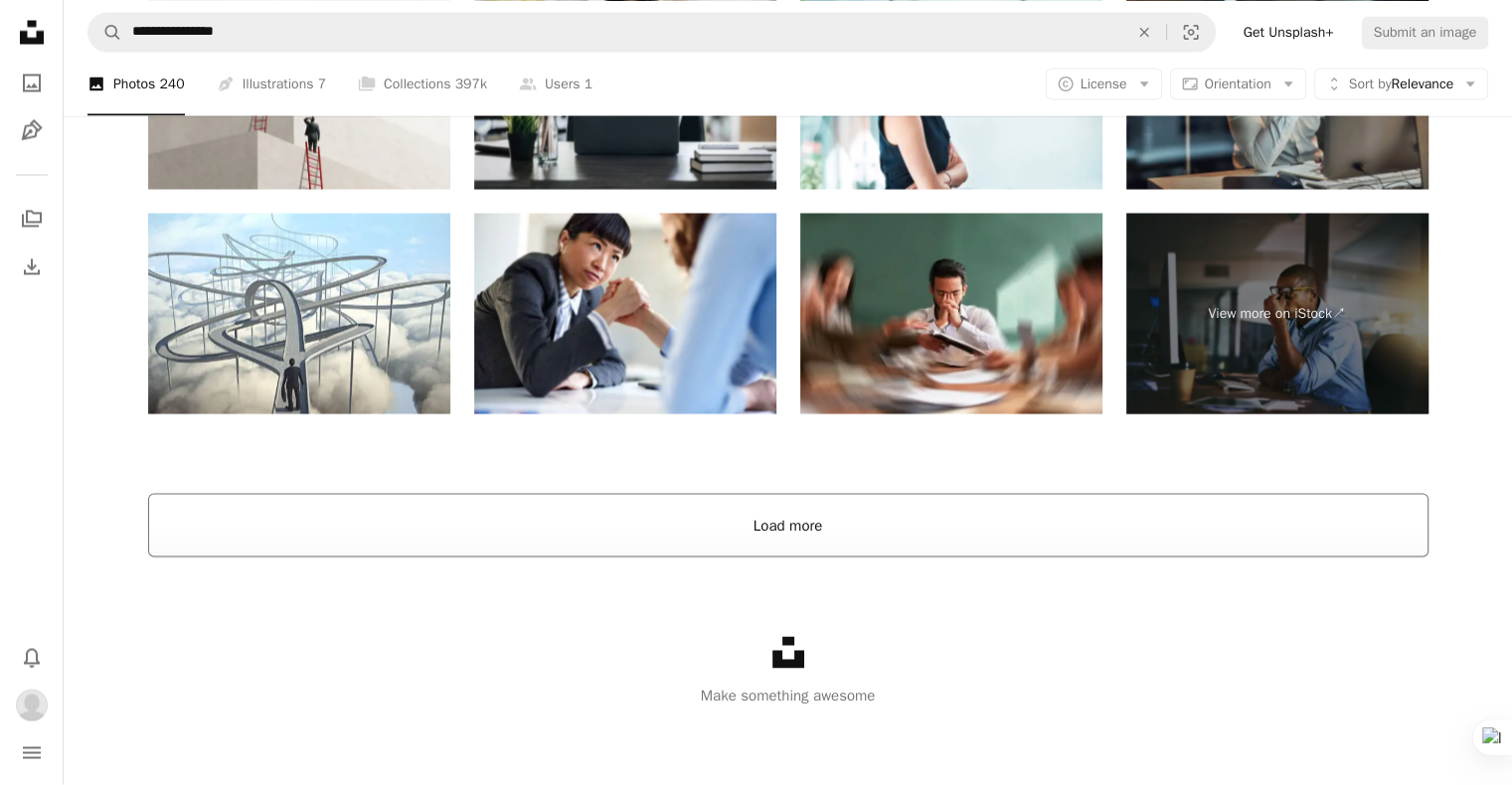 click on "Load more" at bounding box center (788, 526) 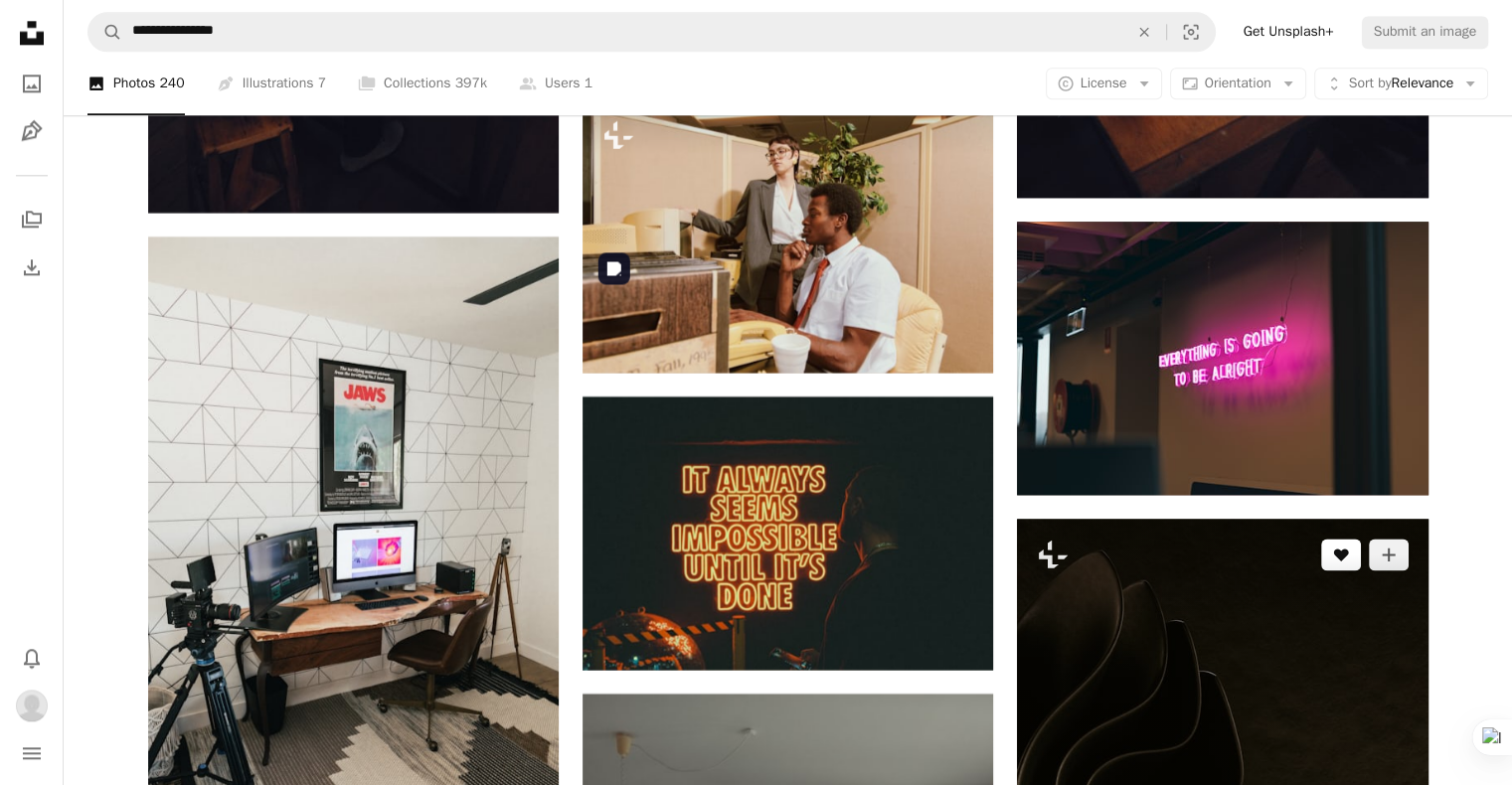 scroll, scrollTop: 17715, scrollLeft: 0, axis: vertical 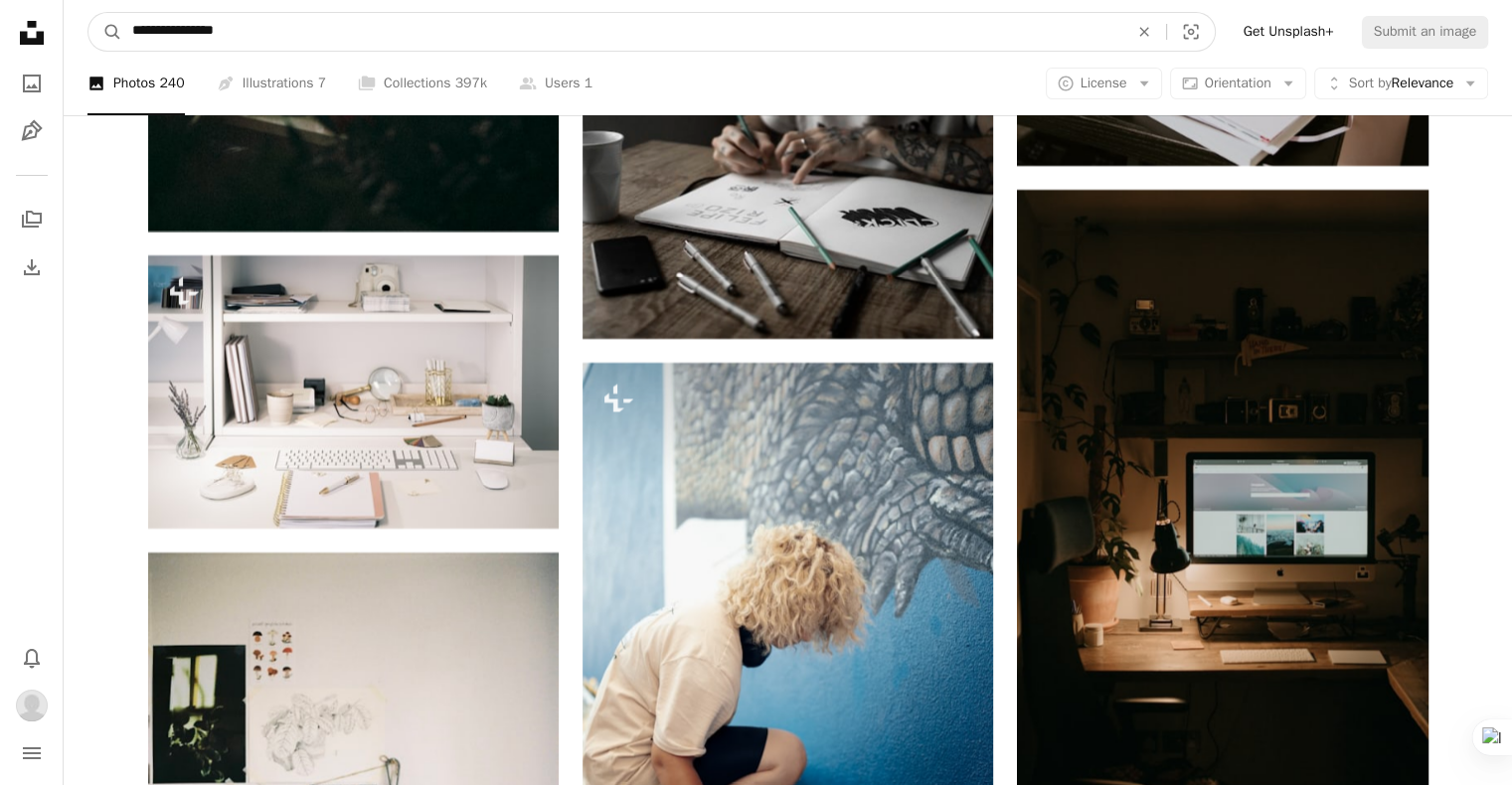 drag, startPoint x: 260, startPoint y: 22, endPoint x: 83, endPoint y: 65, distance: 182.14829 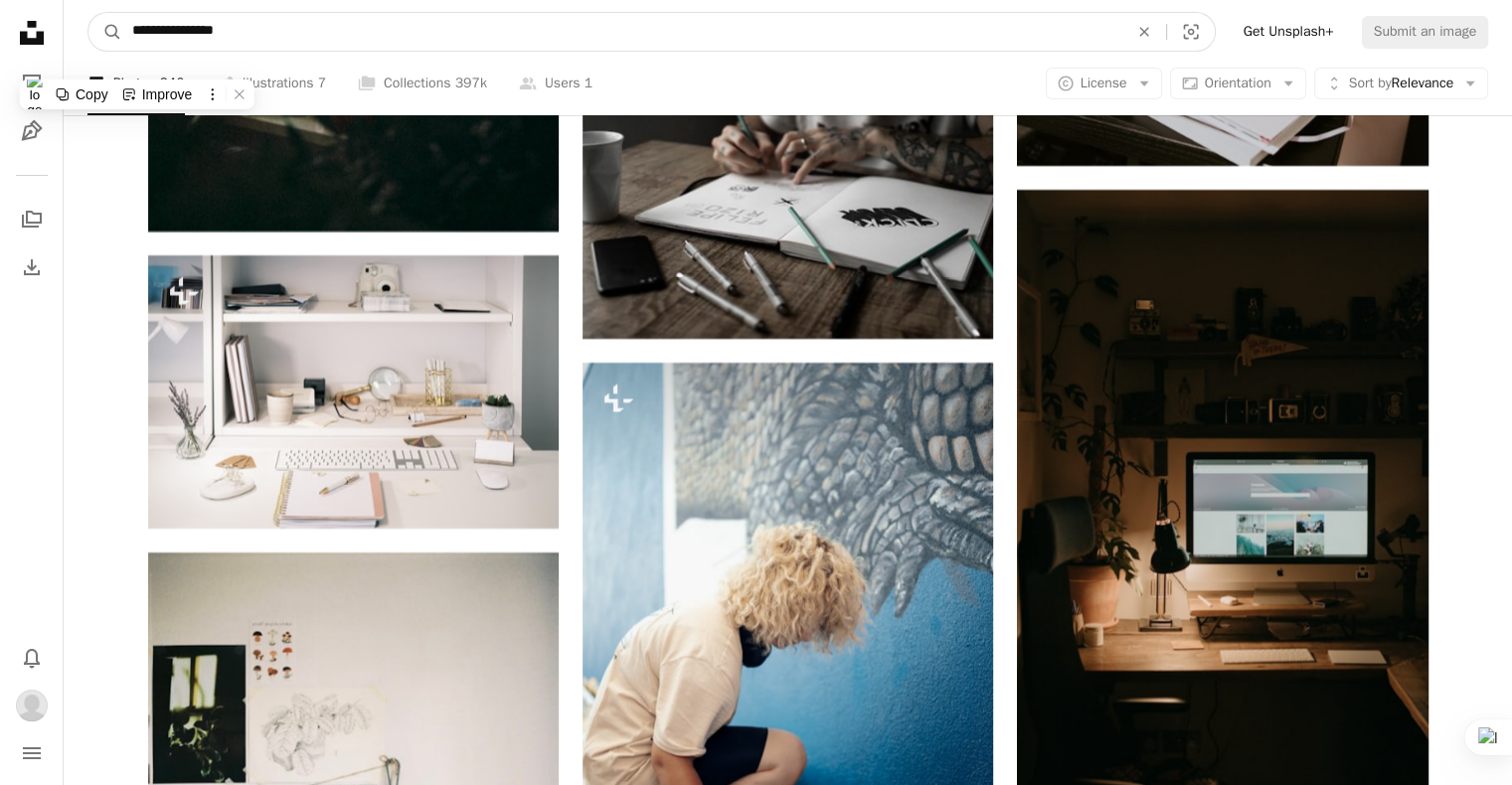 click on "A magnifying glass" at bounding box center (105, 32) 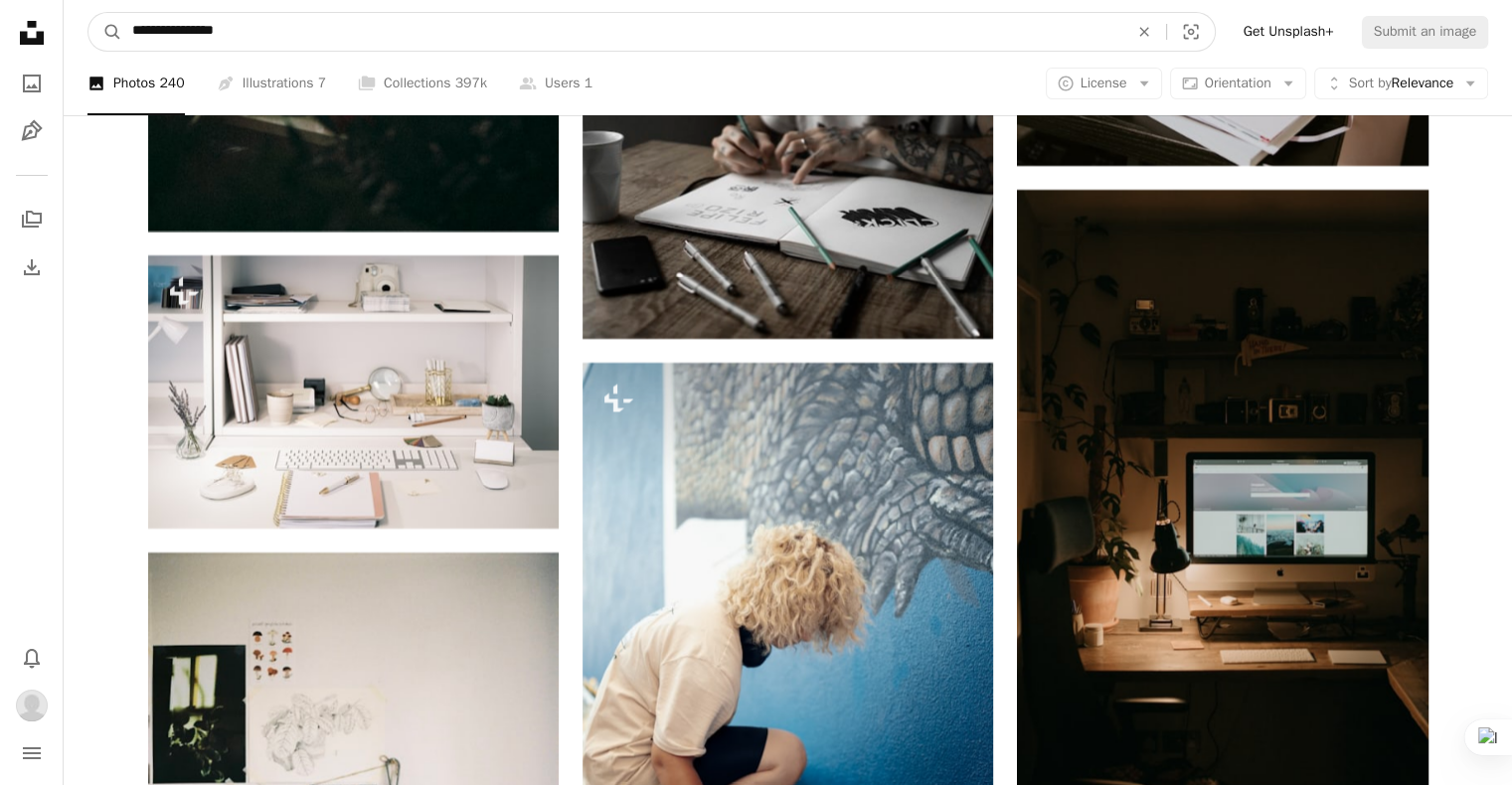 click on "A magnifying glass" at bounding box center [105, 32] 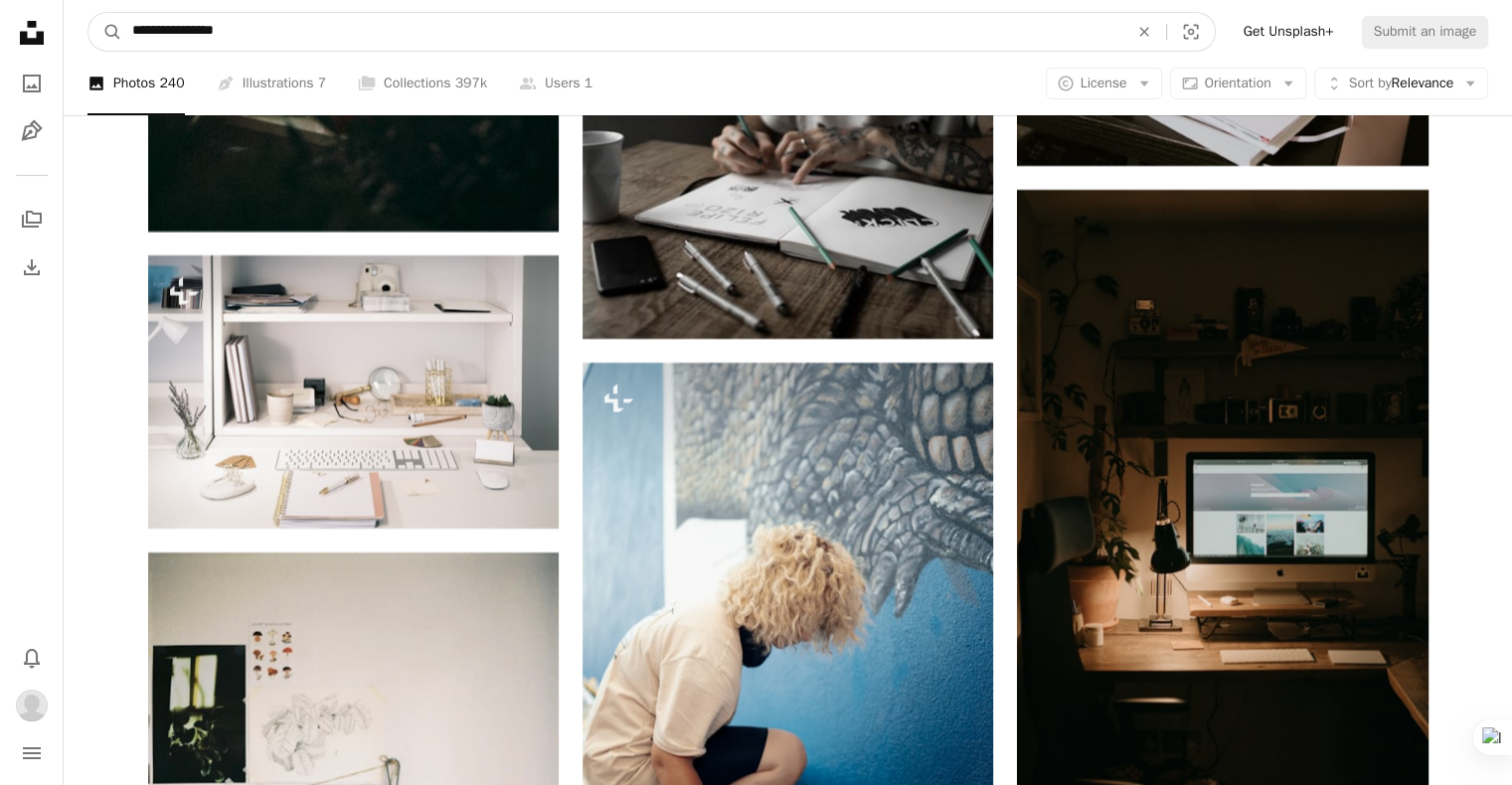 click on "**********" at bounding box center (622, 32) 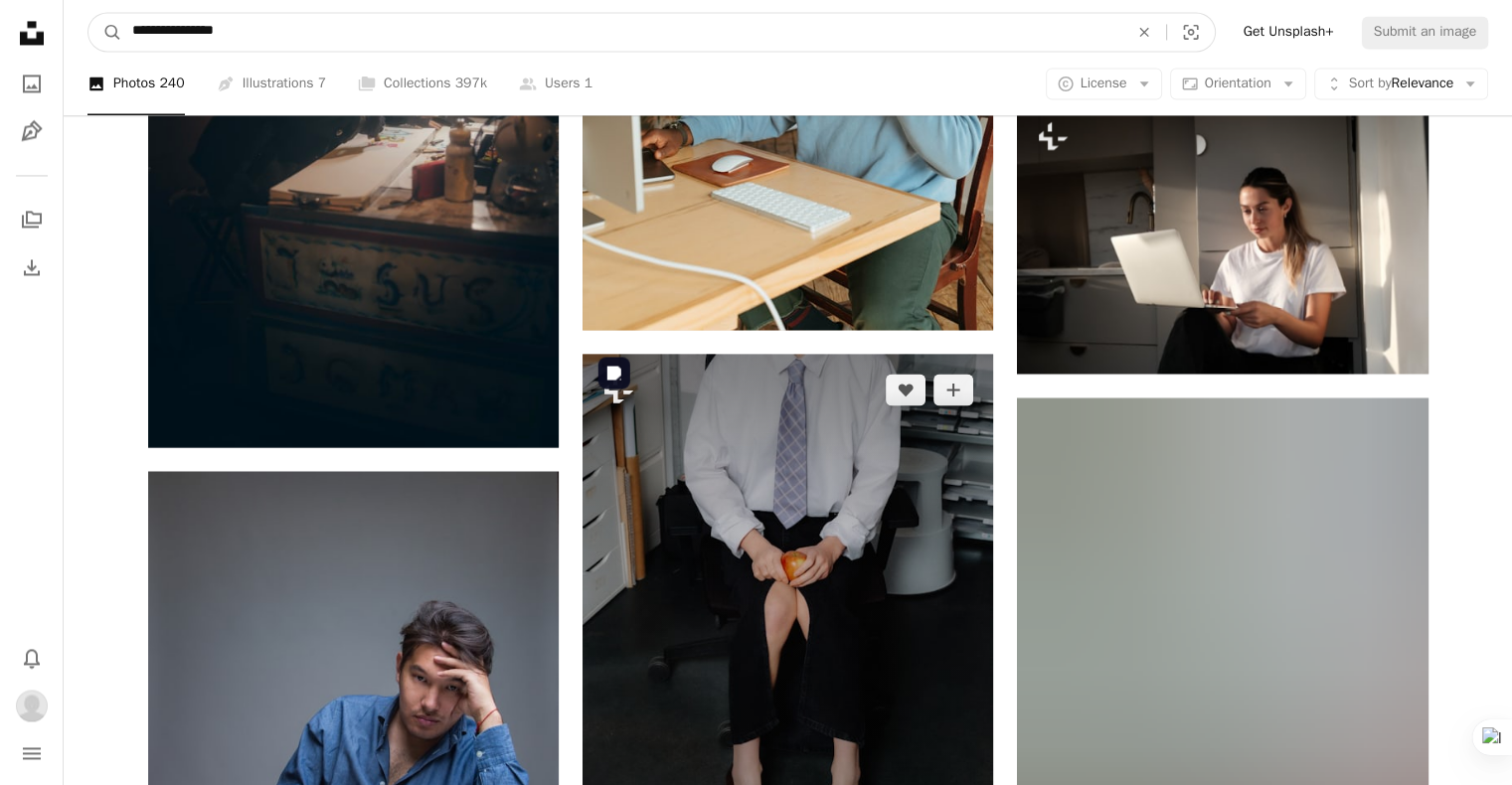 scroll, scrollTop: 11030, scrollLeft: 0, axis: vertical 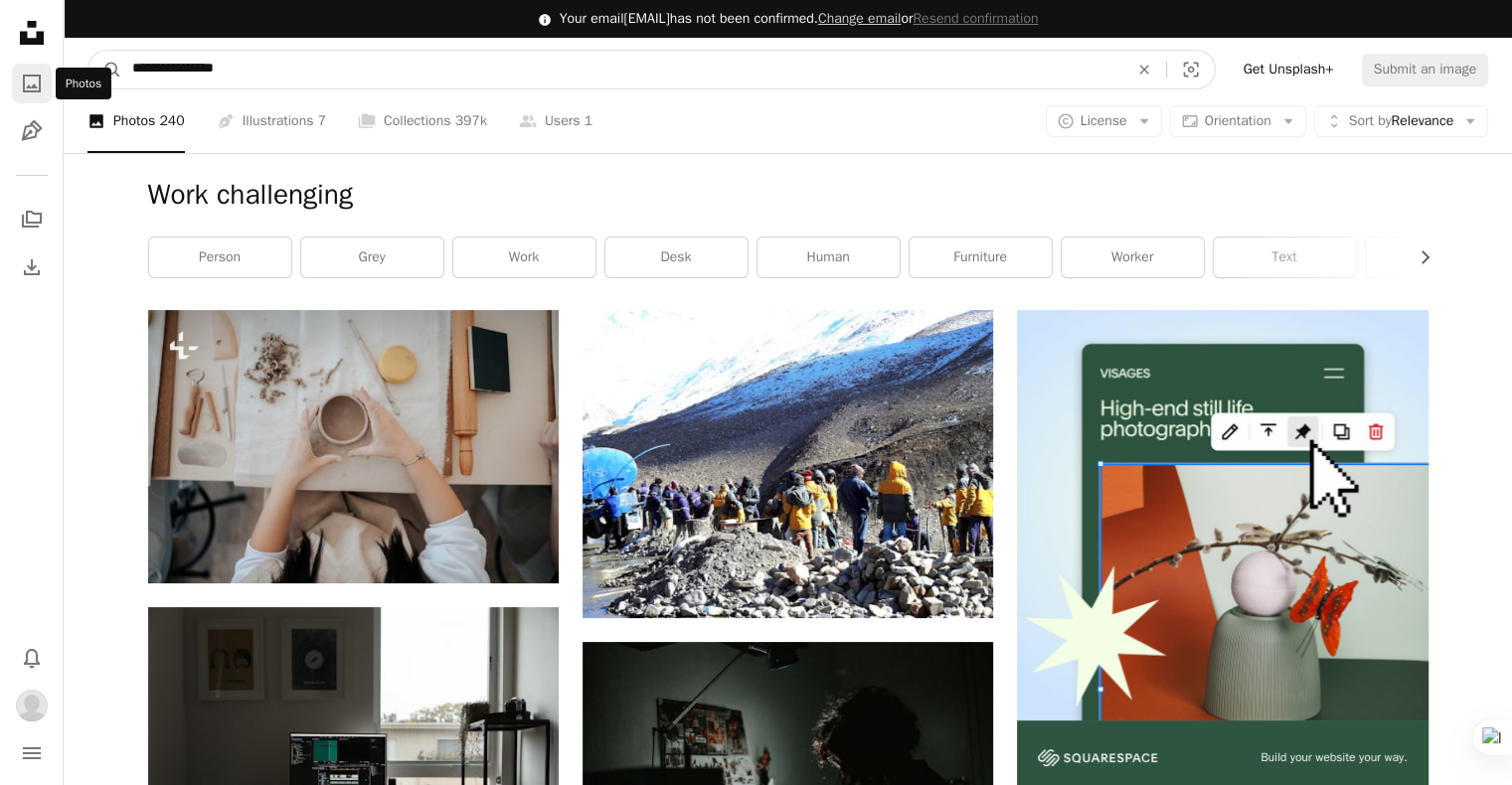 drag, startPoint x: 254, startPoint y: 70, endPoint x: 38, endPoint y: 78, distance: 216.1481 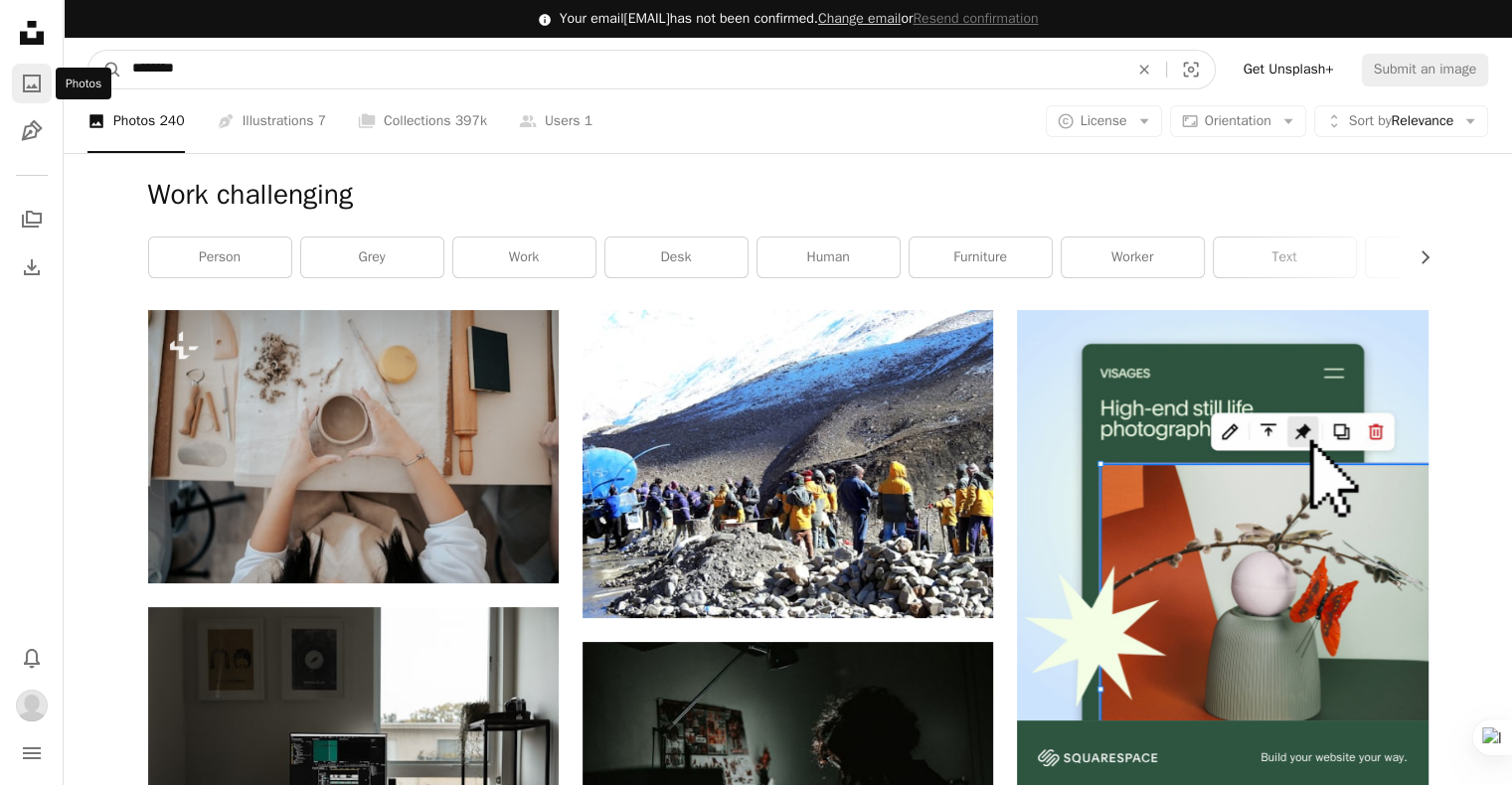 type on "*********" 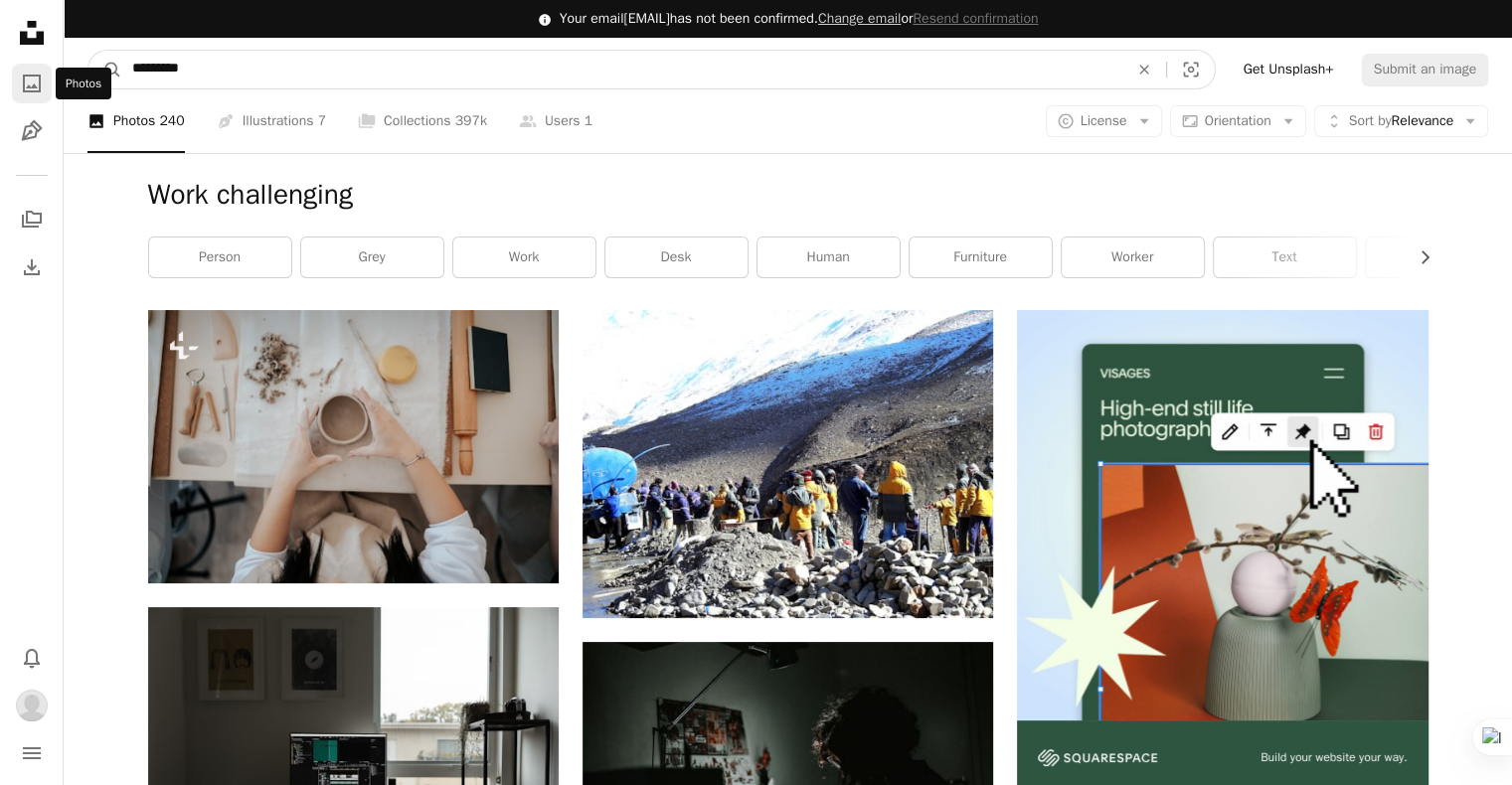 click on "A magnifying glass" at bounding box center [105, 70] 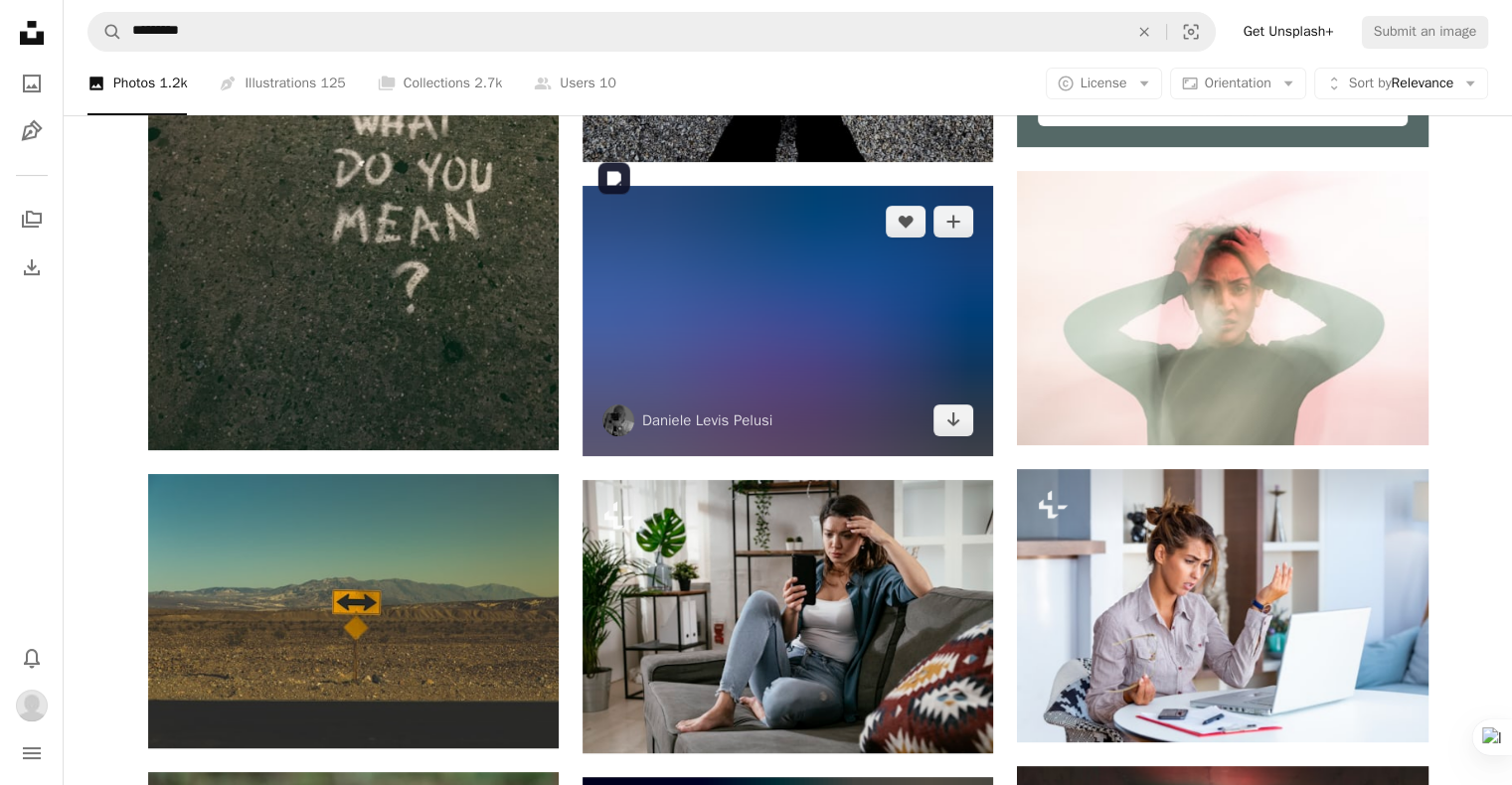 scroll, scrollTop: 795, scrollLeft: 0, axis: vertical 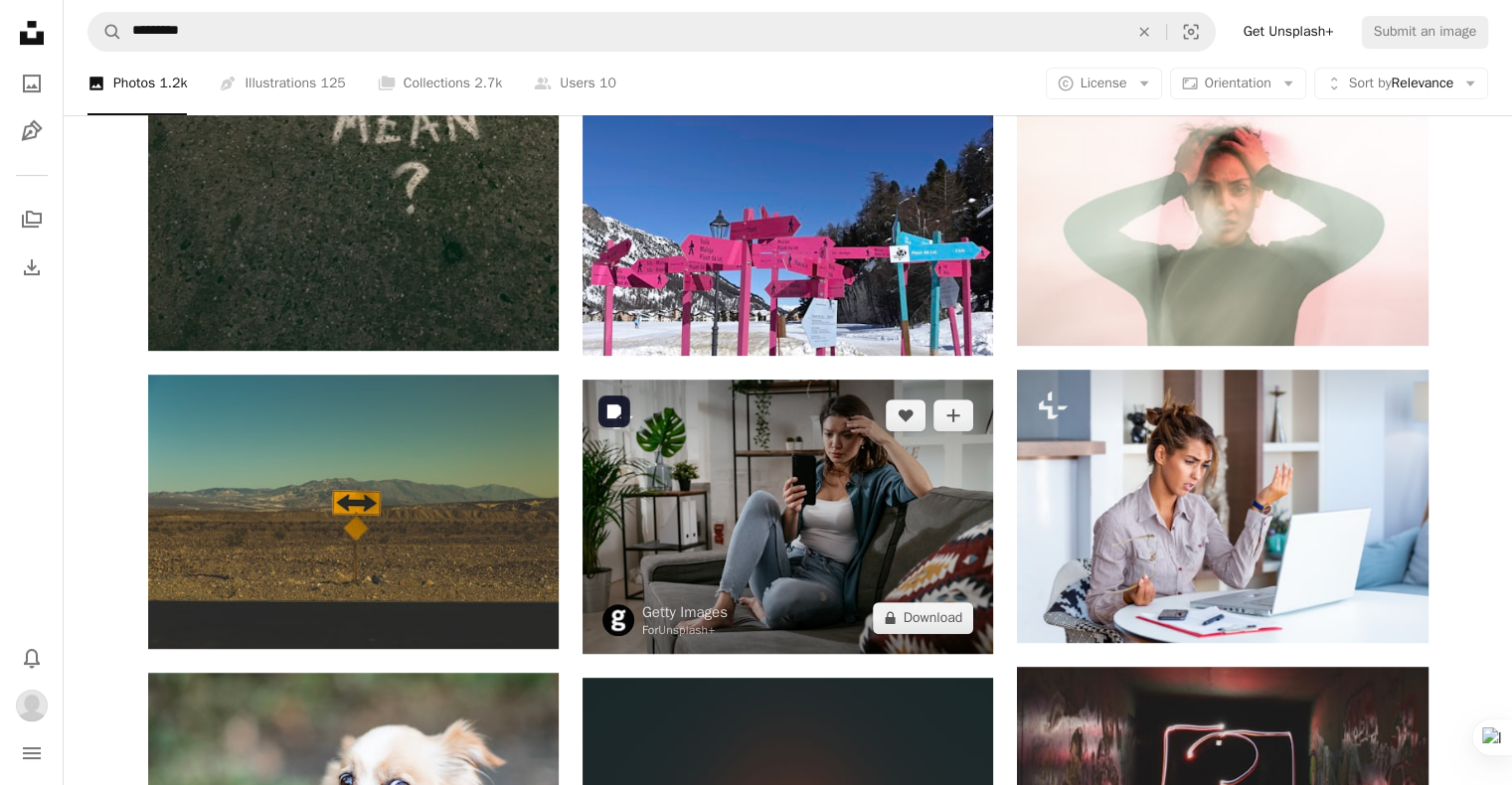 click at bounding box center [787, 516] 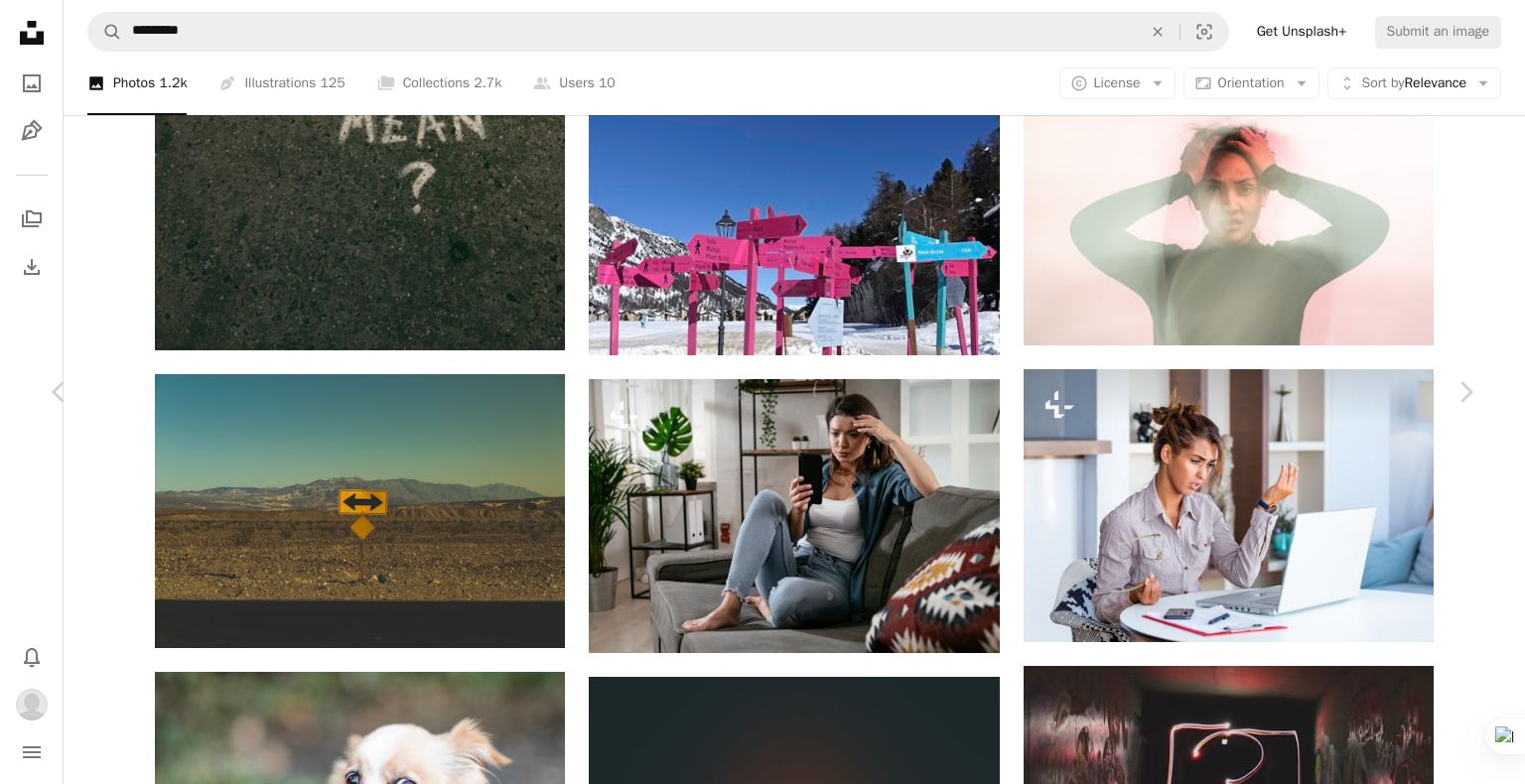 click on "An X shape Chevron left Chevron right Getty Images For  Unsplash+ A heart A plus sign Edit image   Plus sign for Unsplash+ A lock   Download Zoom in A forward-right arrow Share More Actions Calendar outlined Published on  August 27, 2022 Safety Licensed under the  Unsplash+ License communication talking discussion conflict danger waiting loneliness indoors white people one woman only one person arguing only women wireless technology domestic life adversity emotional stress distraught portable information device displeased Related images Plus sign for Unsplash+ A heart A plus sign Getty Images For  Unsplash+ A lock   Download Plus sign for Unsplash+ A heart A plus sign Getty Images For  Unsplash+ A lock   Download Plus sign for Unsplash+ A heart A plus sign Getty Images For  Unsplash+ A lock   Download Plus sign for Unsplash+ A heart A plus sign Getty Images For  Unsplash+ A lock   Download Plus sign for Unsplash+ A heart" at bounding box center (762, 4050) 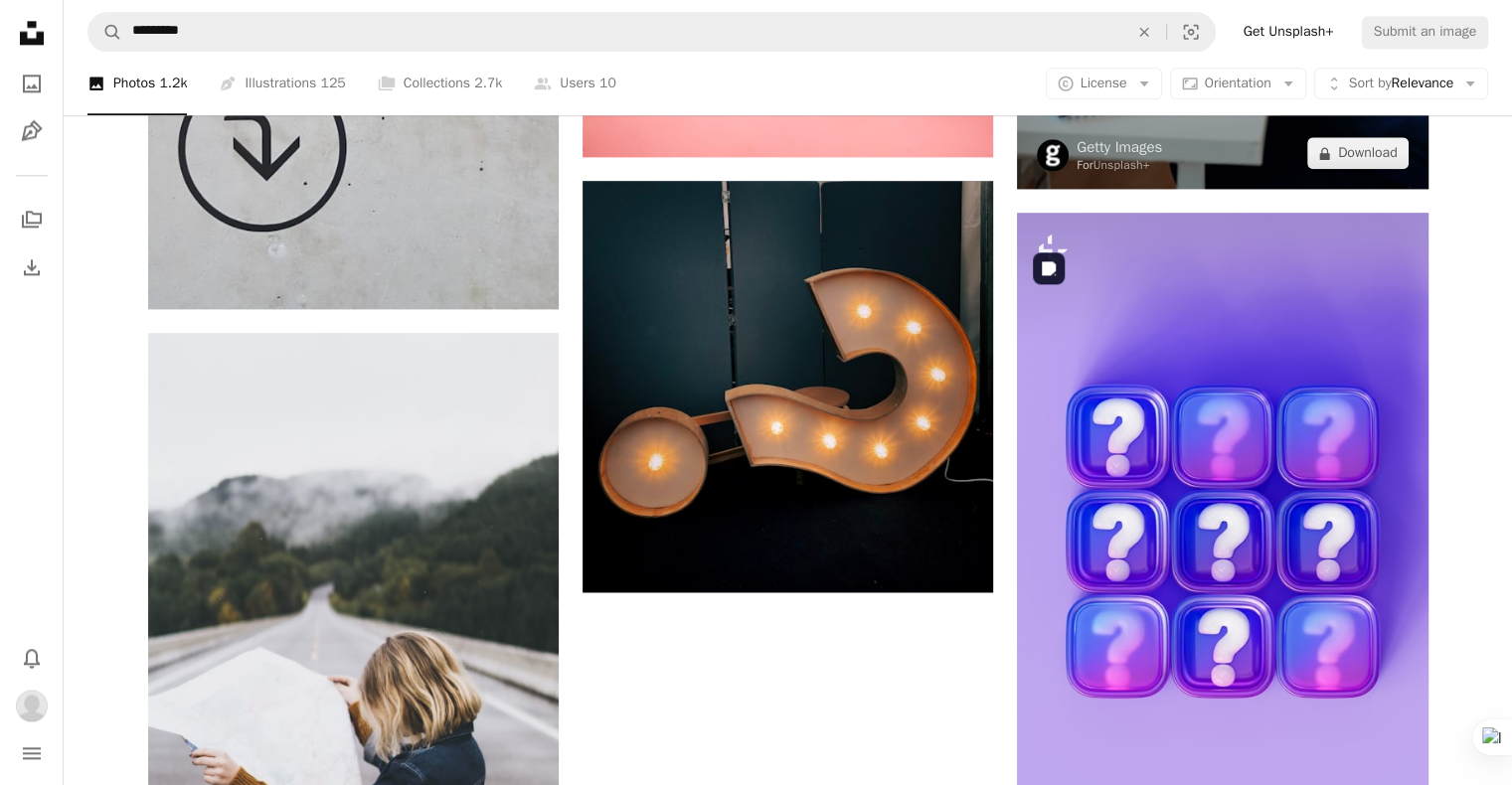 scroll, scrollTop: 2285, scrollLeft: 0, axis: vertical 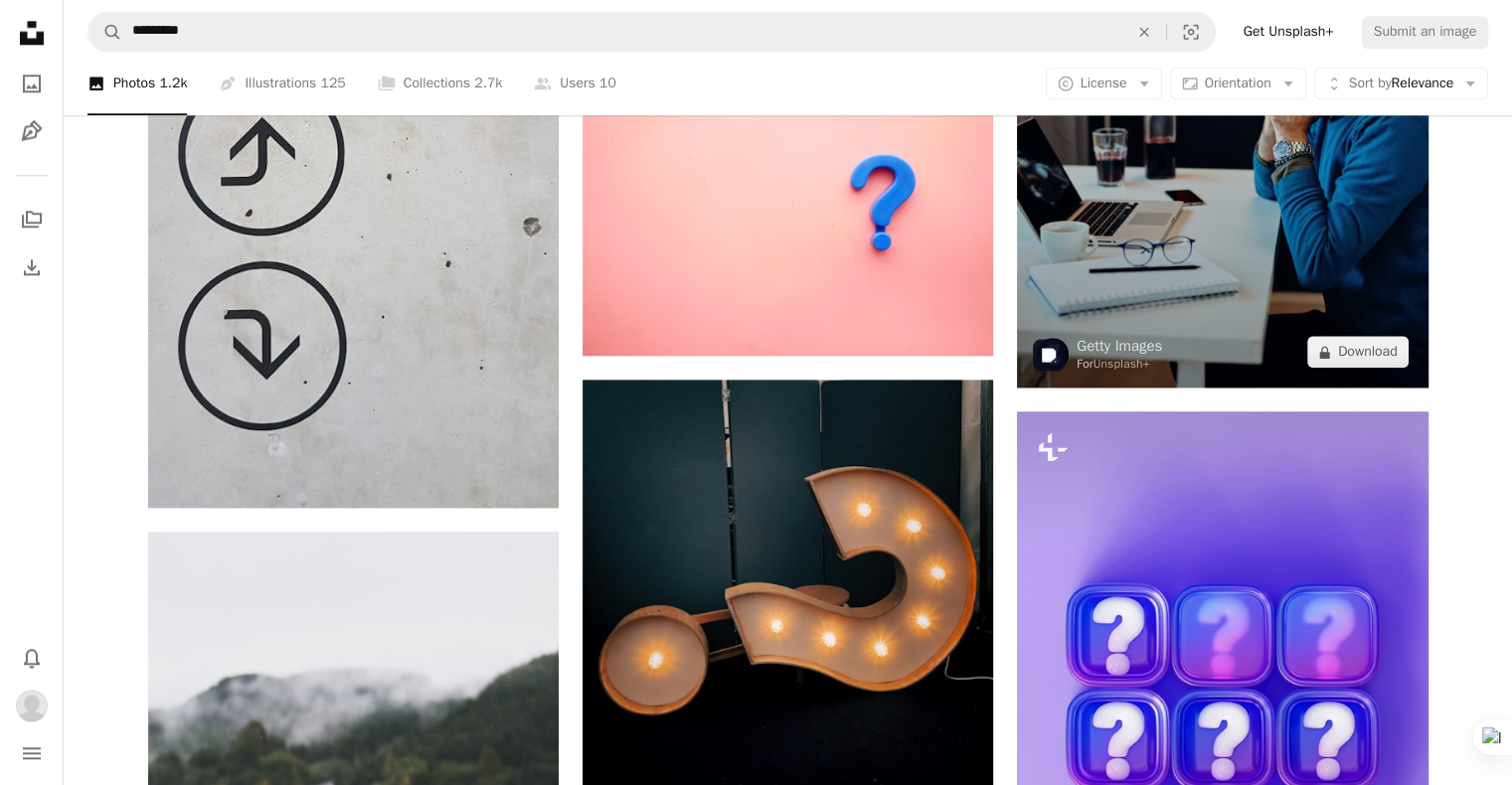 click at bounding box center [1222, 79] 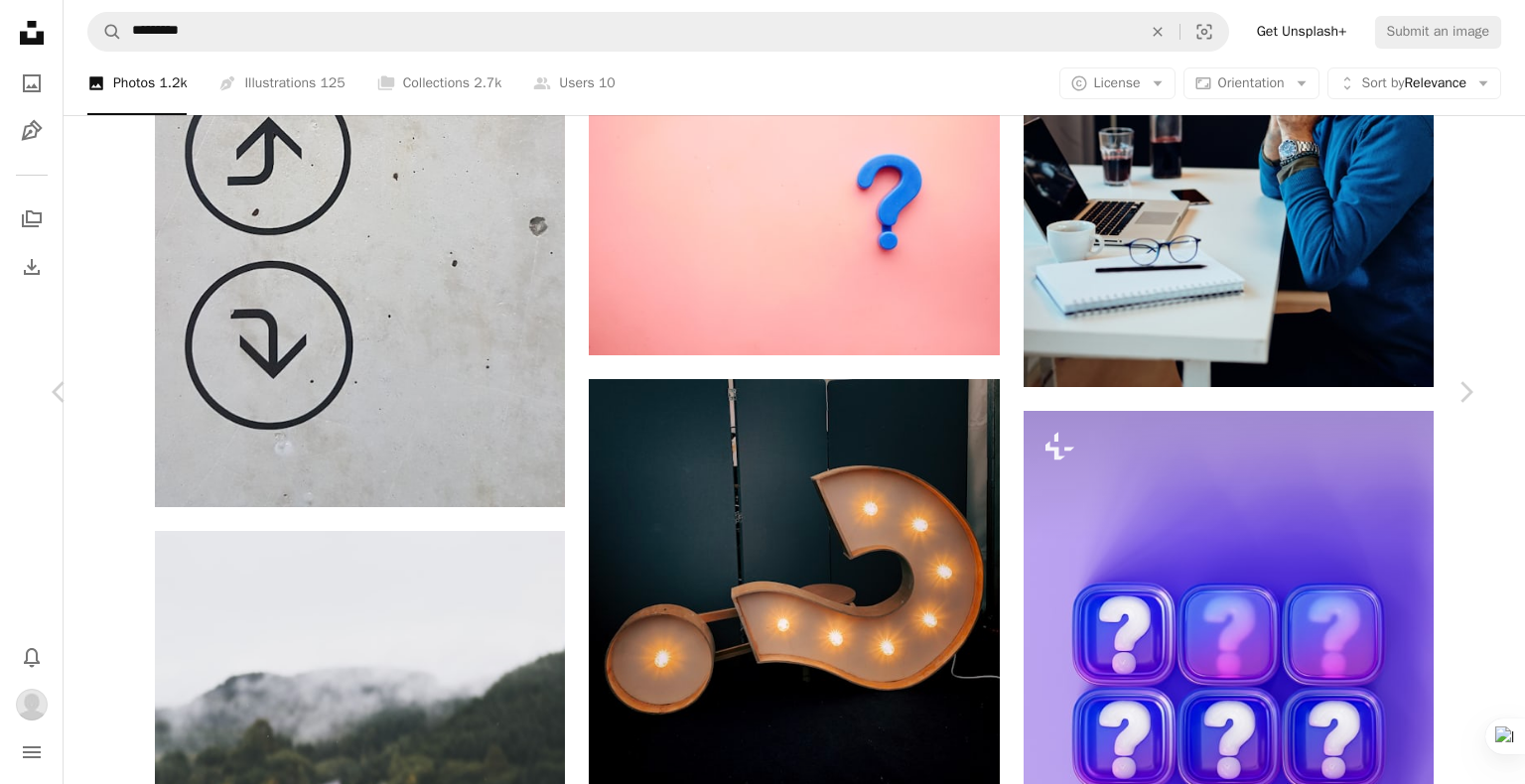 click on "An X shape Chevron left Chevron right Getty Images For  Unsplash+ A heart A plus sign Edit image   Plus sign for Unsplash+ A lock   Download Zoom in A forward-right arrow Share More Actions Calendar outlined Published on  August 26, 2022 Safety Licensed under the  Unsplash+ License office technology people computer working internet pain home interior frustration young adult confusion using laptop problems online dating lifestyles males one man only handsome people one young man only hipster culture Related images Plus sign for Unsplash+ A heart A plus sign Getty Images For  Unsplash+ A lock   Download Plus sign for Unsplash+ A heart A plus sign Getty Images For  Unsplash+ A lock   Download Plus sign for Unsplash+ A heart A plus sign Getty Images For  Unsplash+ A lock   Download Plus sign for Unsplash+ A heart A plus sign Getty Images For  Unsplash+ A lock   Download Plus sign for Unsplash+ A heart A plus sign For  A lock" at bounding box center (762, 2561) 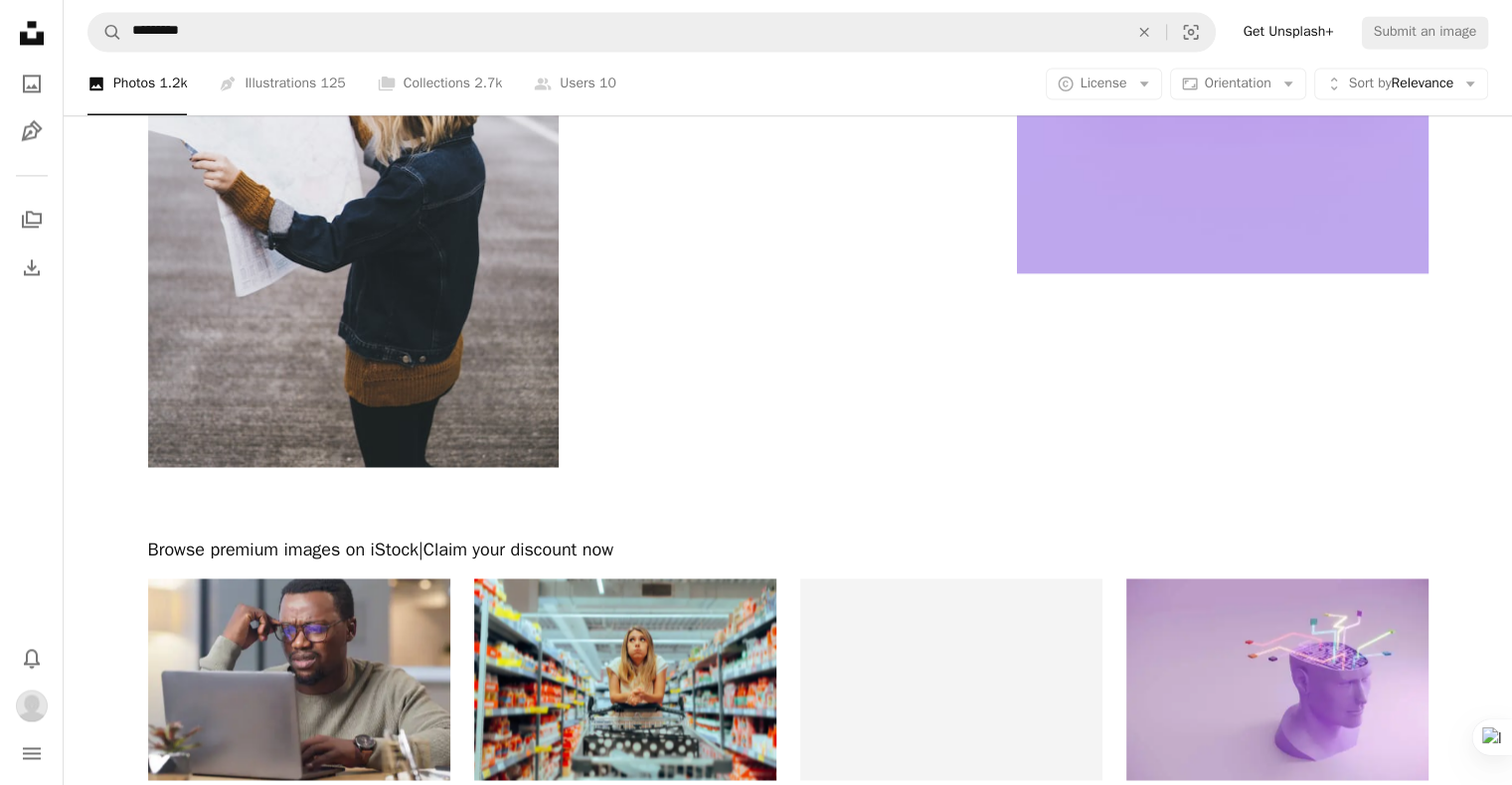 scroll, scrollTop: 3378, scrollLeft: 0, axis: vertical 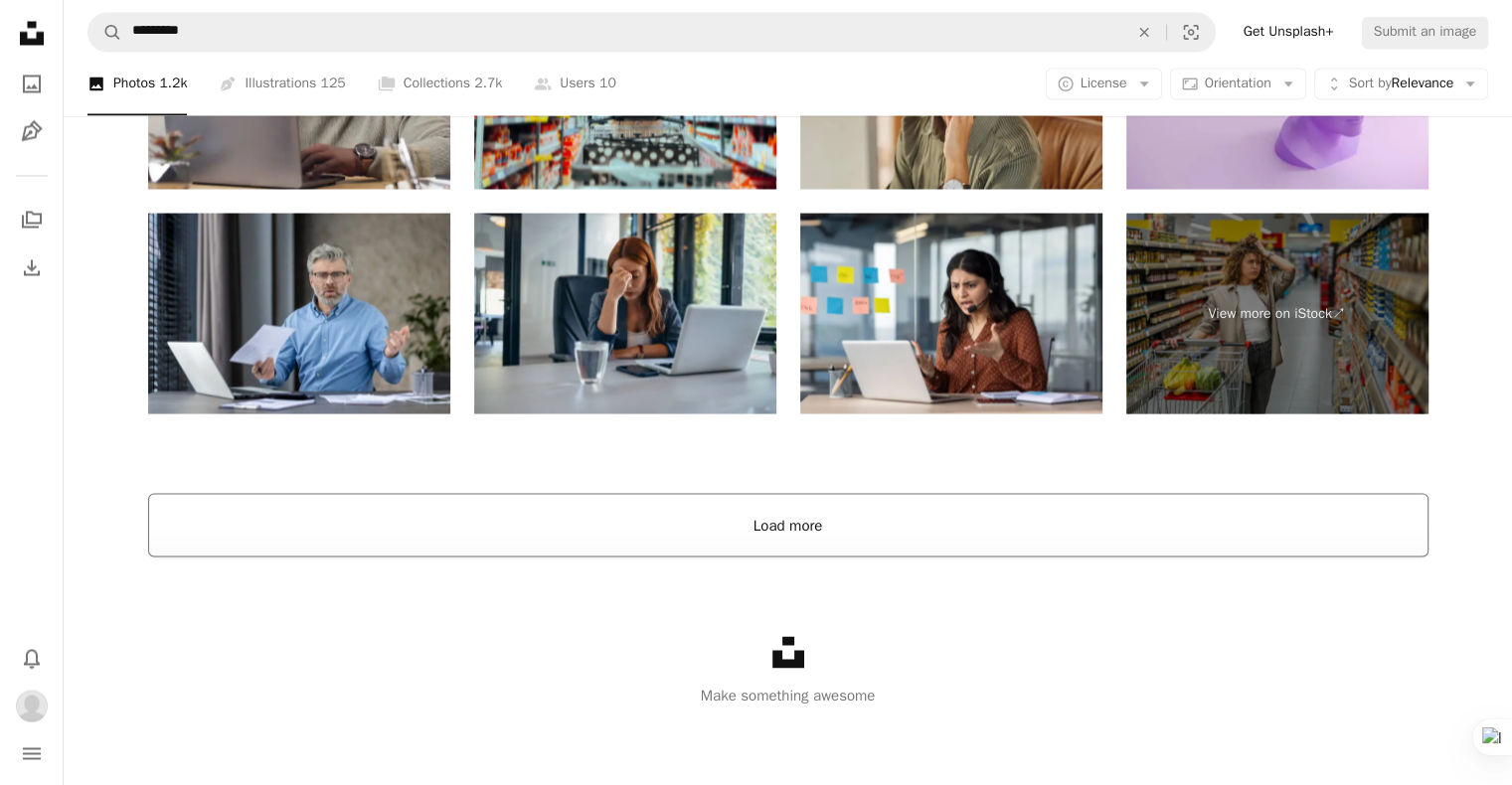 click on "Load more" at bounding box center [788, 525] 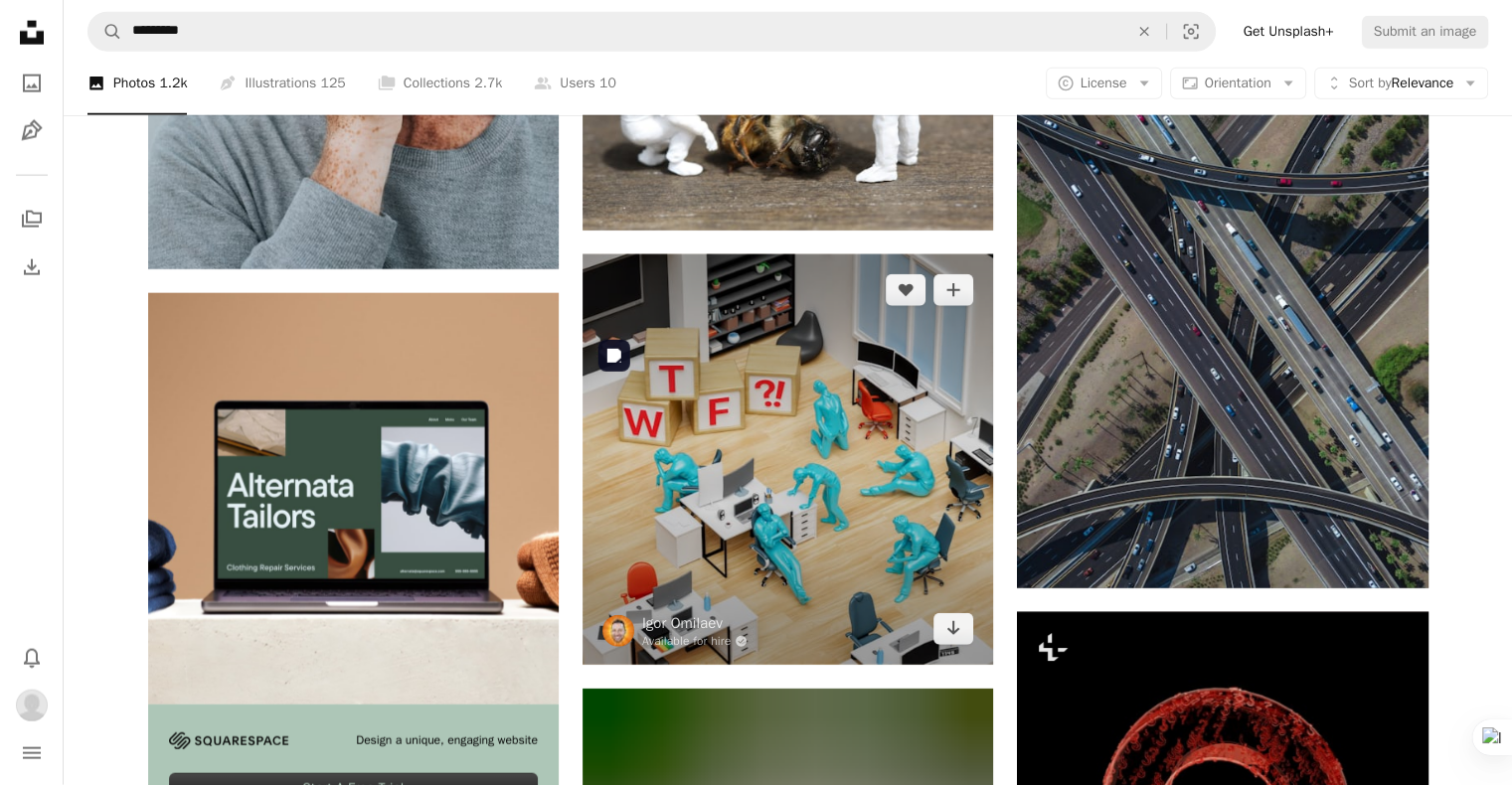 scroll, scrollTop: 4842, scrollLeft: 0, axis: vertical 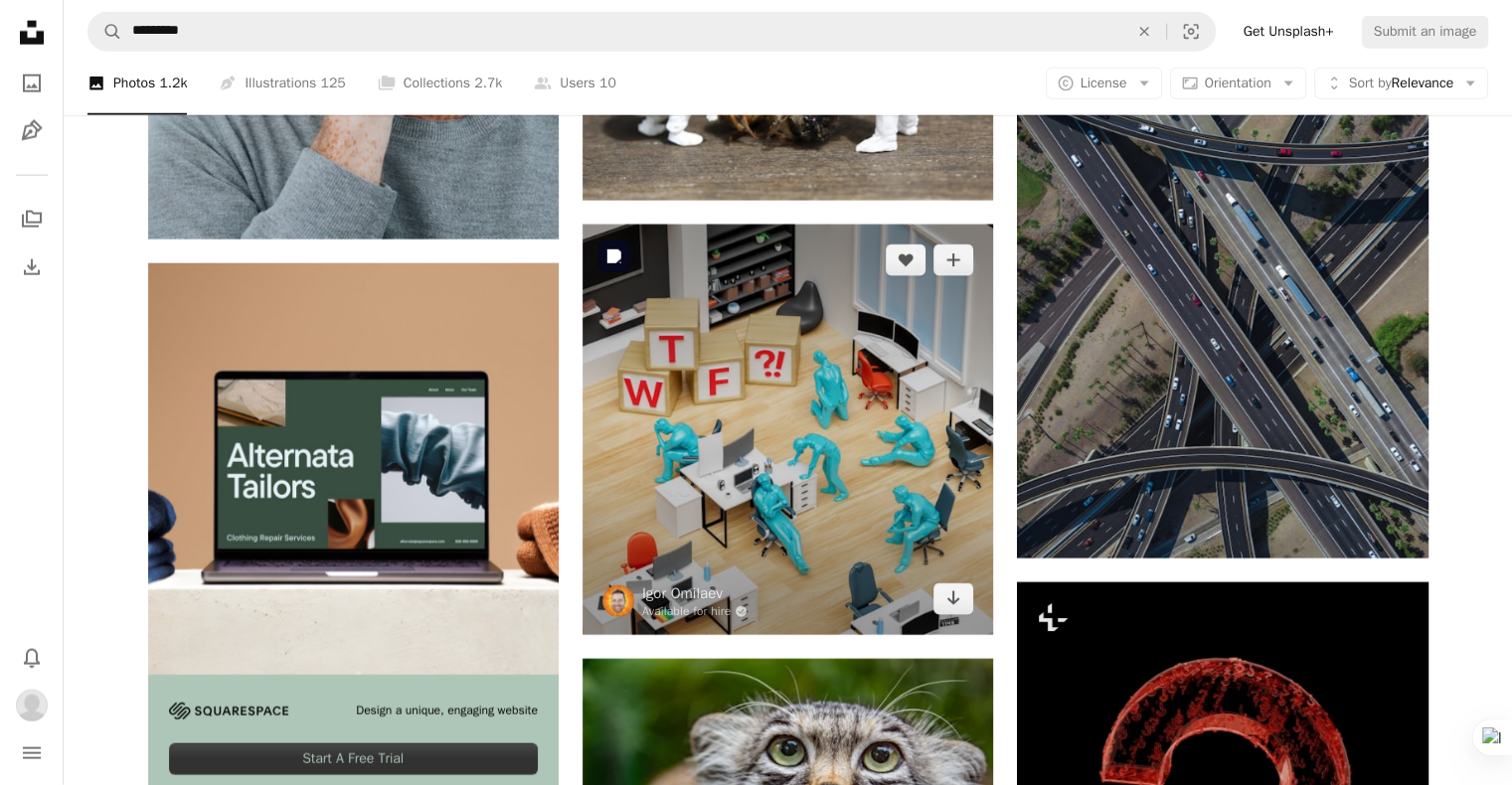click at bounding box center [787, 429] 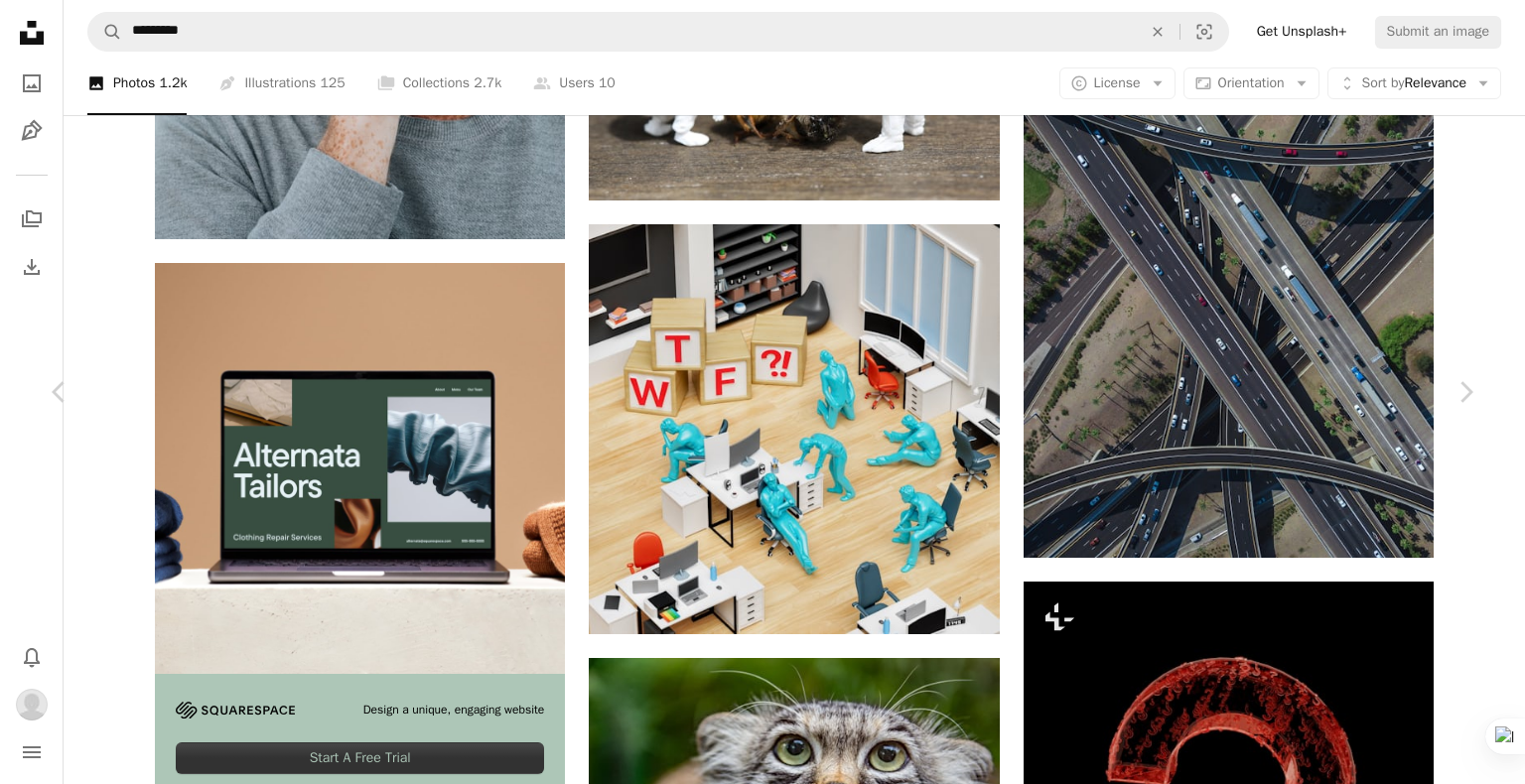 click on "Download" at bounding box center [1292, 5385] 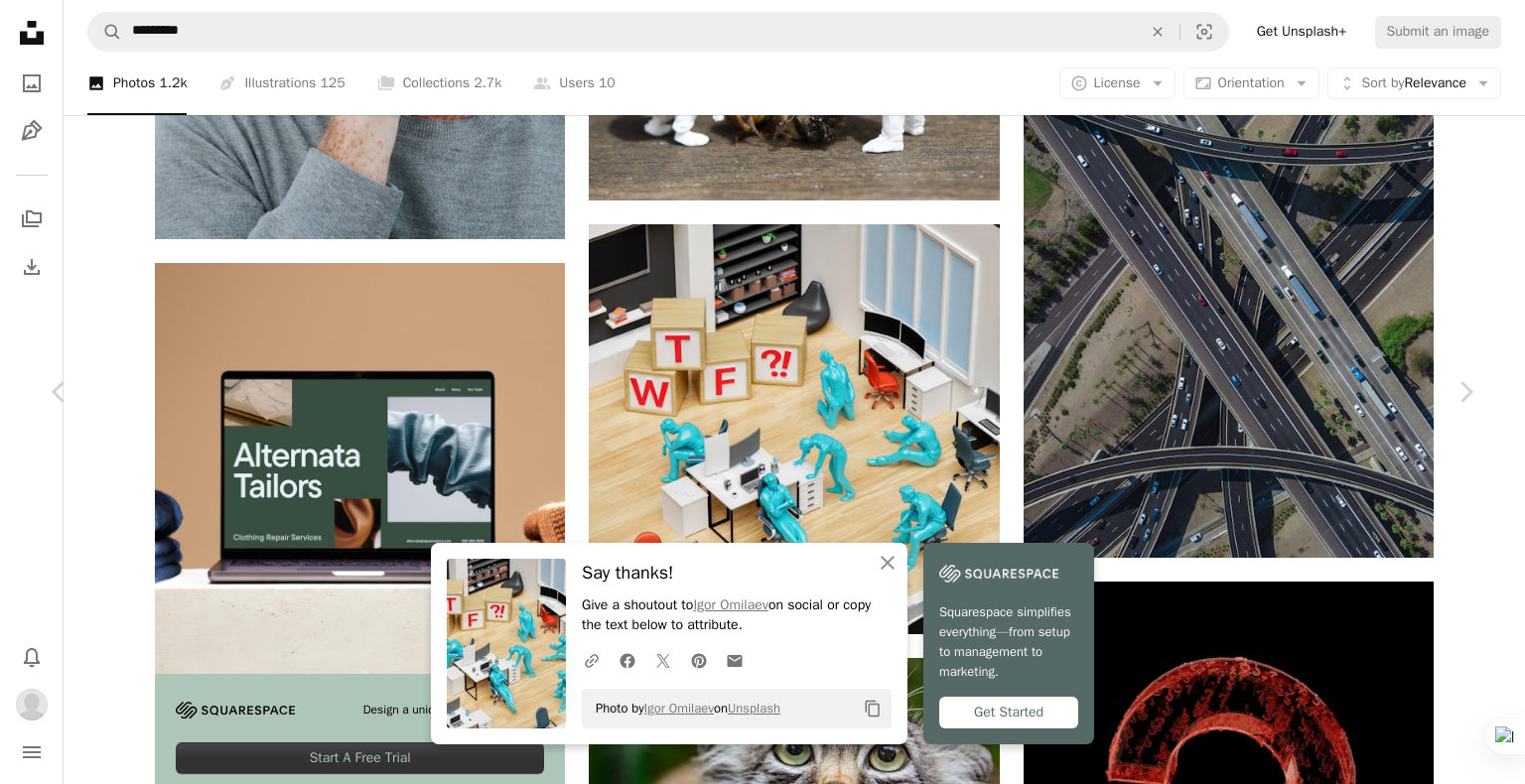 click on "An X shape Chevron left Chevron right An X shape Close Say thanks! Give a shoutout to  [PERSON]  on social or copy the text below to attribute. A URL sharing icon (chains) Facebook icon X (formerly Twitter) icon Pinterest icon An envelope Photo by  [PERSON]  on  Unsplash
Copy content Squarespace simplifies everything—from setup to management to marketing. Get Started [PERSON] Available for hire A checkmark inside of a circle A heart A plus sign Edit image   Plus sign for Unsplash+ Download Chevron down Zoom in Views 434,035 Downloads 4,604 A forward-right arrow Share Info icon Info More Actions A frustrated team in the big open space office next to WTF wood cubes A map marker everywhere Calendar outlined Published on  November 10, 2023 Safety Free to use under the  Unsplash License office business 3d render cool character confusion concept disaster crash dramatic dangerous business fail disapointment woman human female adult furniture text chair Browse premium related images on iStock" at bounding box center [762, 5730] 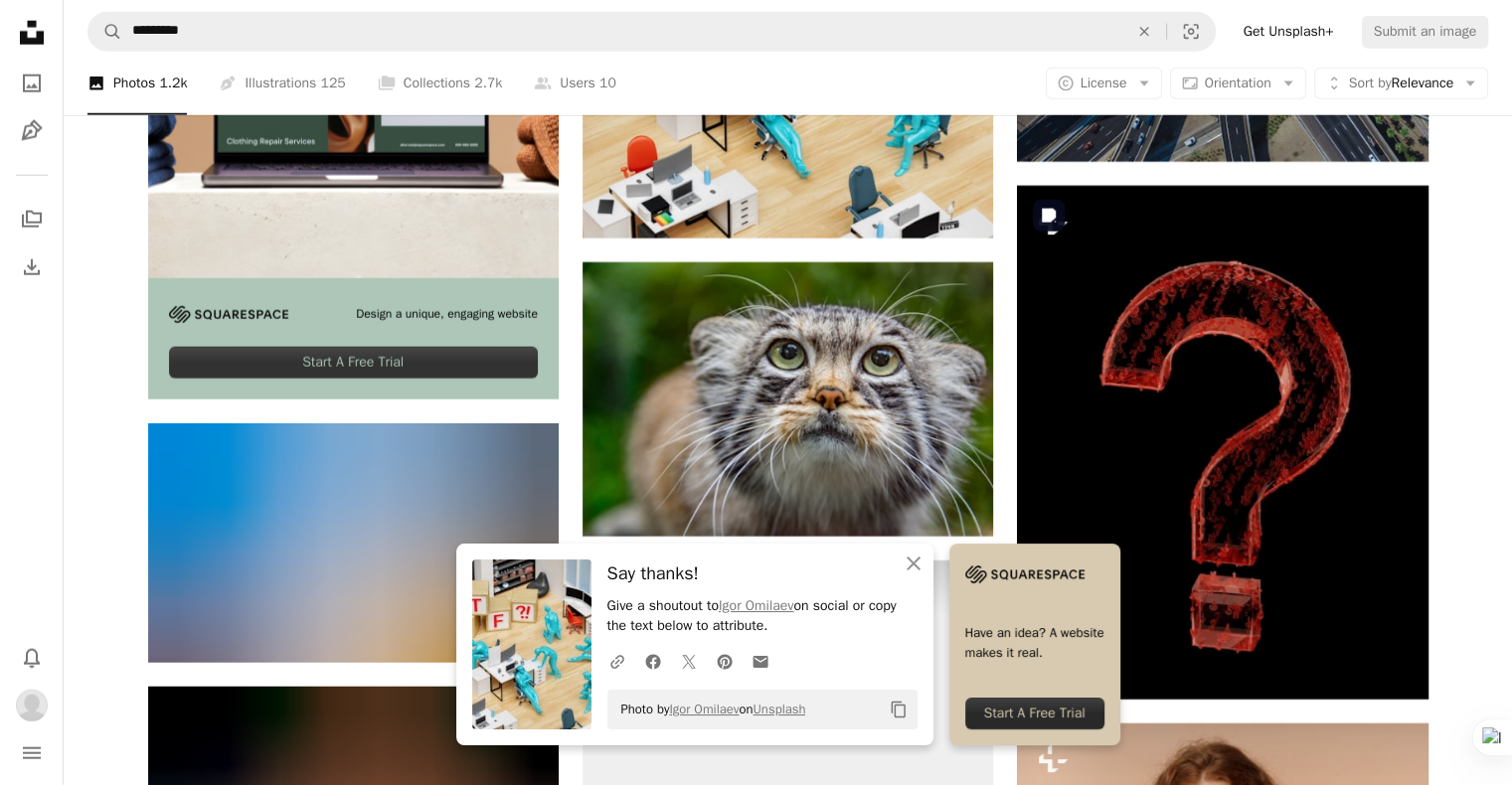 scroll, scrollTop: 5240, scrollLeft: 0, axis: vertical 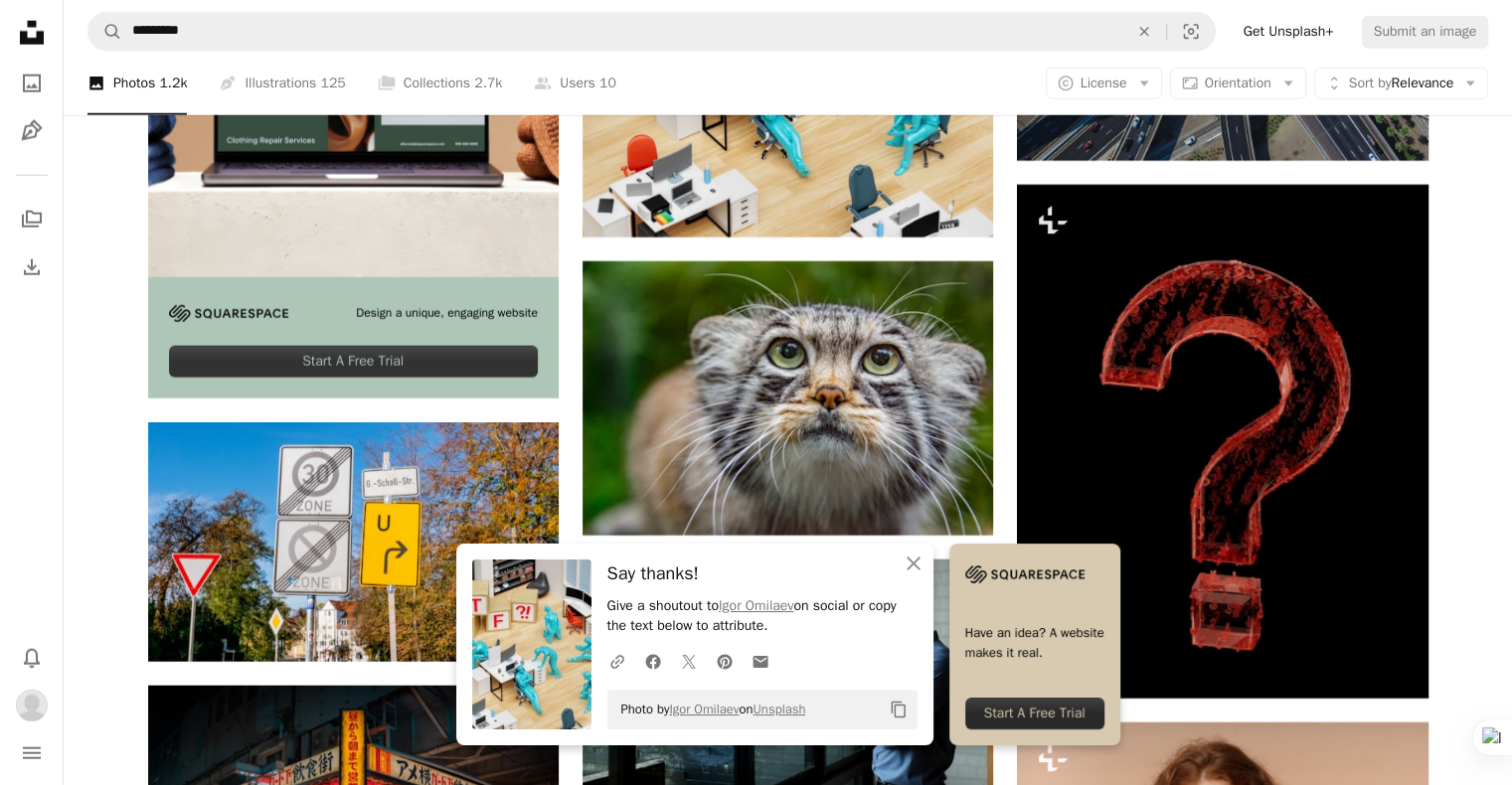click on "Plus sign for Unsplash+ A heart A plus sign Getty Images For  Unsplash+ A lock   Download A heart A plus sign [PERSON] Arrow pointing down A heart A plus sign [PERSON] Available for hire A checkmark inside of a circle Arrow pointing down A heart A plus sign [PERSON] Available for hire A checkmark inside of a circle Arrow pointing down A heart A plus sign [PERSON] Arrow pointing down A heart A plus sign [PERSON] Arrow pointing down A heart A plus sign [PERSON] Available for hire A checkmark inside of a circle Arrow pointing down Plus sign for Unsplash+ A heart A plus sign Getty Images For  Unsplash+ A lock   Download Plus sign for Unsplash+ A heart A plus sign [PERSON] For  Unsplash+ A lock   Download A heart A plus sign [PERSON] Available for hire A checkmark inside of a circle Arrow pointing down Design a unique, engaging website Start A Free Trial A heart A plus sign [PERSON] Arrow pointing down A heart A plus sign [PERSON] A heart" at bounding box center (787, 9) 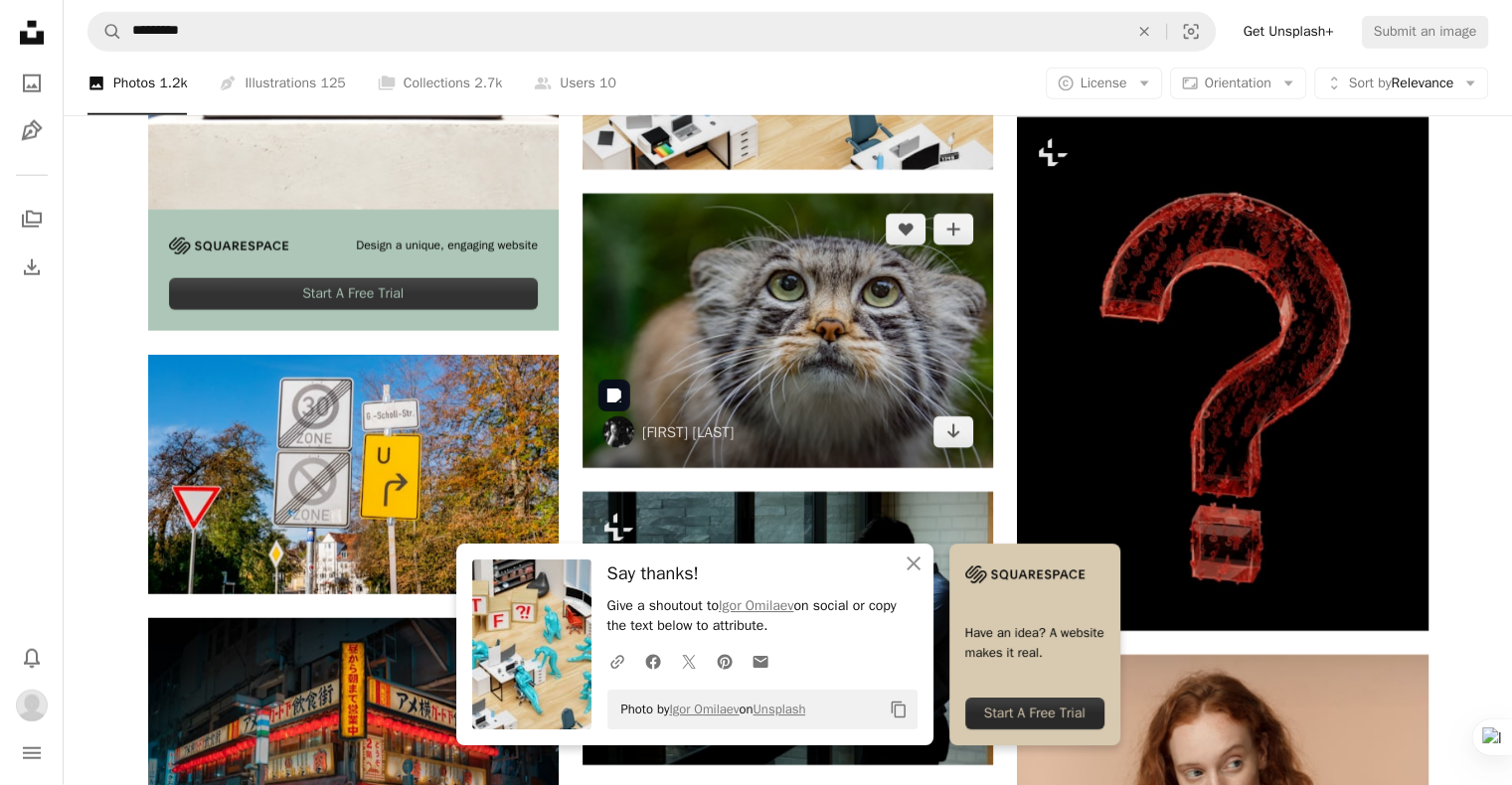 scroll, scrollTop: 5438, scrollLeft: 0, axis: vertical 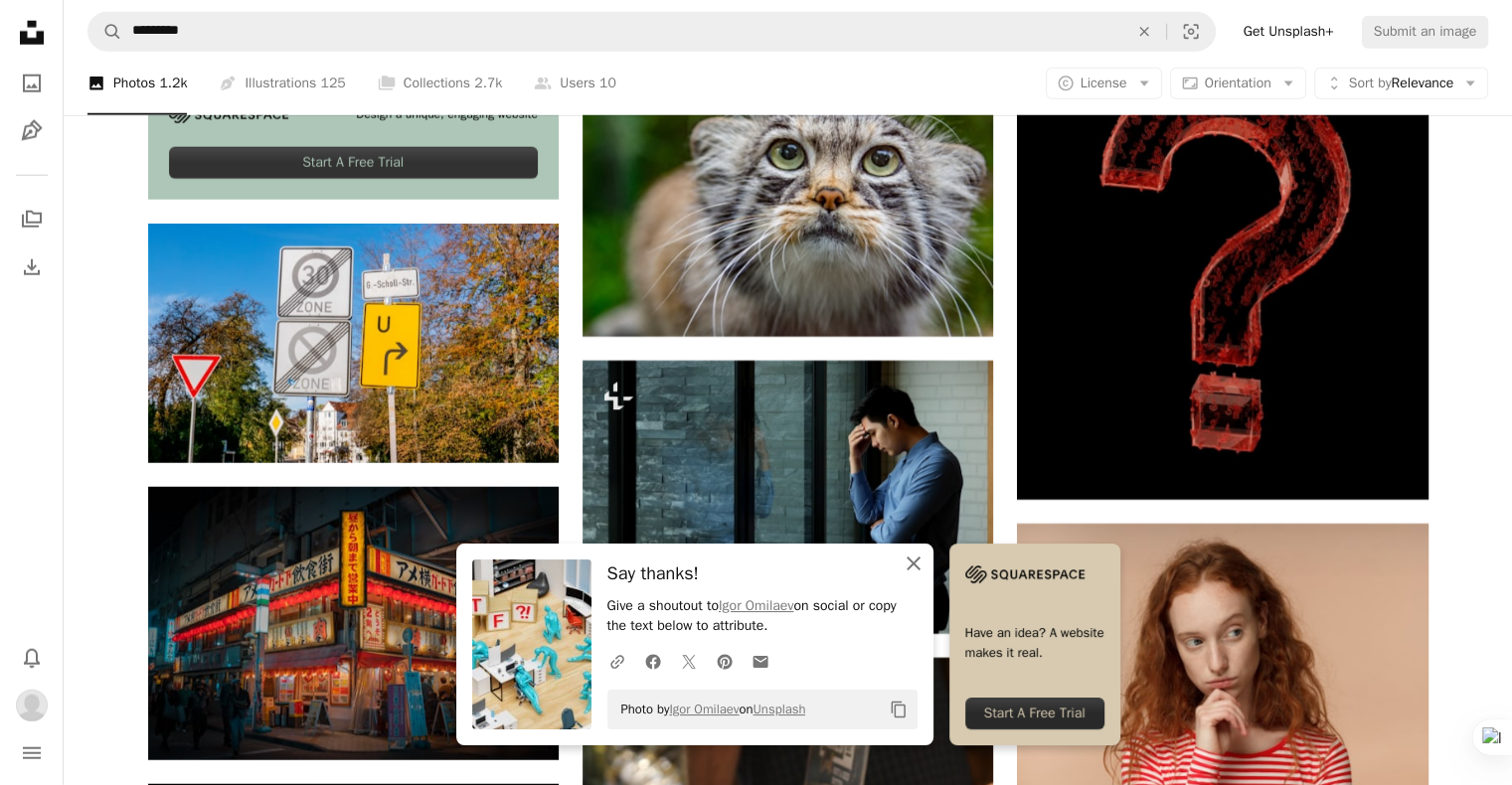 click on "An X shape" 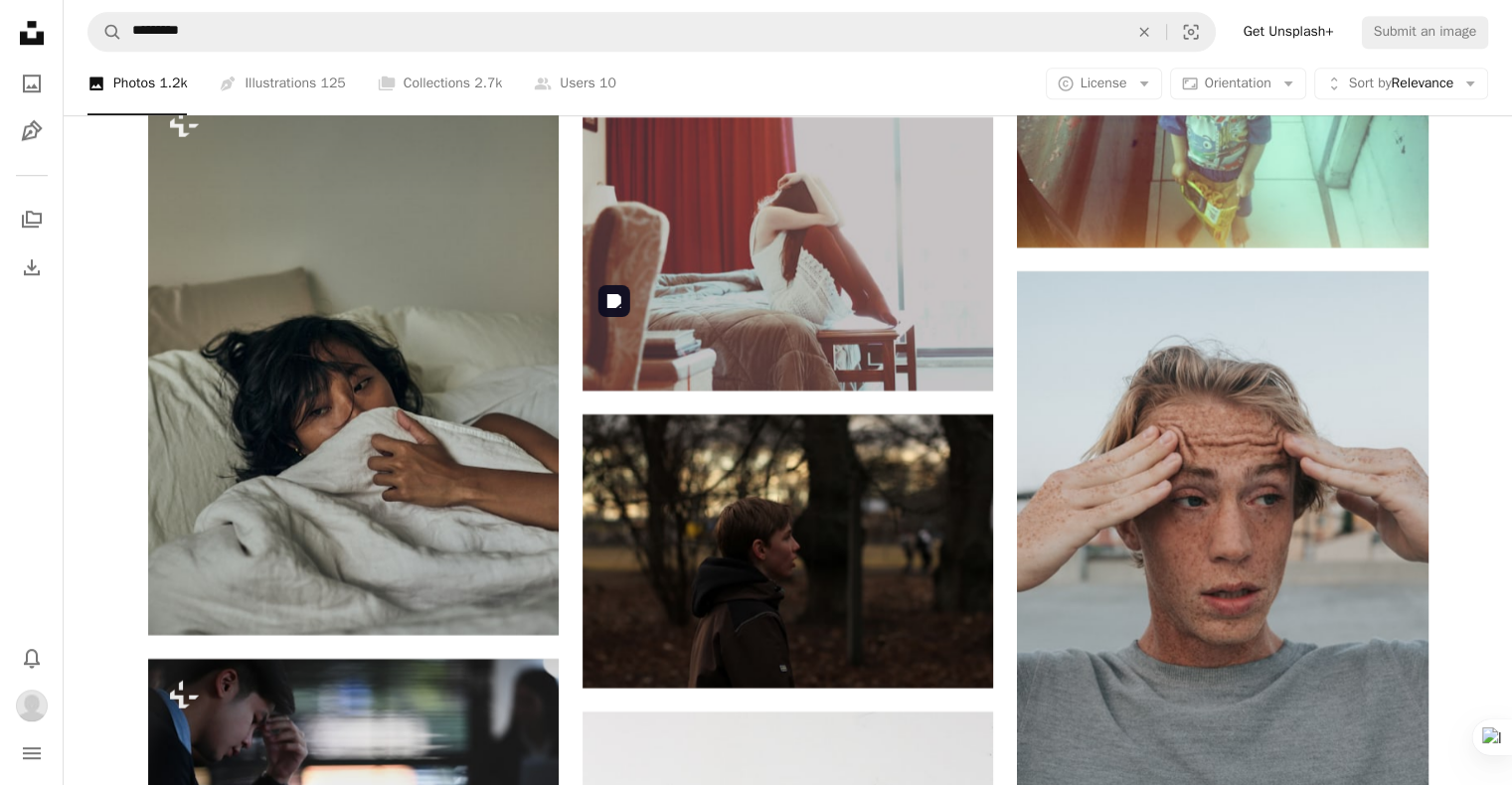 scroll, scrollTop: 24417, scrollLeft: 0, axis: vertical 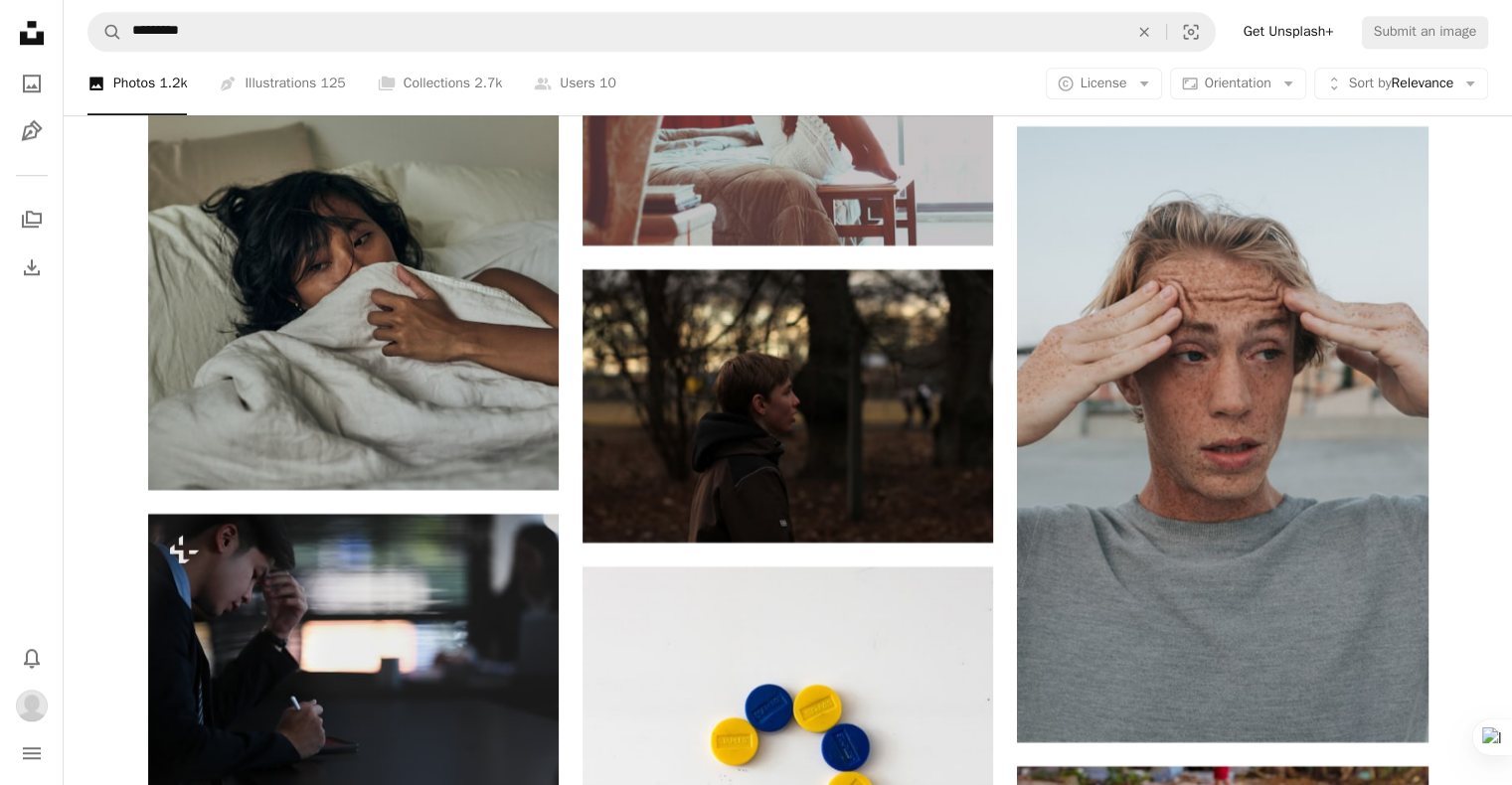 click on "Plus sign for Unsplash+ A heart A plus sign Getty Images For  Unsplash+ A lock   Download A heart A plus sign [PERSON] Arrow pointing down A heart A plus sign [PERSON] Available for hire A checkmark inside of a circle Arrow pointing down A heart A plus sign [PERSON] Available for hire A checkmark inside of a circle Arrow pointing down A heart A plus sign [PERSON] Arrow pointing down A heart A plus sign [PERSON] Arrow pointing down A heart A plus sign [PERSON] Available for hire A checkmark inside of a circle Arrow pointing down Plus sign for Unsplash+ A heart A plus sign Getty Images For  Unsplash+ A lock   Download Plus sign for Unsplash+ A heart A plus sign [PERSON] For  Unsplash+ A lock   Download A heart A plus sign [PERSON] Available for hire A checkmark inside of a circle Arrow pointing down Design a unique, engaging website Start A Free Trial A heart A plus sign [PERSON] Arrow pointing down A heart A plus sign [PERSON] A heart" at bounding box center [787, -10597] 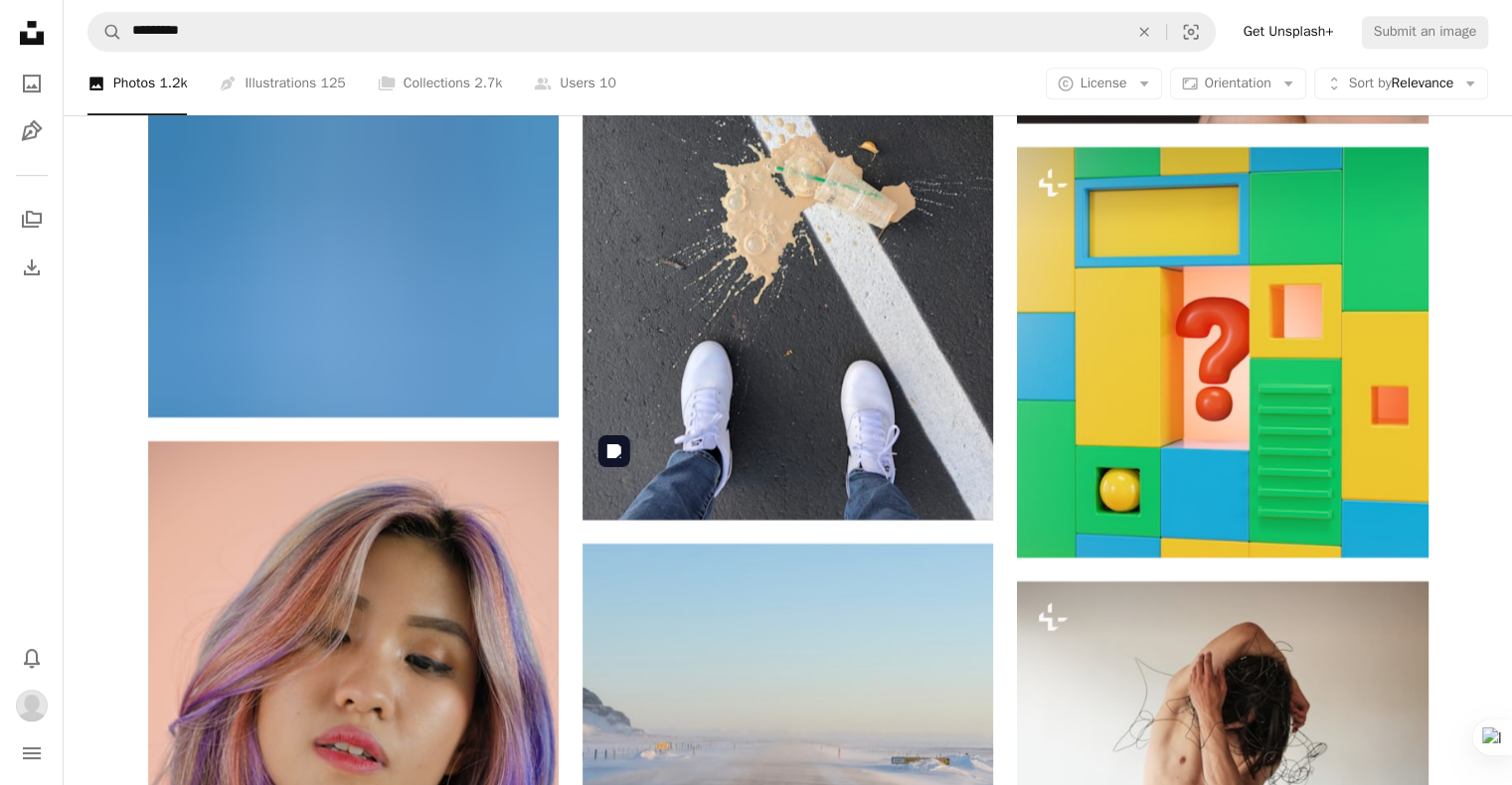 scroll, scrollTop: 31572, scrollLeft: 0, axis: vertical 